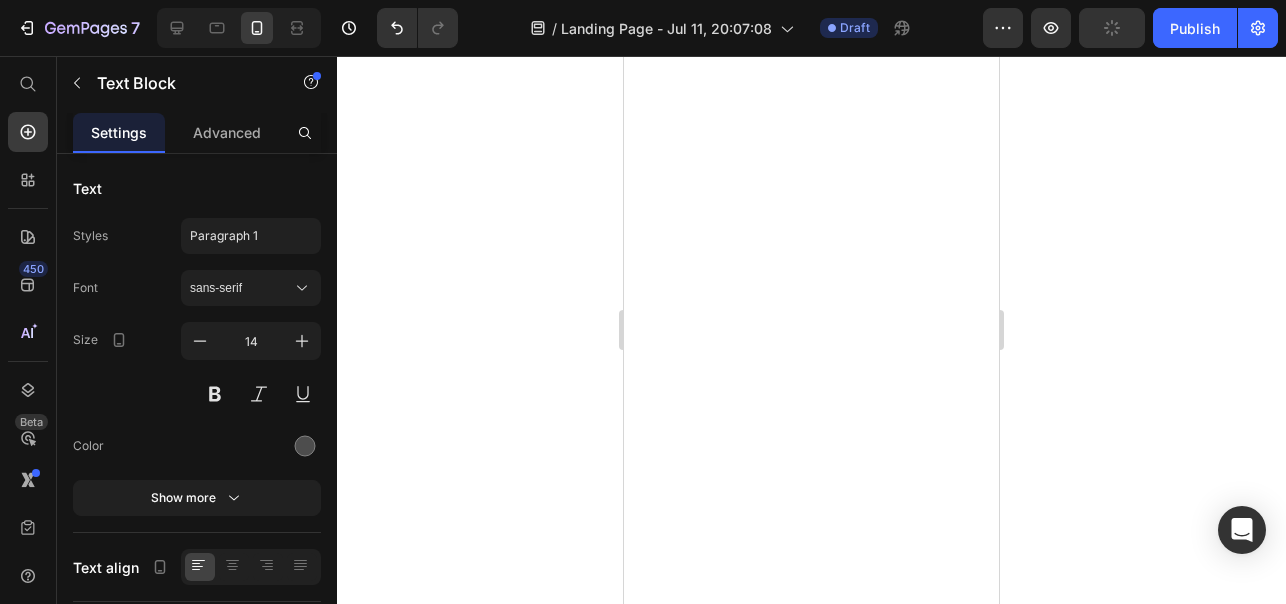 scroll, scrollTop: 174, scrollLeft: 0, axis: vertical 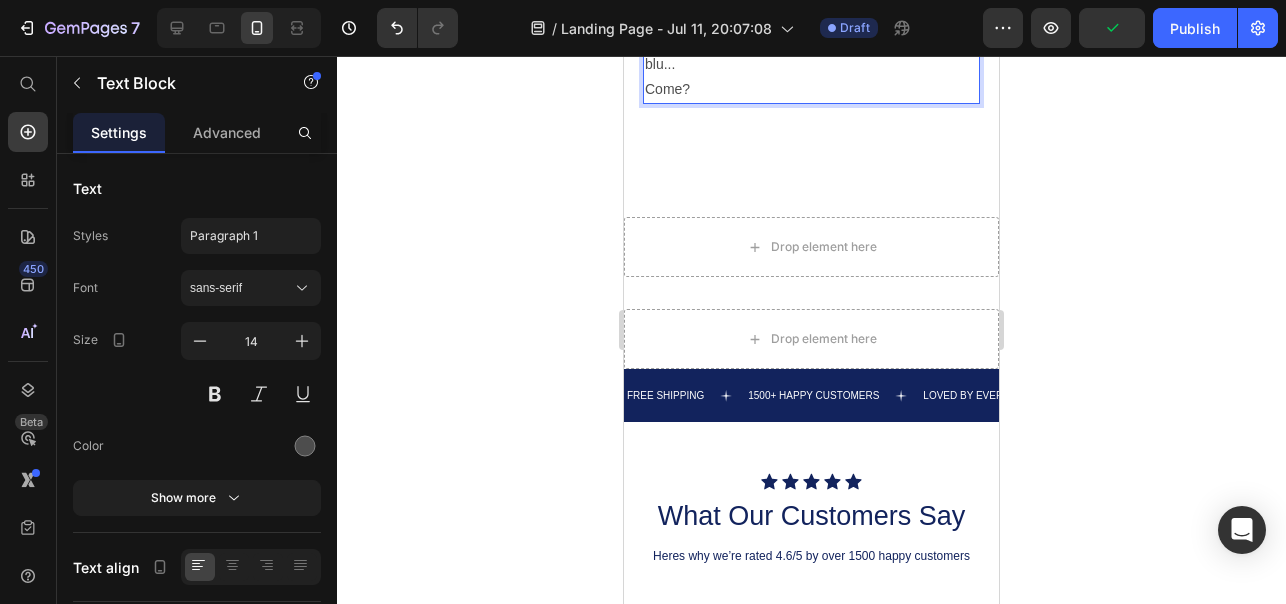 click on "La sera è inoltre il momento della giornata in cui la maggior parte delle persone sono libere e possono svagarsi godendosi un film o una serie tv…" at bounding box center (811, -61) 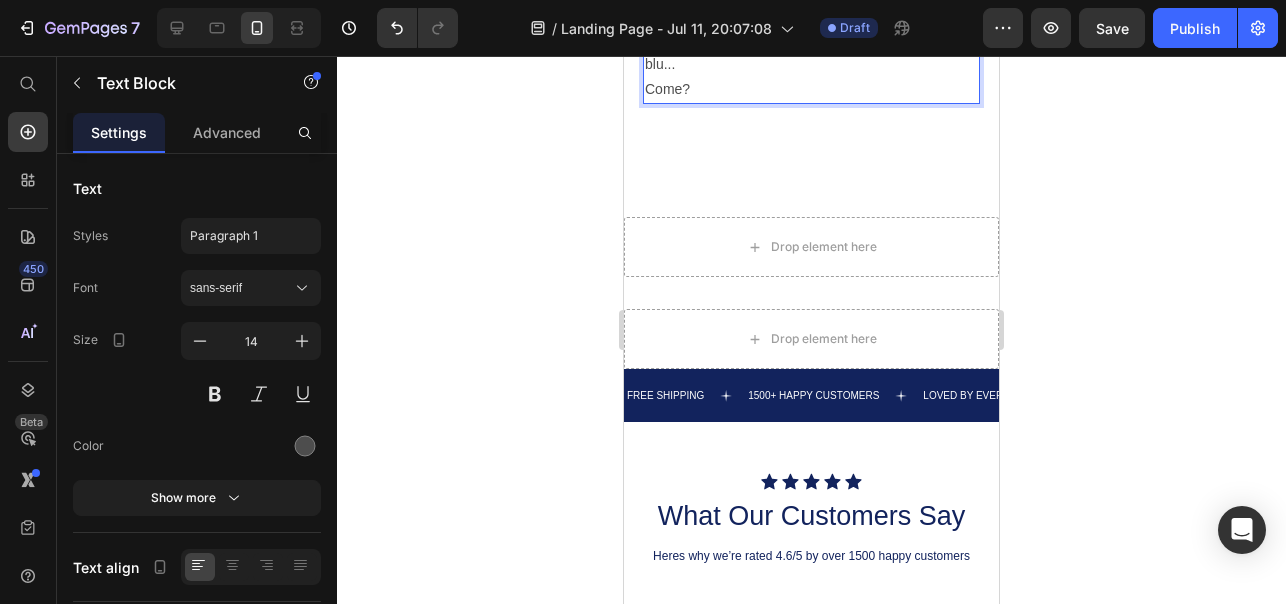 click on "La sera è inoltre il momento della giornata in cui la maggior parte delle persone sono libere e possono svagarsi godendosi un film o una serie tv…" at bounding box center [811, -61] 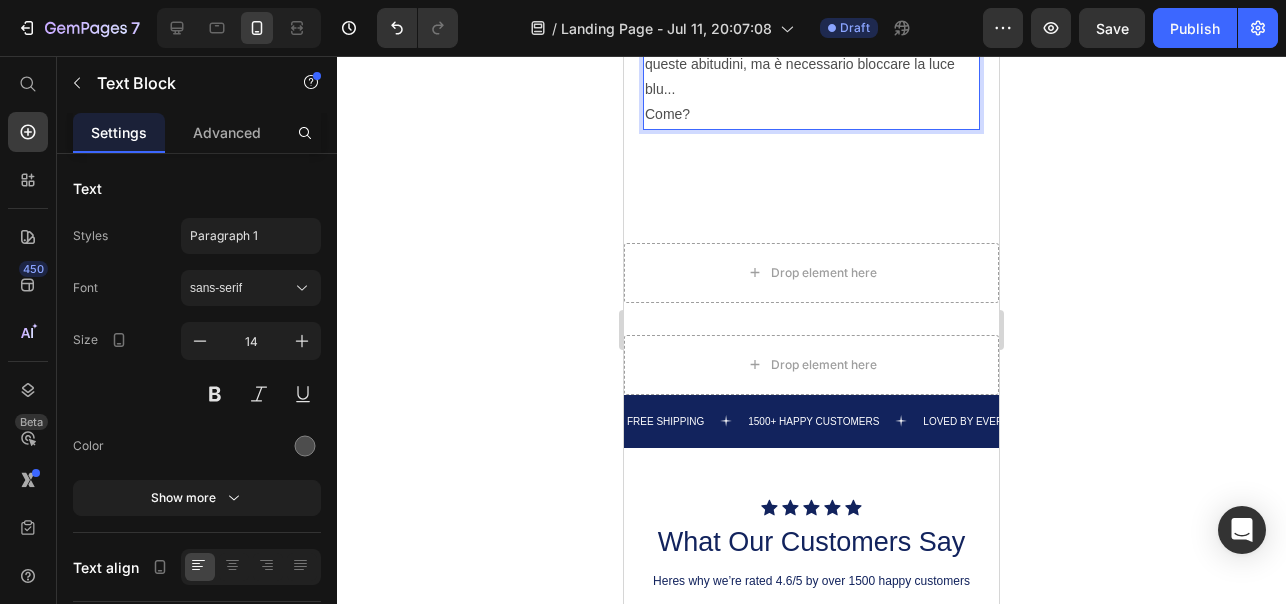 click on "Cosa fare quindi?" at bounding box center [811, 14] 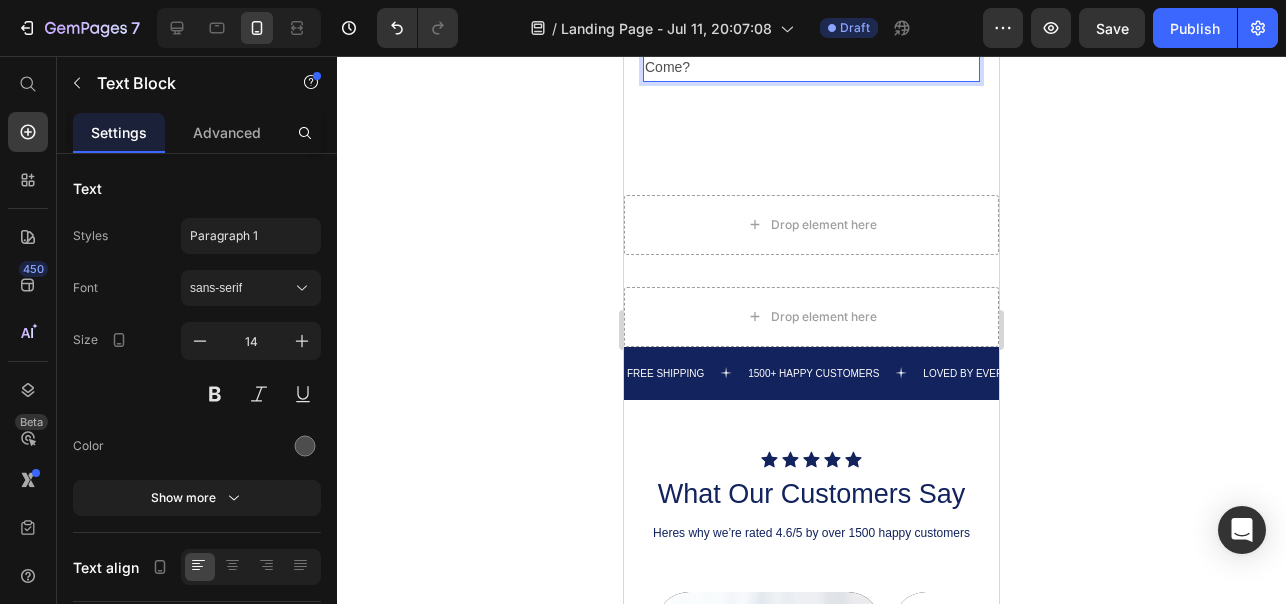 scroll, scrollTop: 3101, scrollLeft: 0, axis: vertical 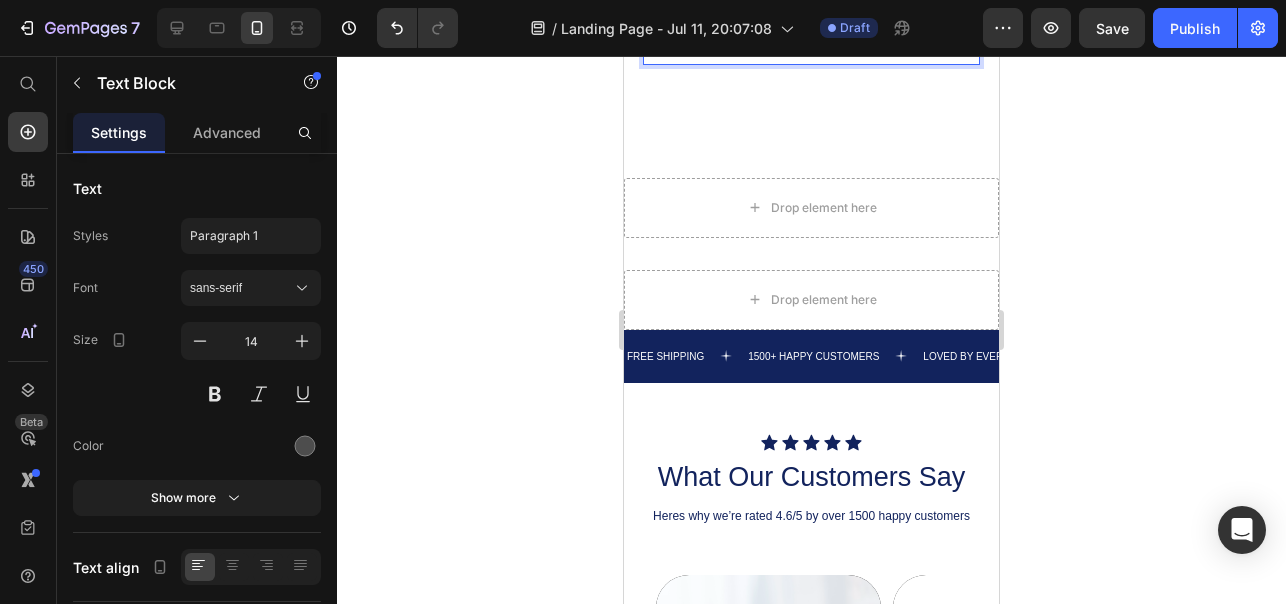 click on "Possiamo fortunatamente continuare ad avere queste abitudini, ma è necessario bloccare la luce blu..." at bounding box center (811, 0) 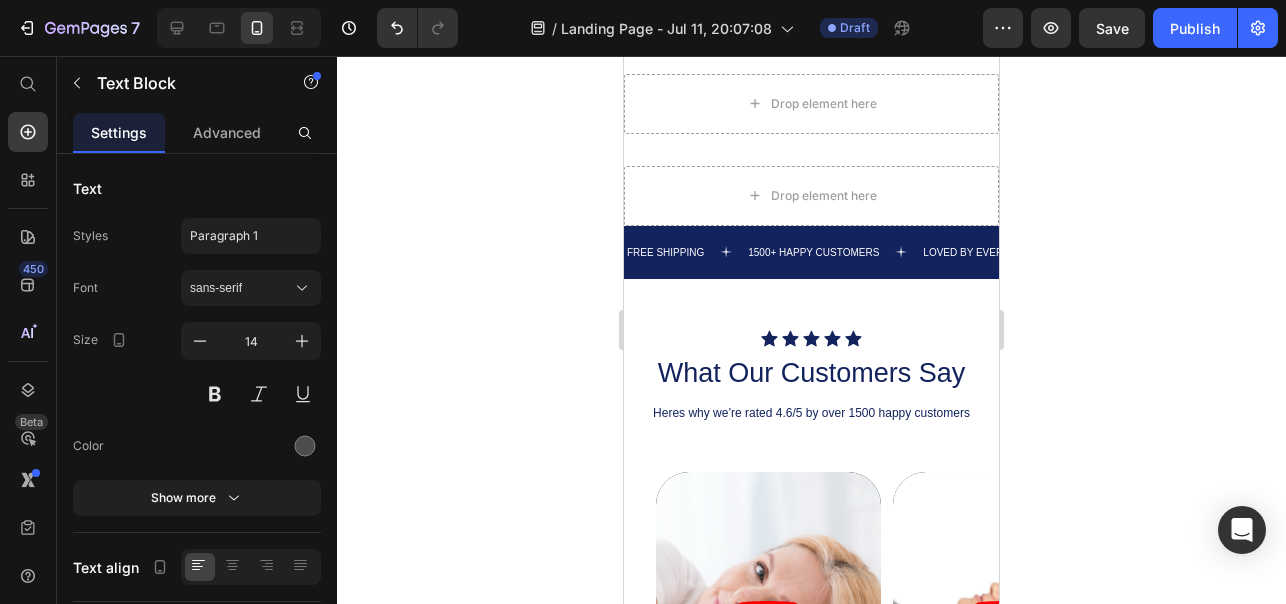 scroll, scrollTop: 3248, scrollLeft: 0, axis: vertical 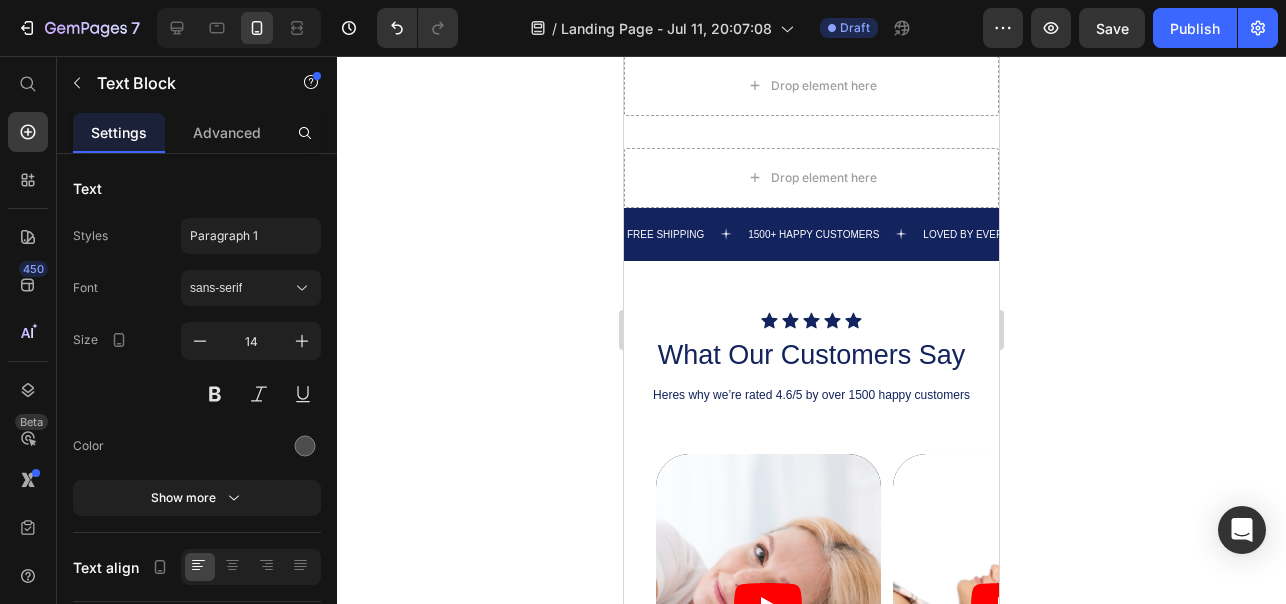click 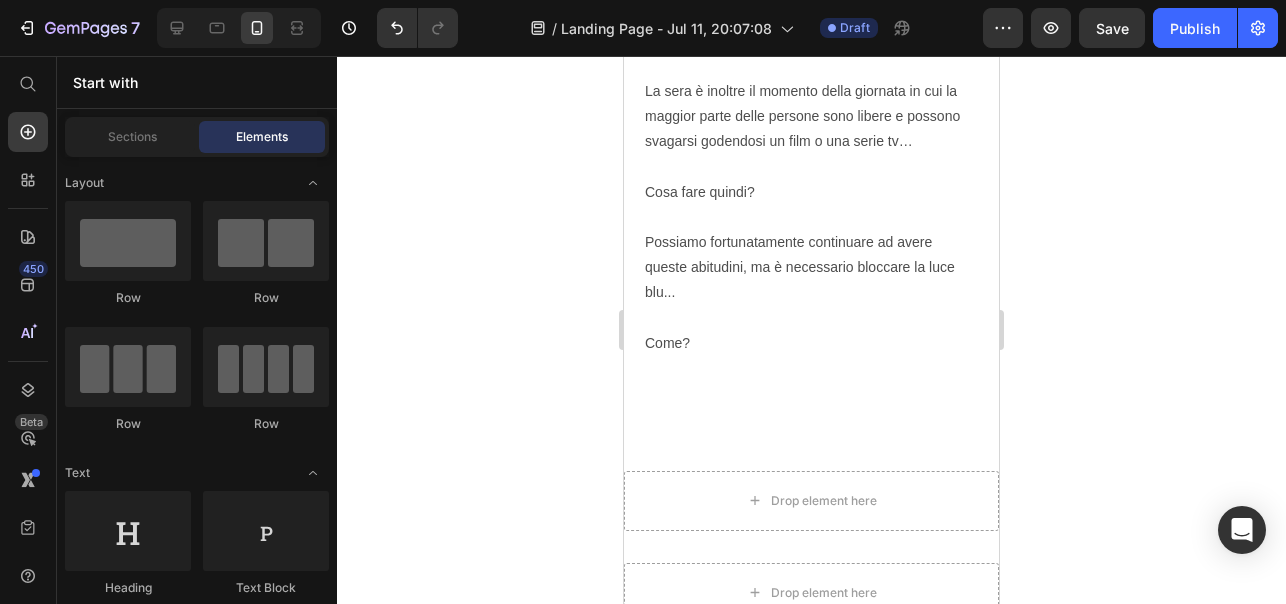 scroll, scrollTop: 2835, scrollLeft: 0, axis: vertical 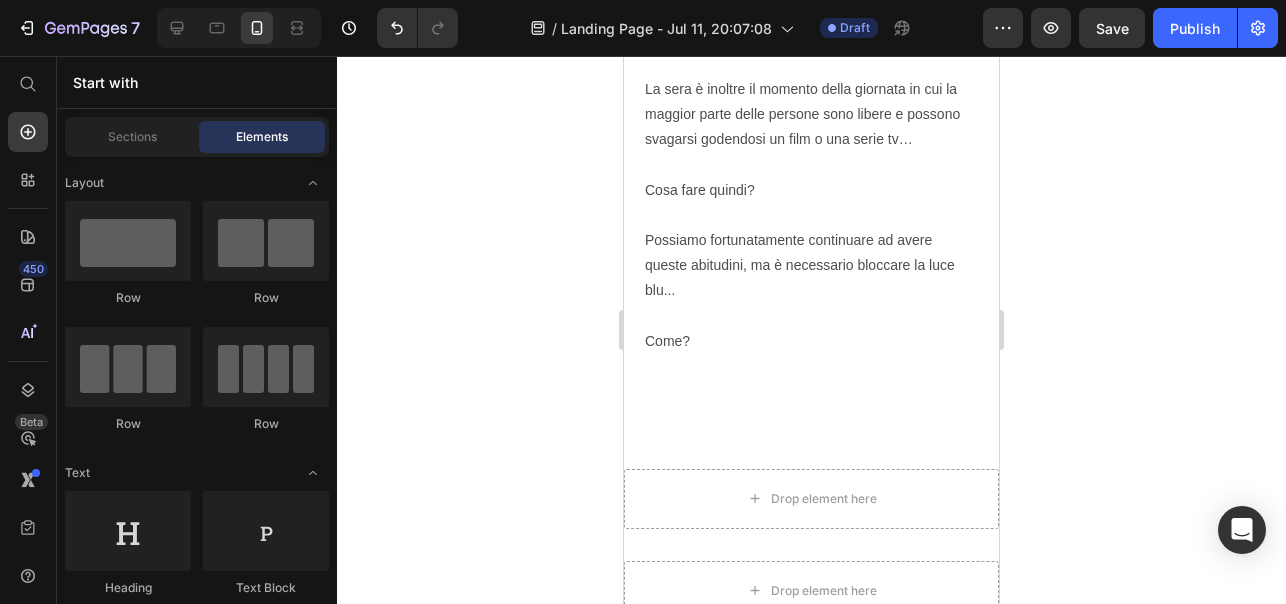 click on "Applicare la prima soluzione significherebbe "tagliare" la nostra vita sociale e andare a dormire non appena fuori fa buio per evitare l’esposizione alla luce blu." at bounding box center (811, -75) 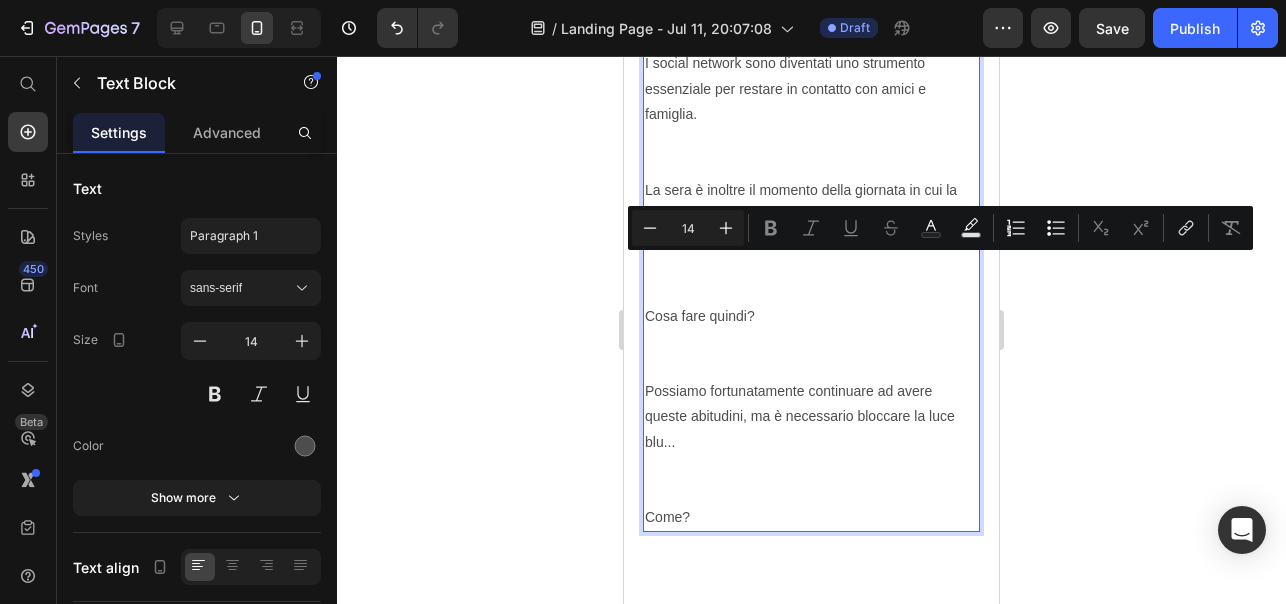 click on "Nel mondo in cui viviamo è praticamente impossibile non usare dispositivi elettronici o le luci di casa la sera." at bounding box center [811, -138] 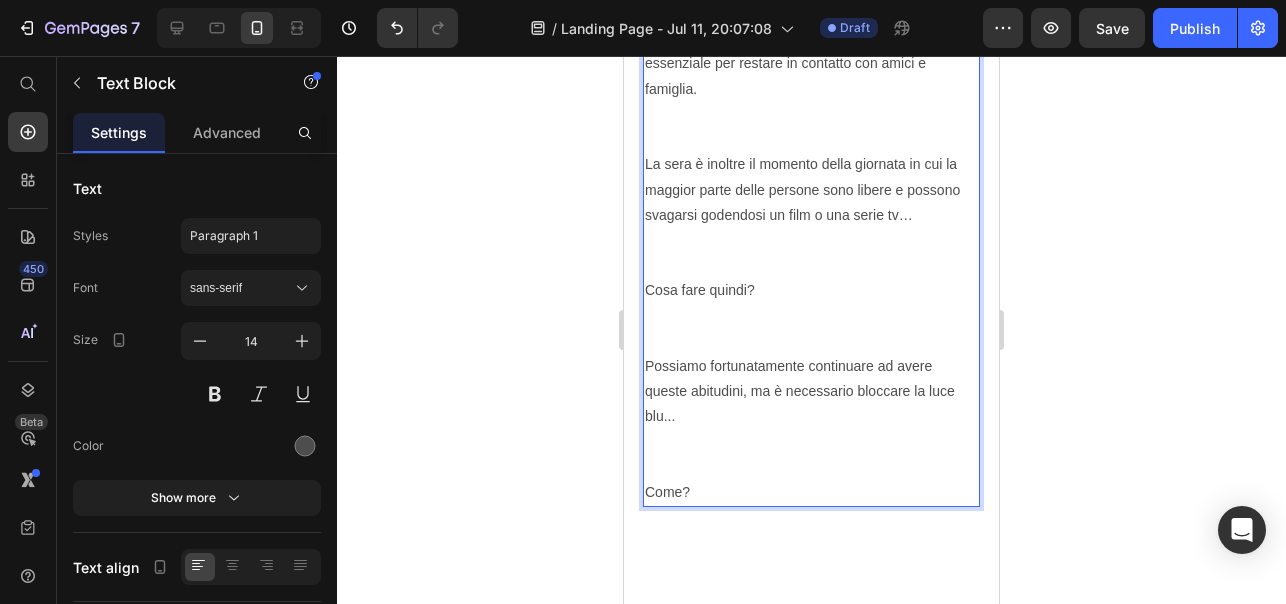 click on "La seconda soluzione è quella di bloccare la luce blu." at bounding box center (811, -238) 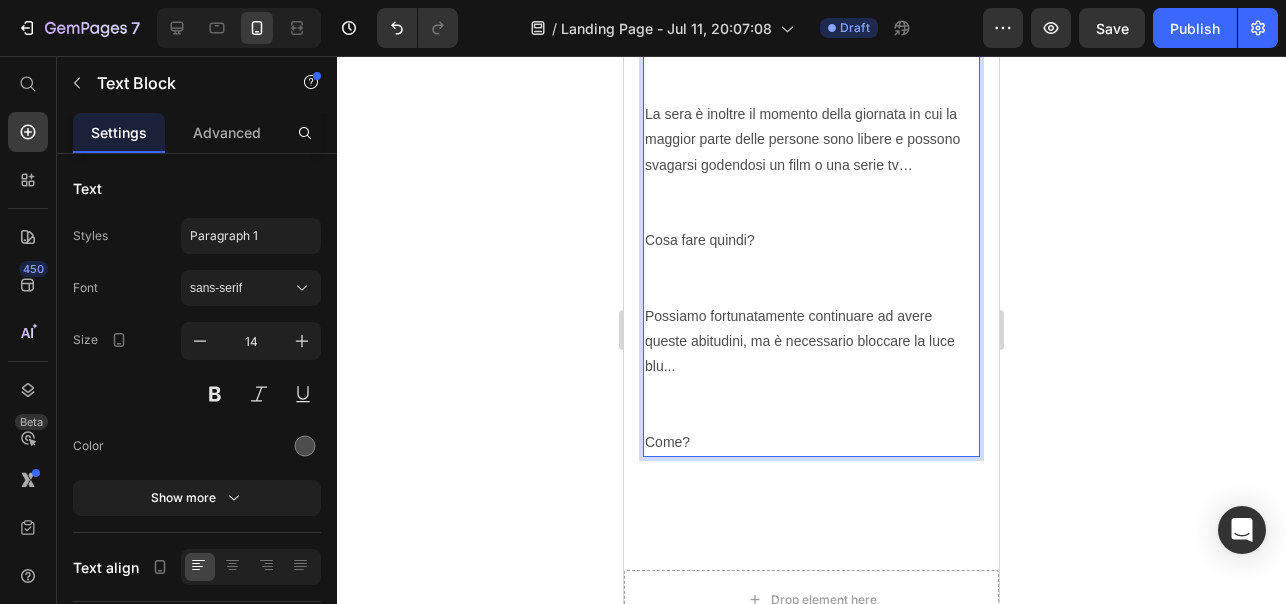 scroll, scrollTop: 2861, scrollLeft: 0, axis: vertical 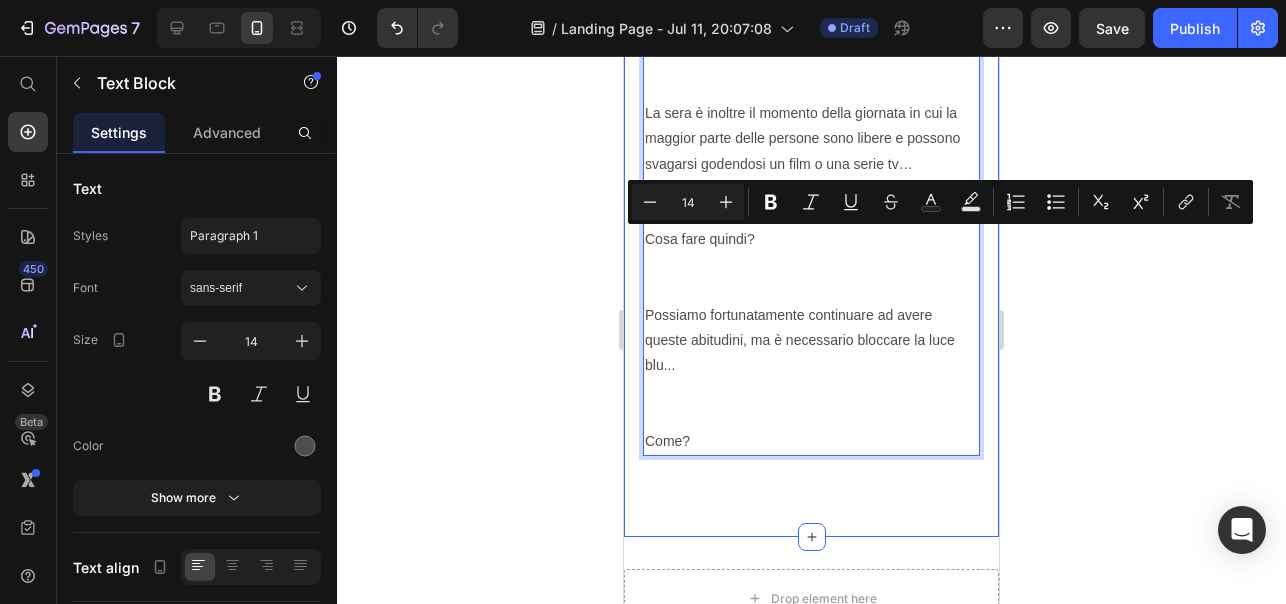 drag, startPoint x: 961, startPoint y: 290, endPoint x: 640, endPoint y: 243, distance: 324.42258 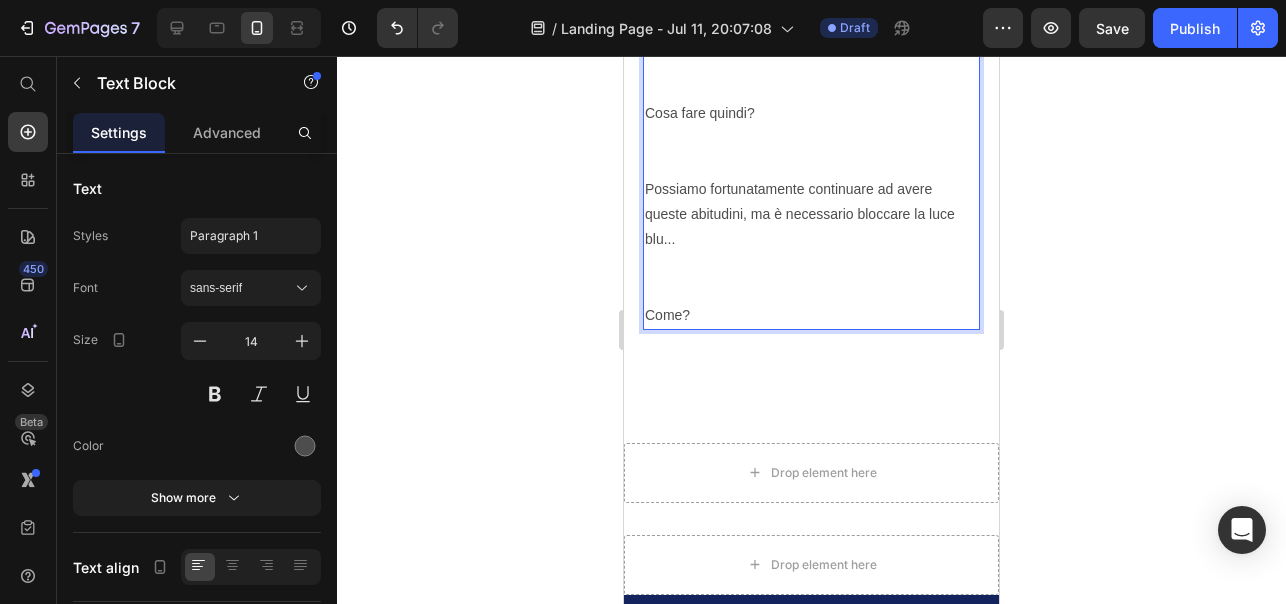 click on "I social network sono diventati uno strumento essenziale per restare in contatto con amici e famiglia." at bounding box center [811, -88] 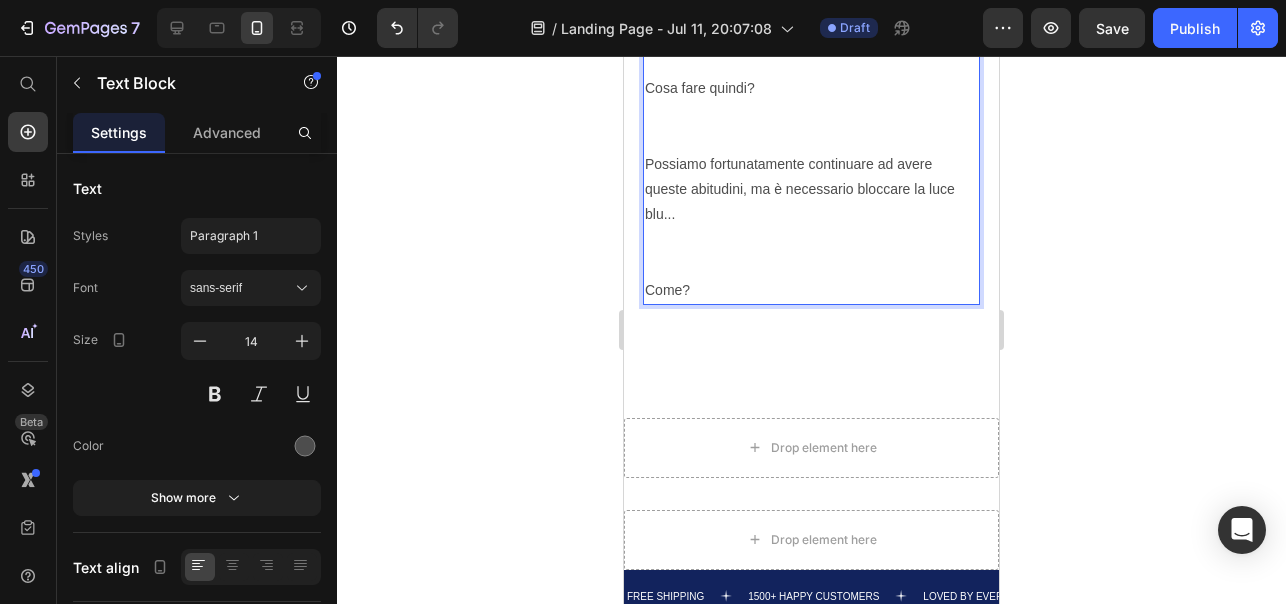 click on "La sera è inoltre il momento della giornata in cui la maggior parte delle persone sono libere e possono svagarsi godendosi un film o una serie tv…" at bounding box center [811, 13] 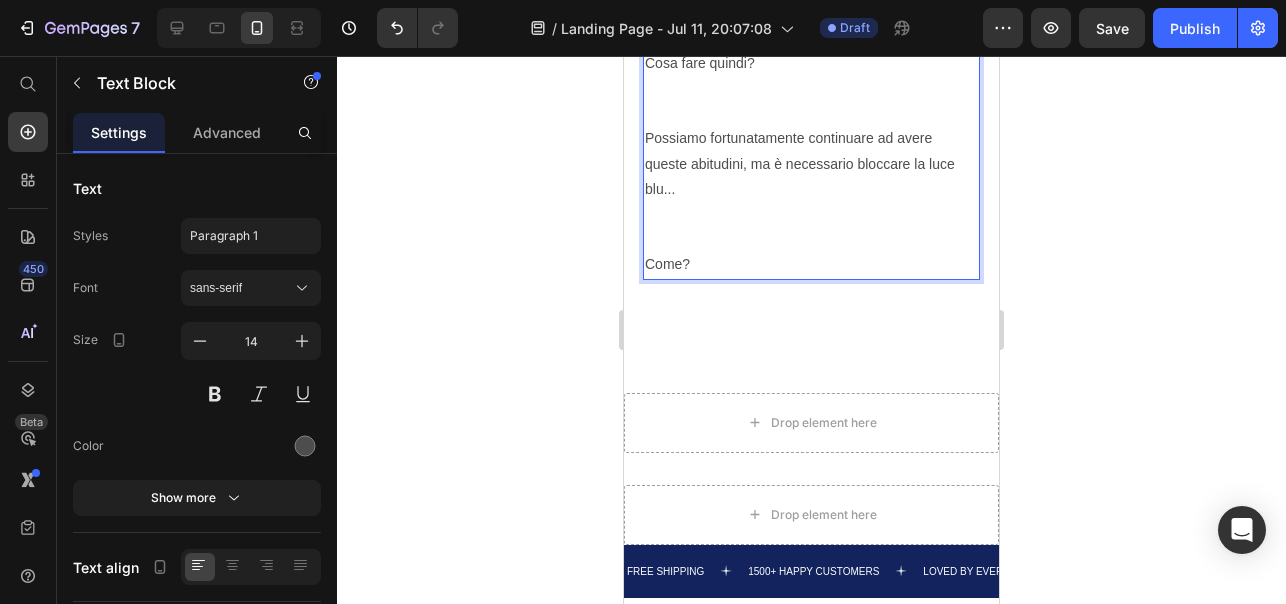 click on "Cosa fare quindi?" at bounding box center (811, 89) 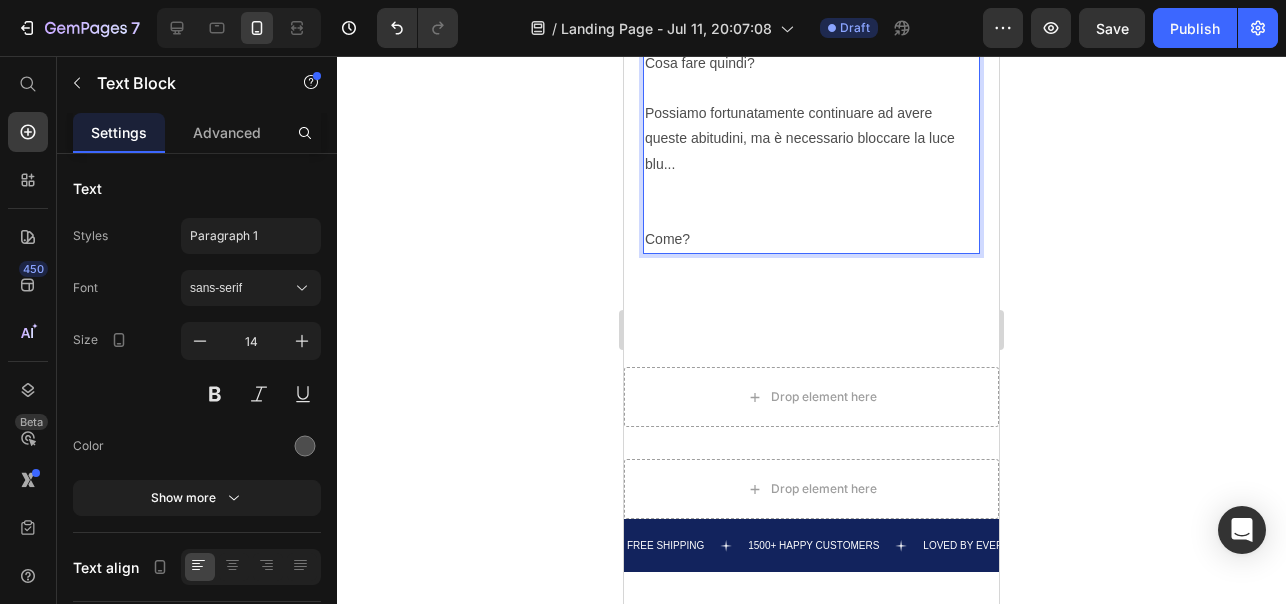 scroll, scrollTop: 3071, scrollLeft: 0, axis: vertical 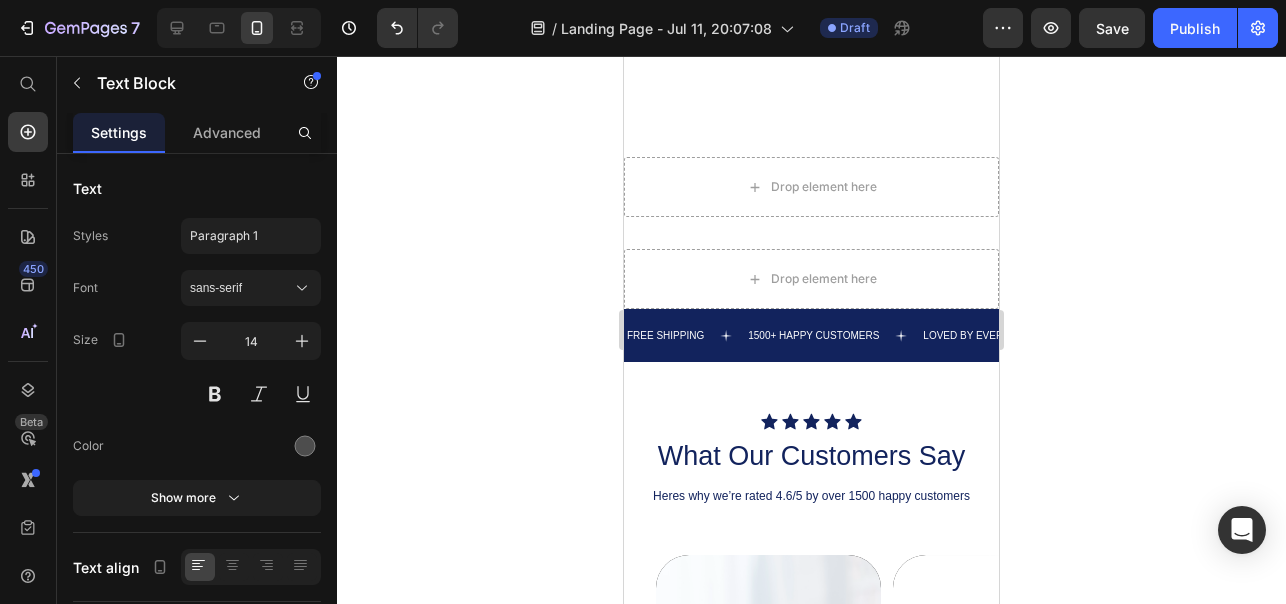 click on "Possiamo fortunatamente continuare ad avere queste abitudini, ma è necessario bloccare la luce blu..." at bounding box center (811, -46) 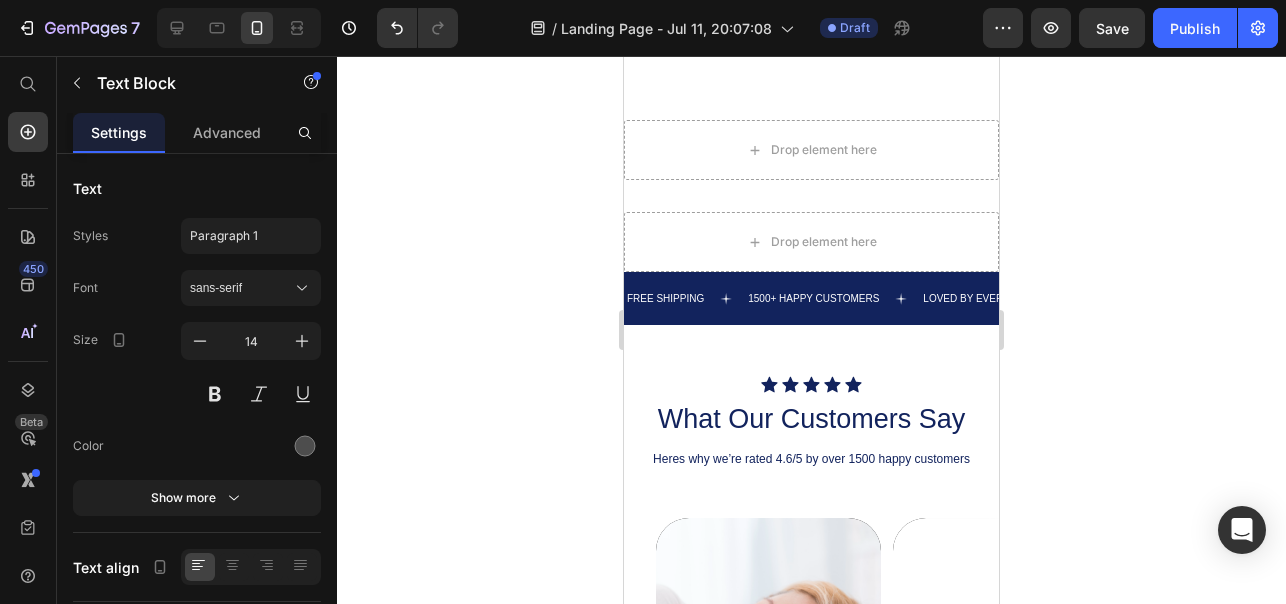 scroll, scrollTop: 3086, scrollLeft: 0, axis: vertical 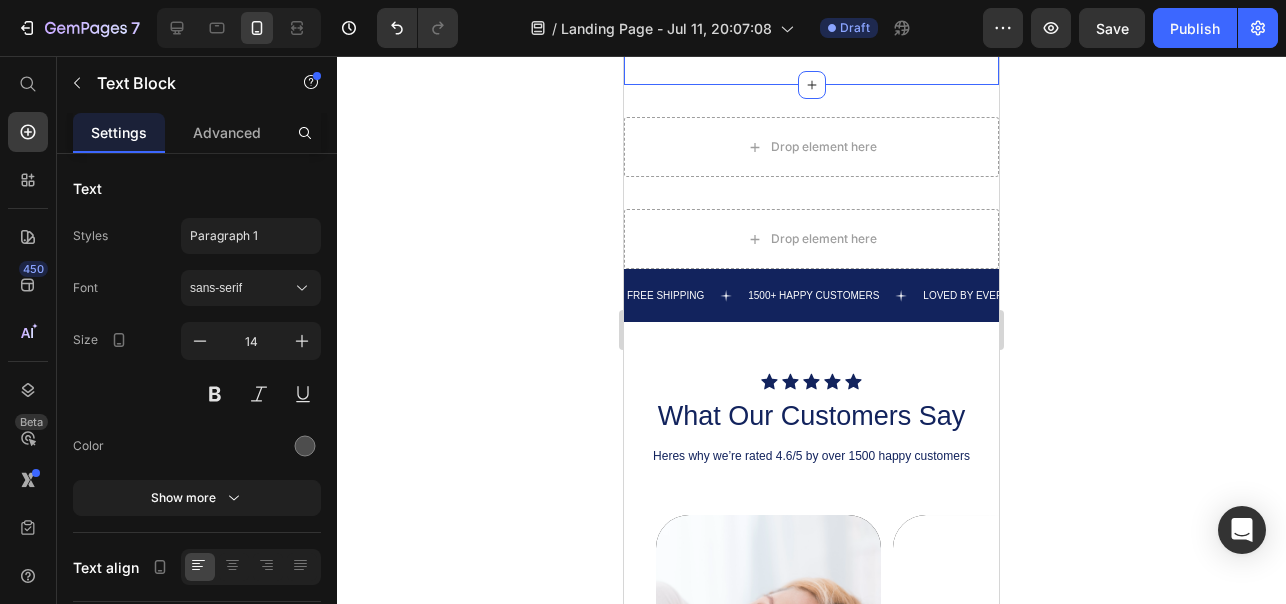 click 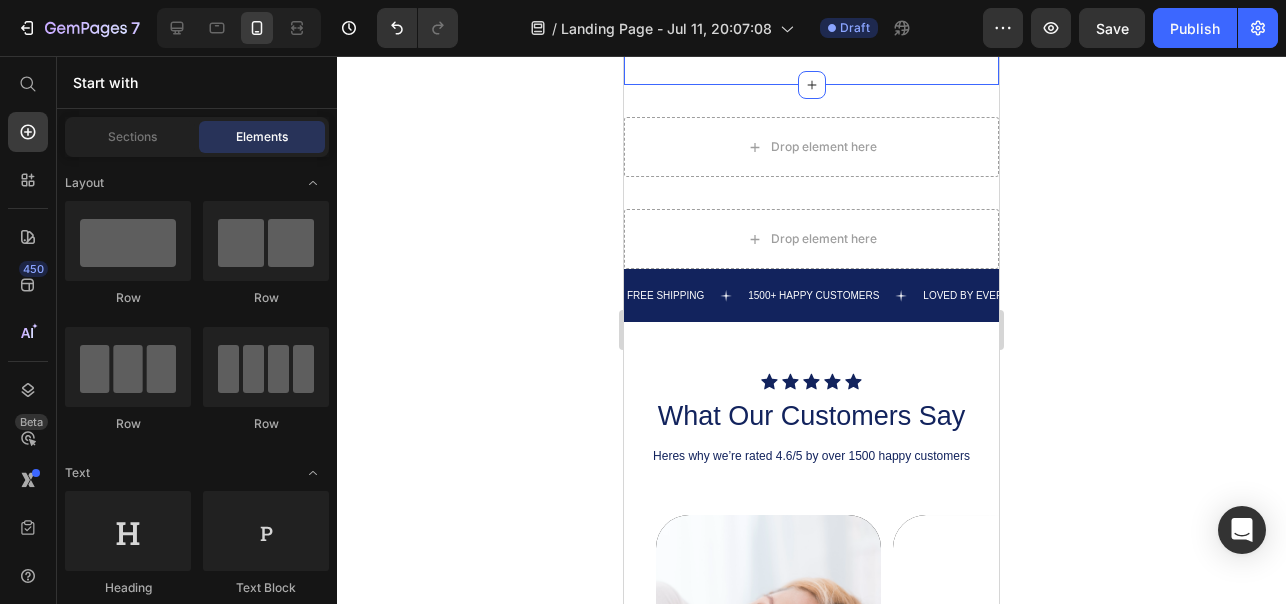 click 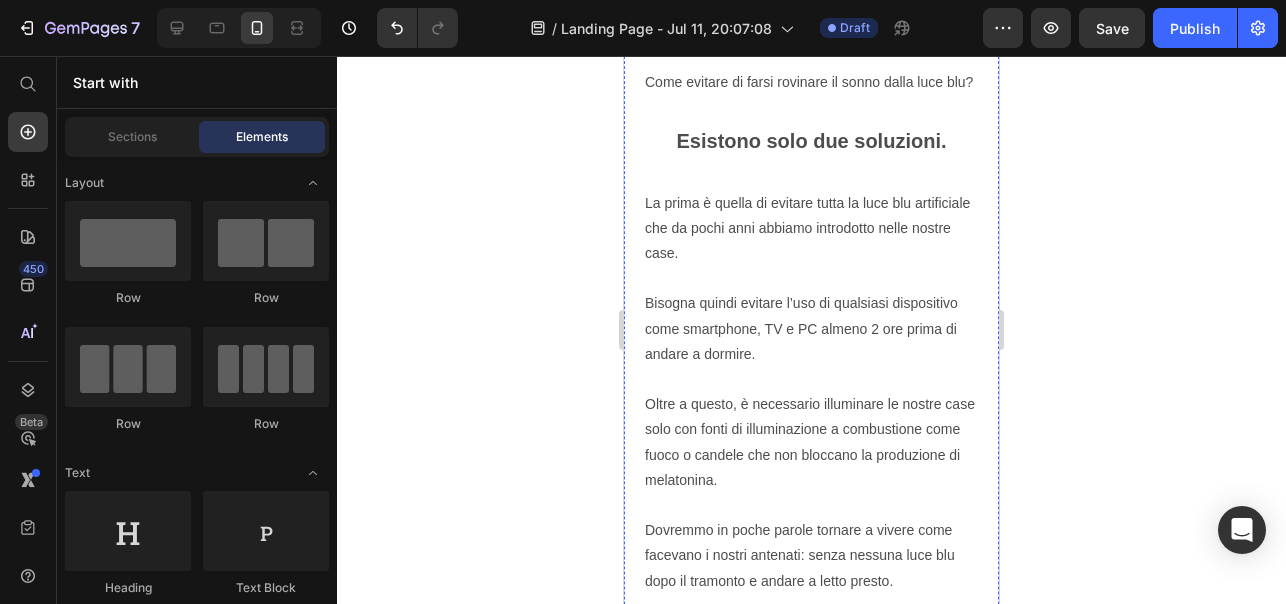 scroll, scrollTop: 1894, scrollLeft: 0, axis: vertical 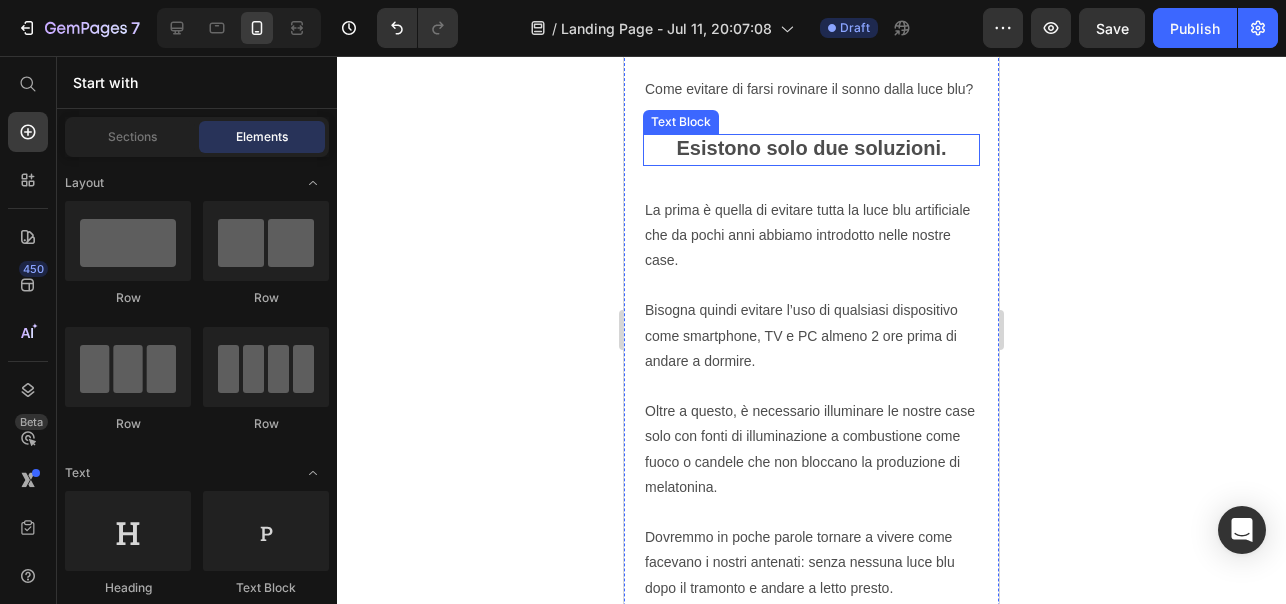 click on "Esistono solo due soluzioni." at bounding box center (811, 148) 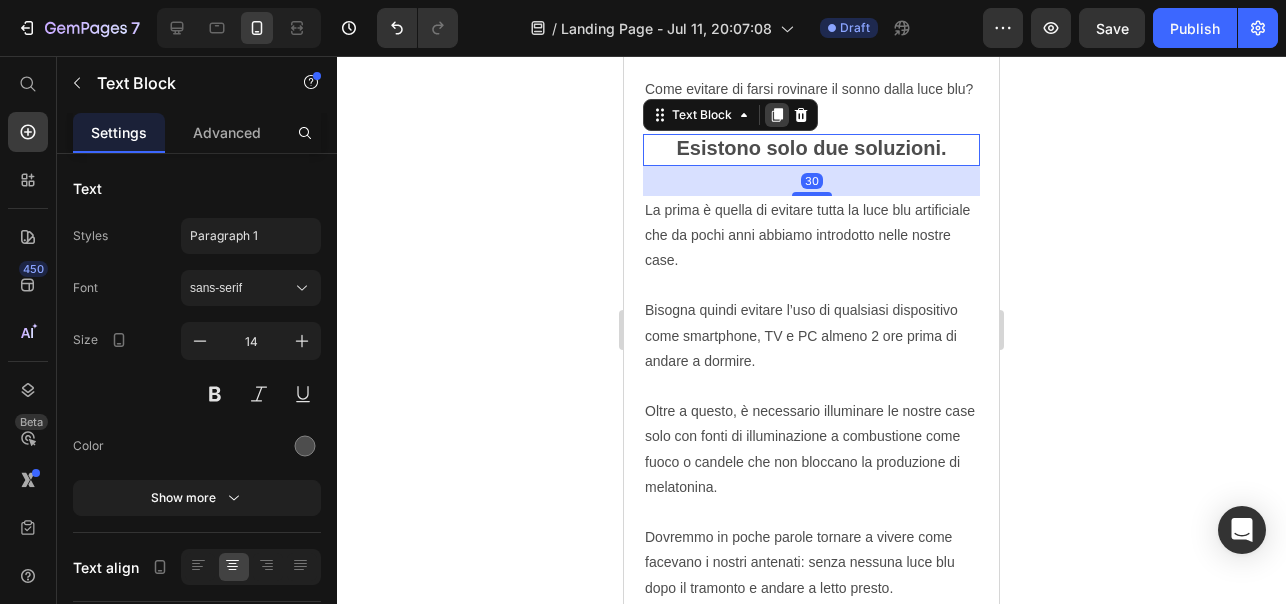 click 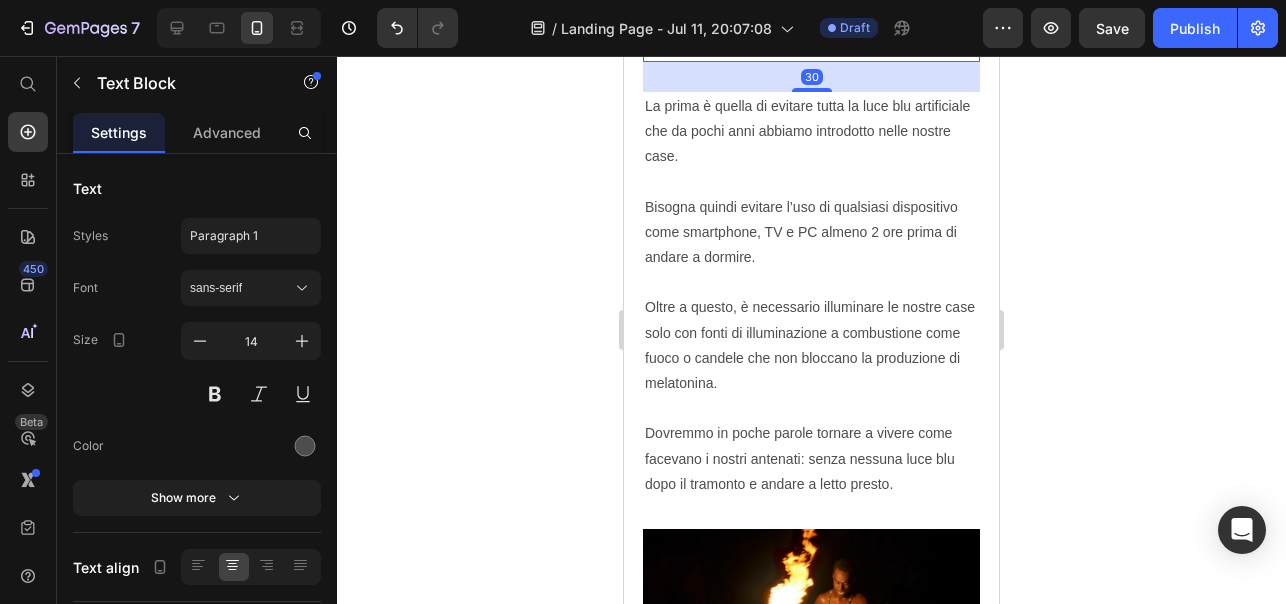 scroll, scrollTop: 2060, scrollLeft: 0, axis: vertical 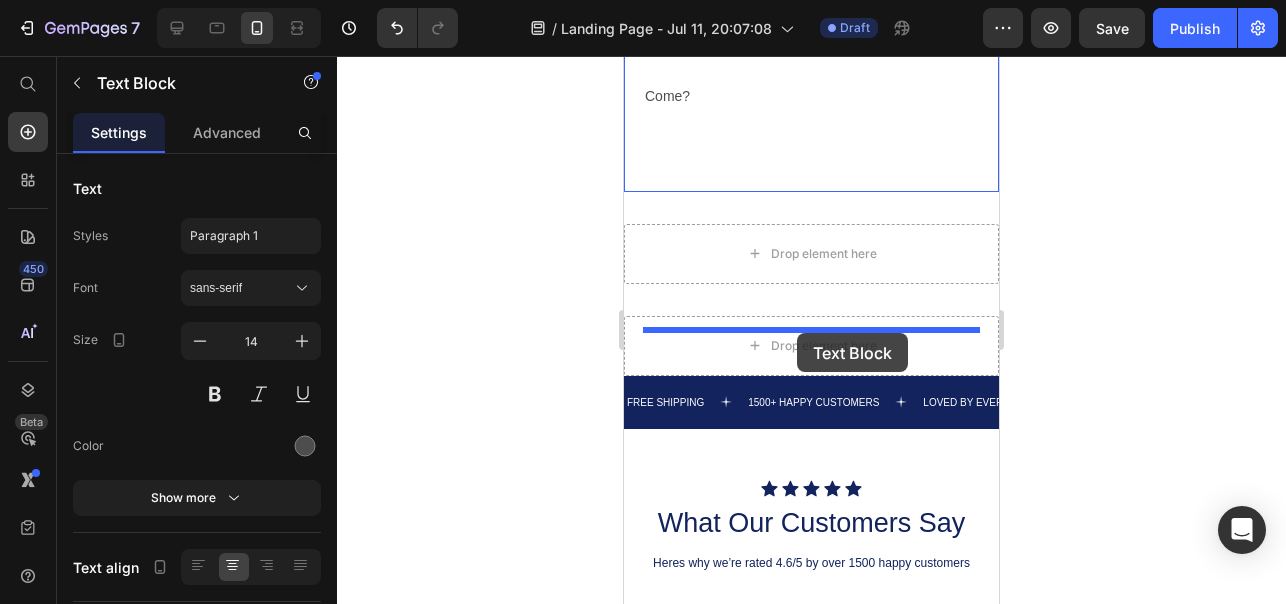 drag, startPoint x: 659, startPoint y: 205, endPoint x: 797, endPoint y: 333, distance: 188.22327 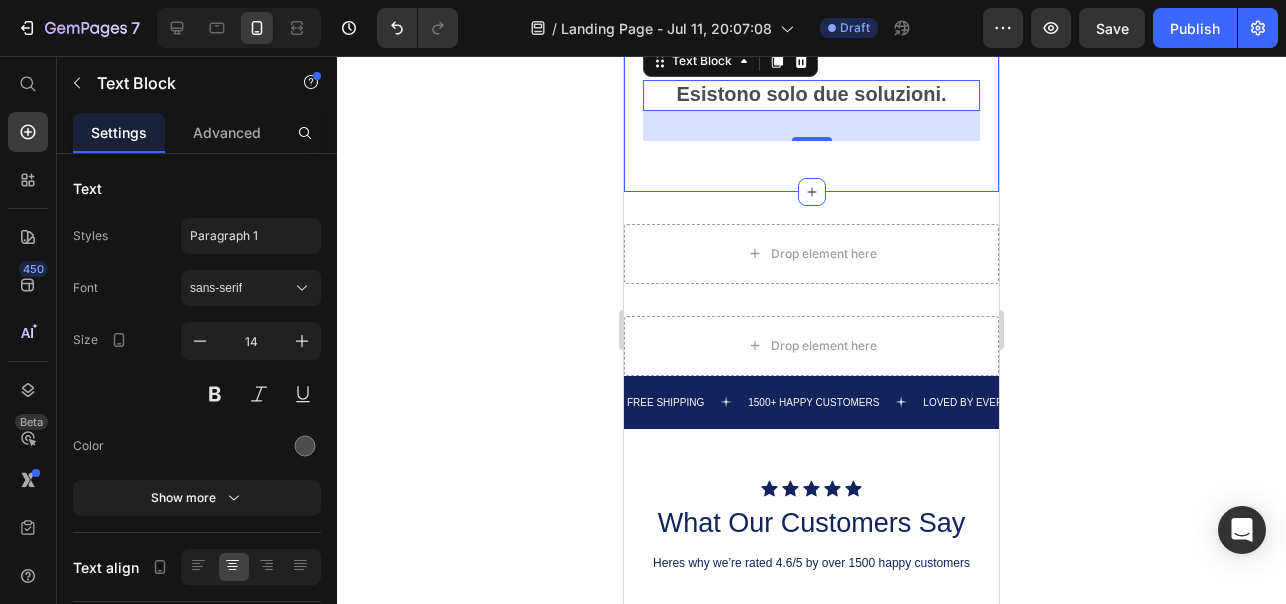 scroll, scrollTop: 3169, scrollLeft: 0, axis: vertical 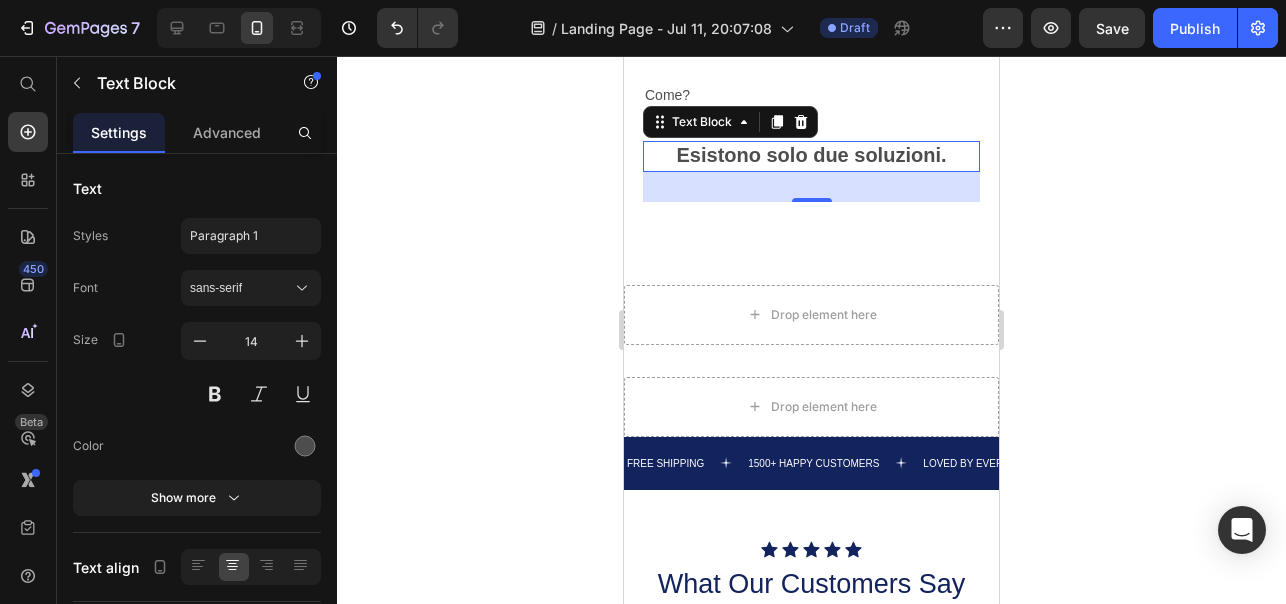click on "Esistono solo due soluzioni." at bounding box center (811, 155) 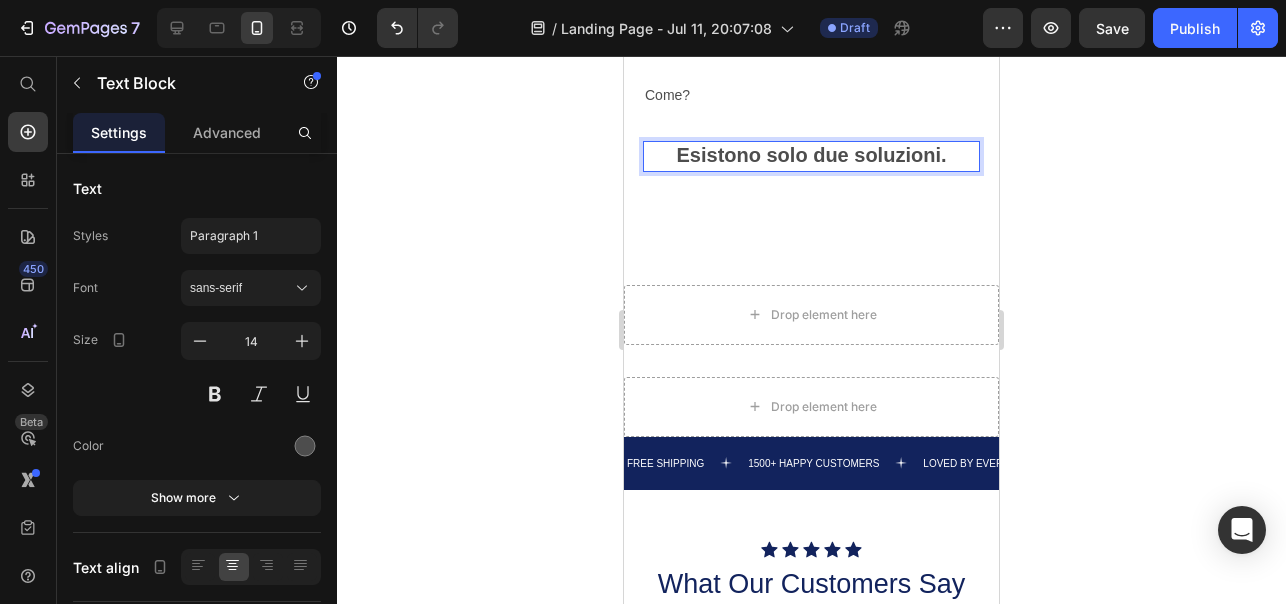 click on "Esistono solo due soluzioni." at bounding box center (811, 155) 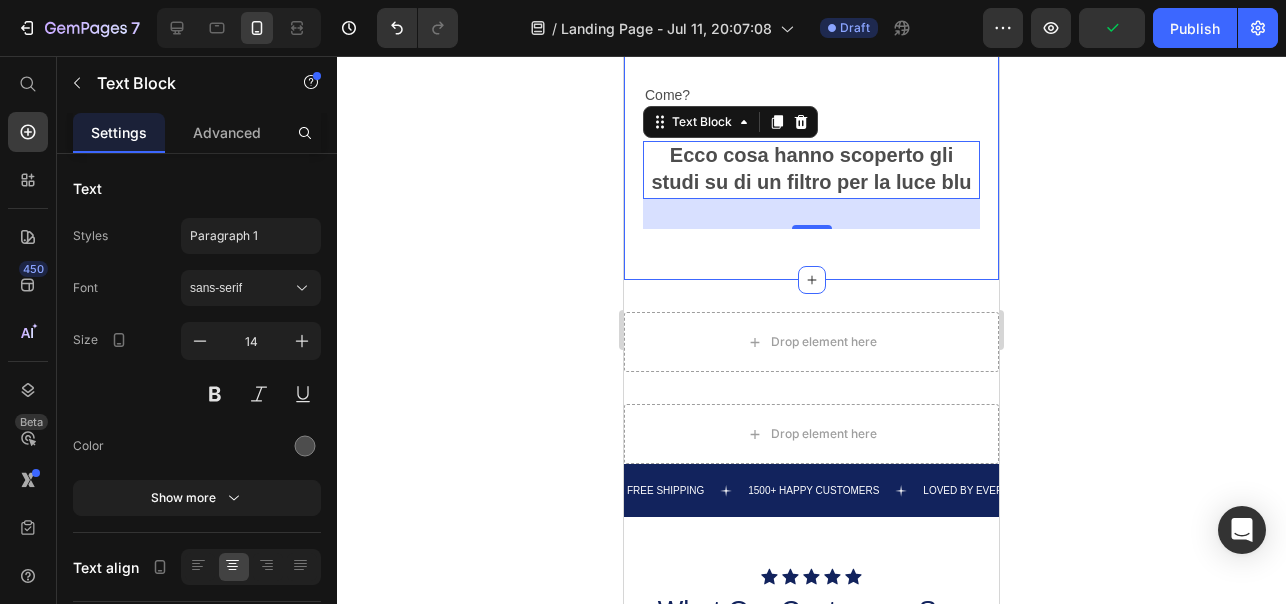 click 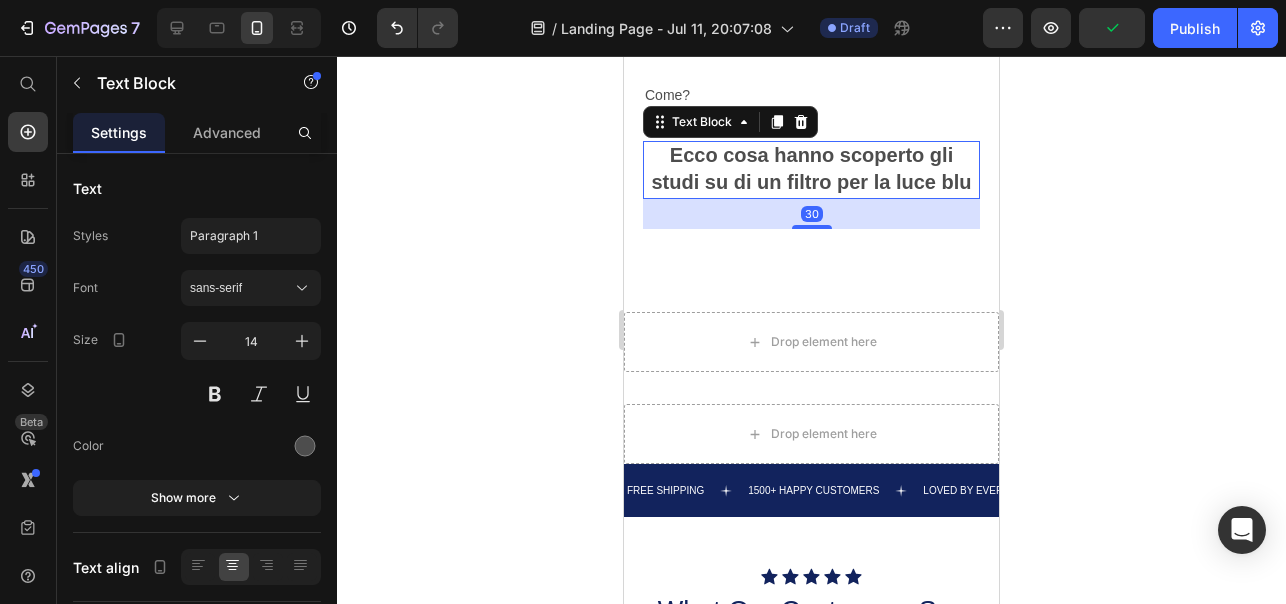 click on "Ecco cosa hanno scoperto gli studi su di un filtro per la luce blu" at bounding box center [811, 170] 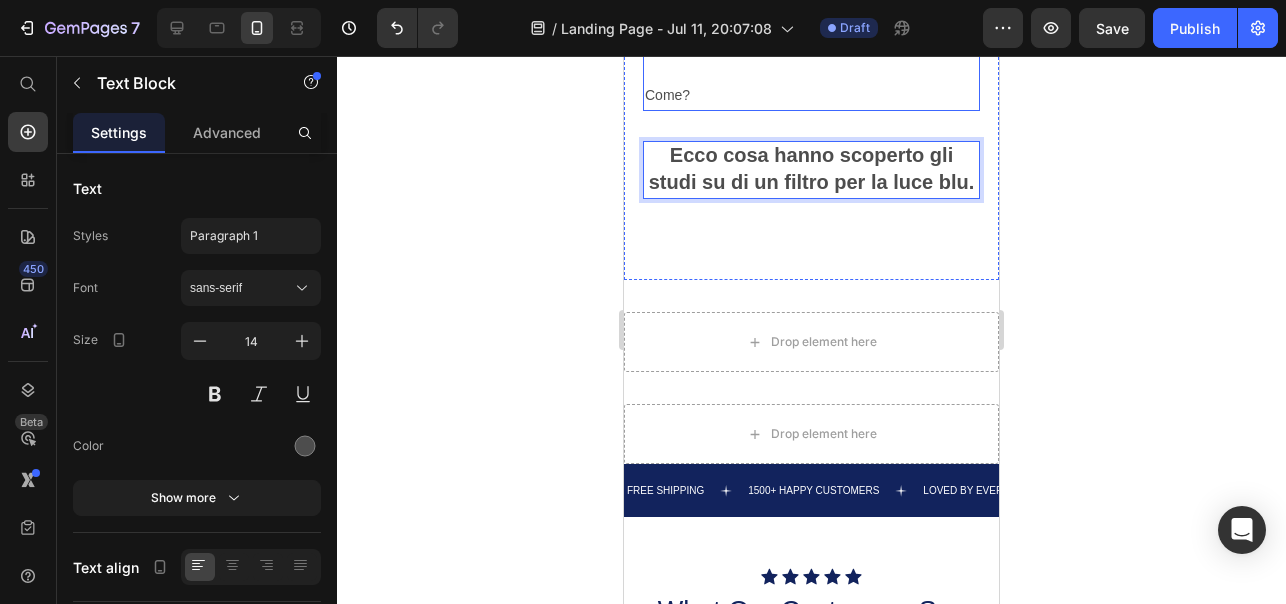 click on "Possiamo fortunatamente continuare ad avere queste abitudini, ma è necessario bloccare la luce blu..." at bounding box center [811, 33] 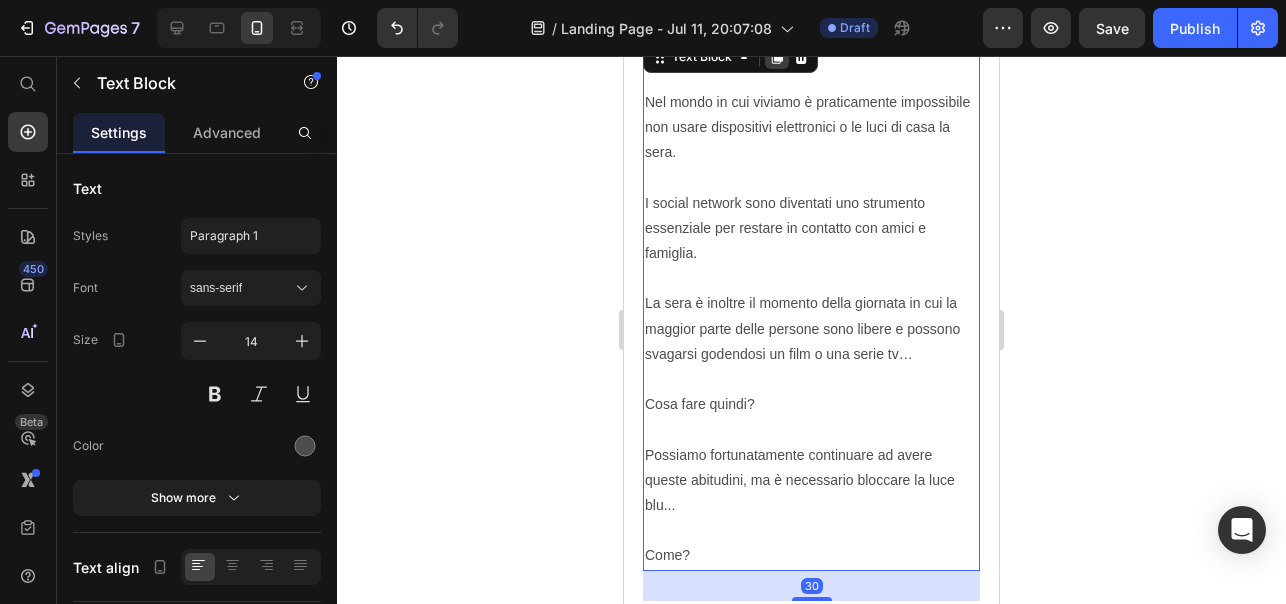 click 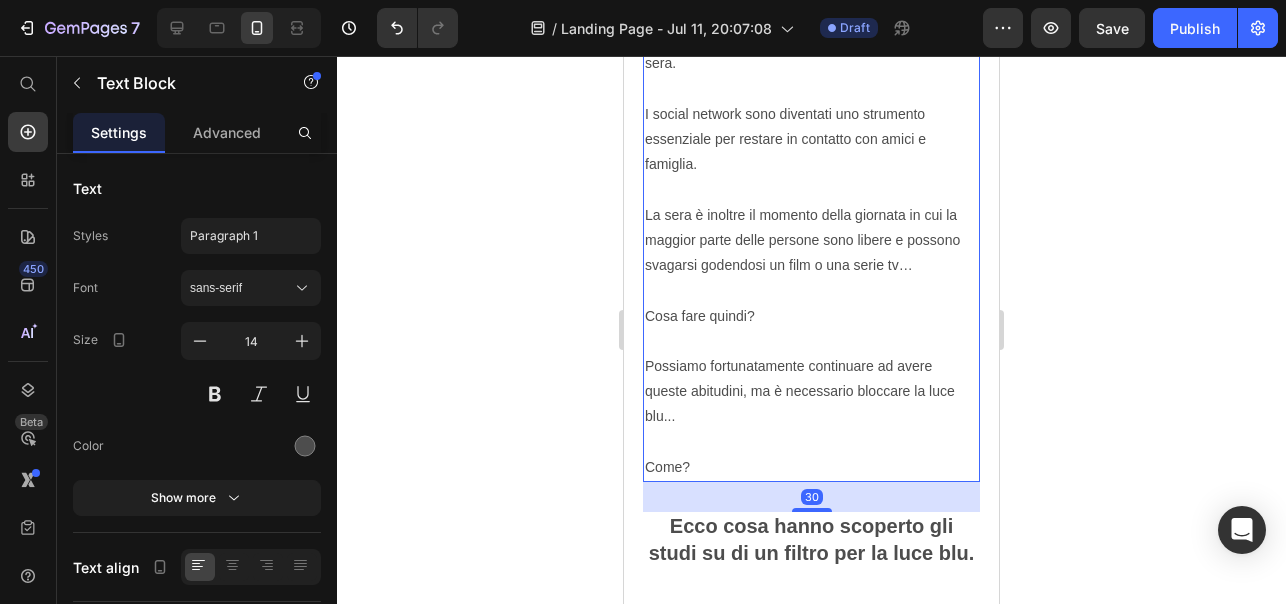 scroll, scrollTop: 3373, scrollLeft: 0, axis: vertical 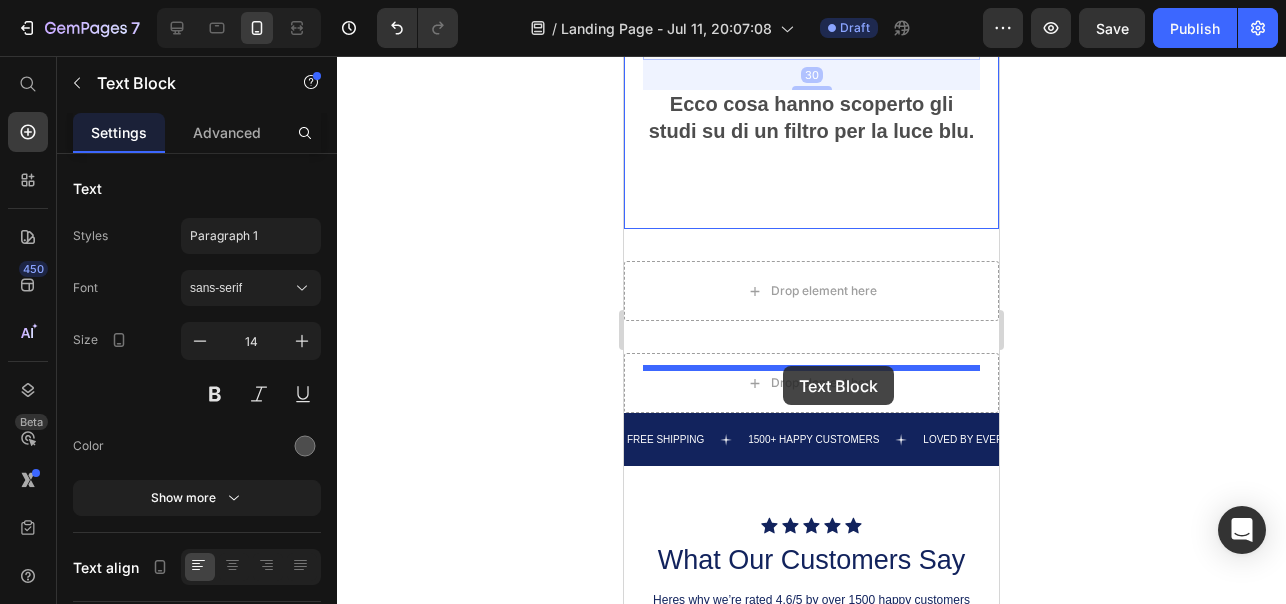drag, startPoint x: 653, startPoint y: 111, endPoint x: 783, endPoint y: 366, distance: 286.22543 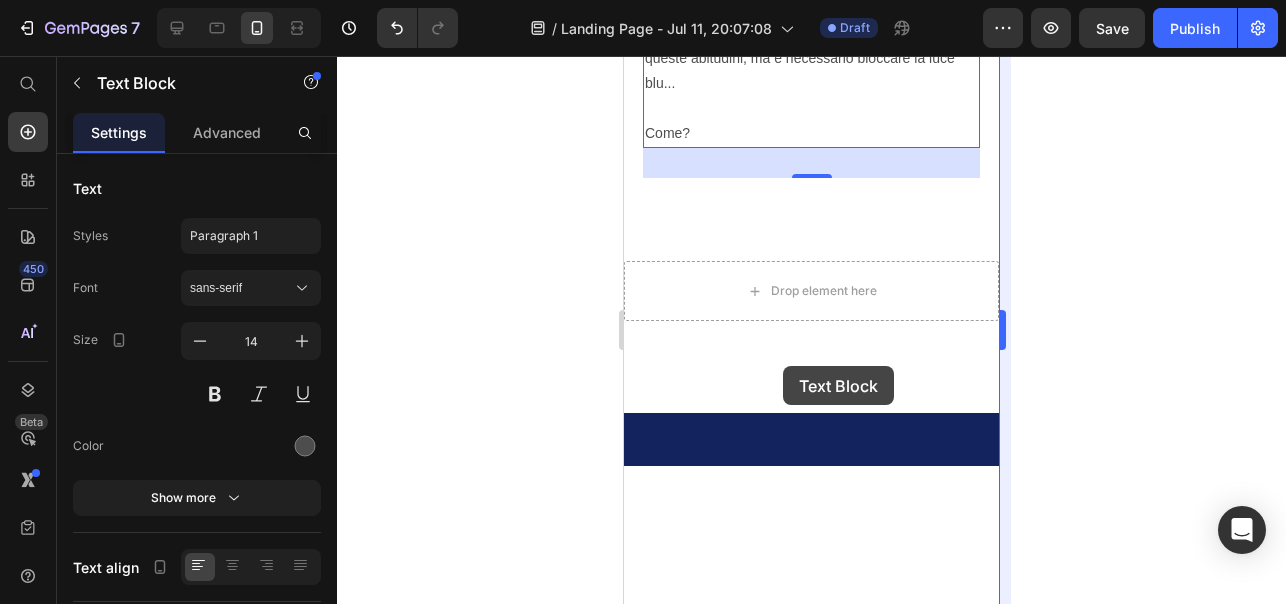 scroll, scrollTop: 3219, scrollLeft: 0, axis: vertical 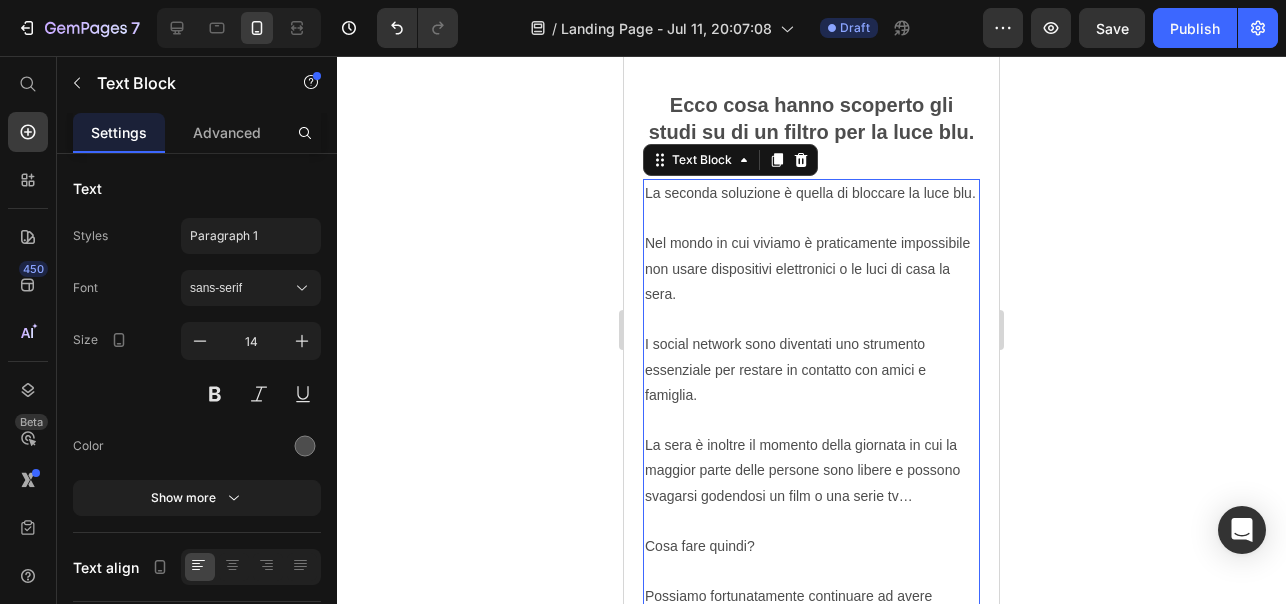 click 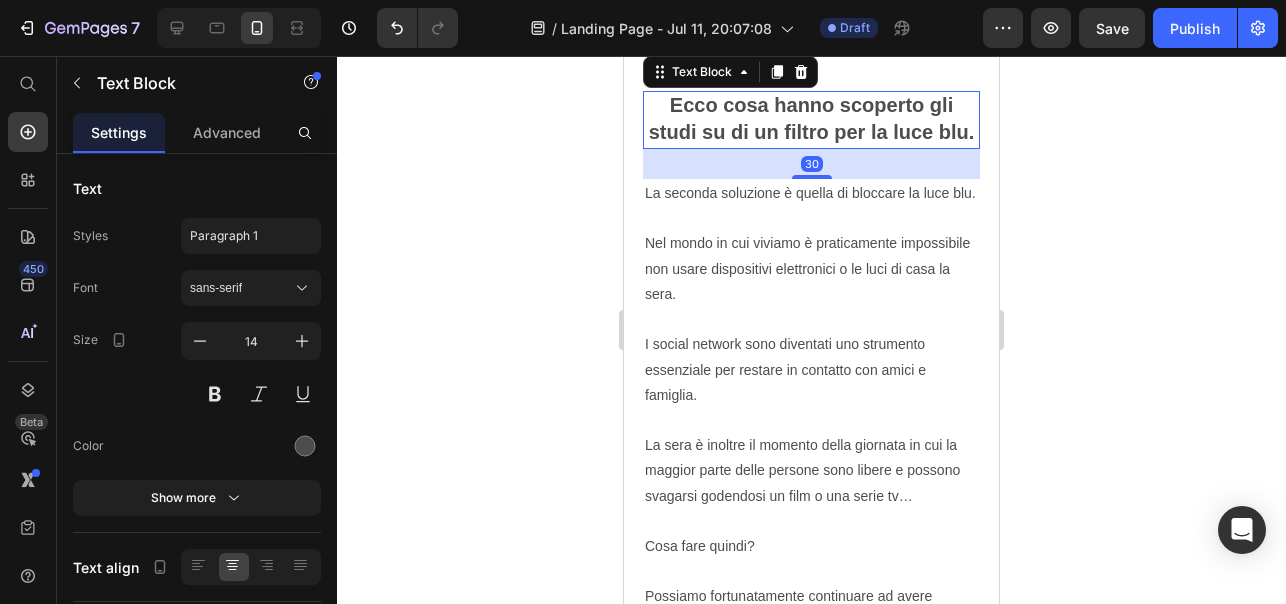 click on "Ecco cosa hanno scoperto gli studi su di un filtro per la luce blu." at bounding box center (812, 118) 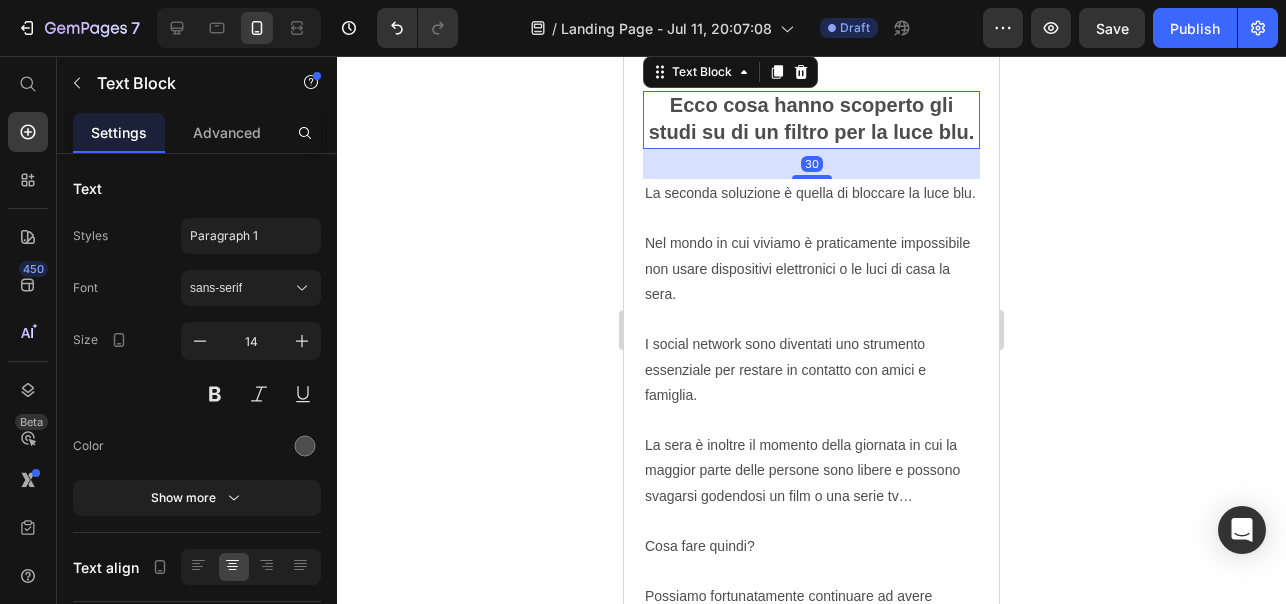 click 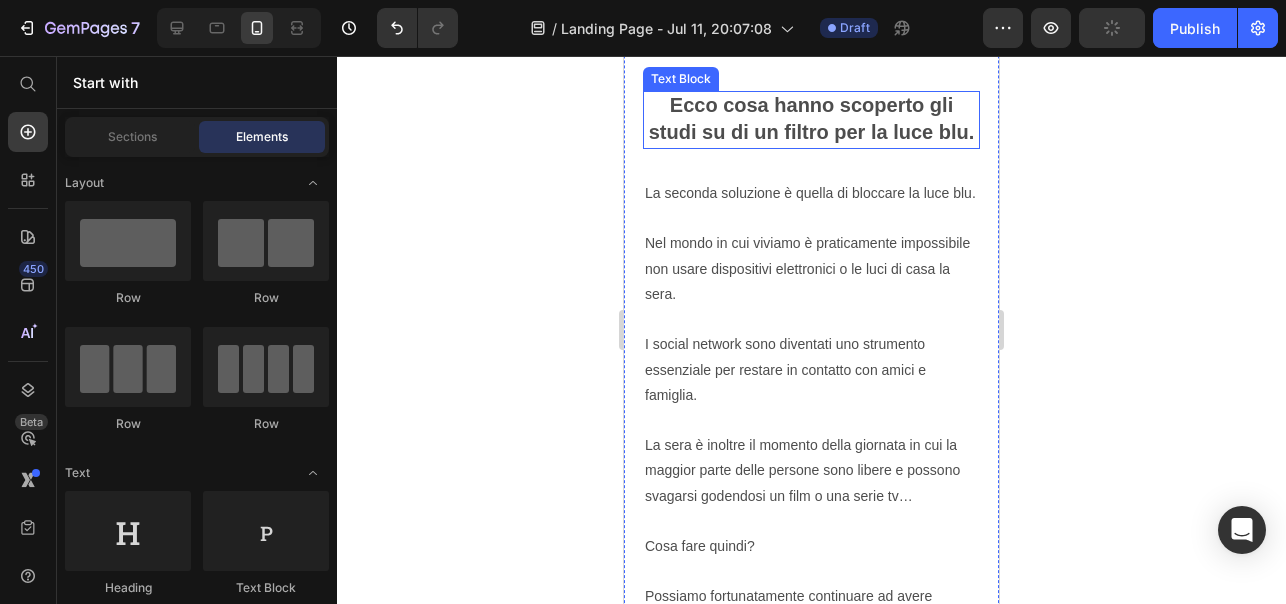 scroll, scrollTop: 3282, scrollLeft: 0, axis: vertical 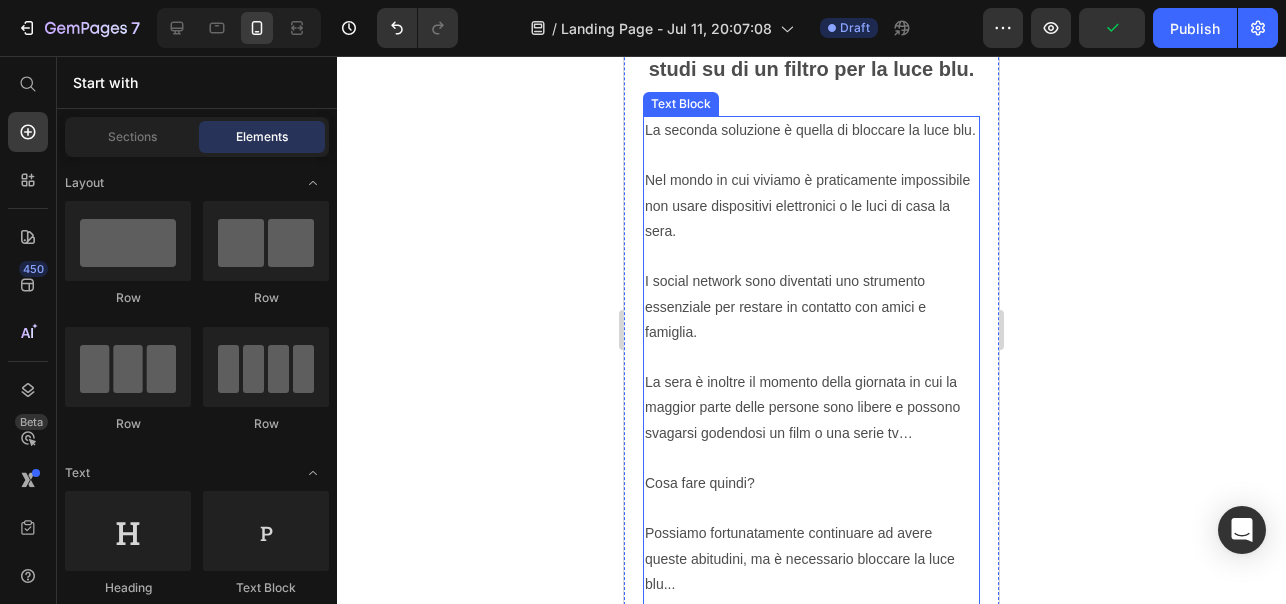 click on "Nel mondo in cui viviamo è praticamente impossibile non usare dispositivi elettronici o le luci di casa la sera." at bounding box center (811, 218) 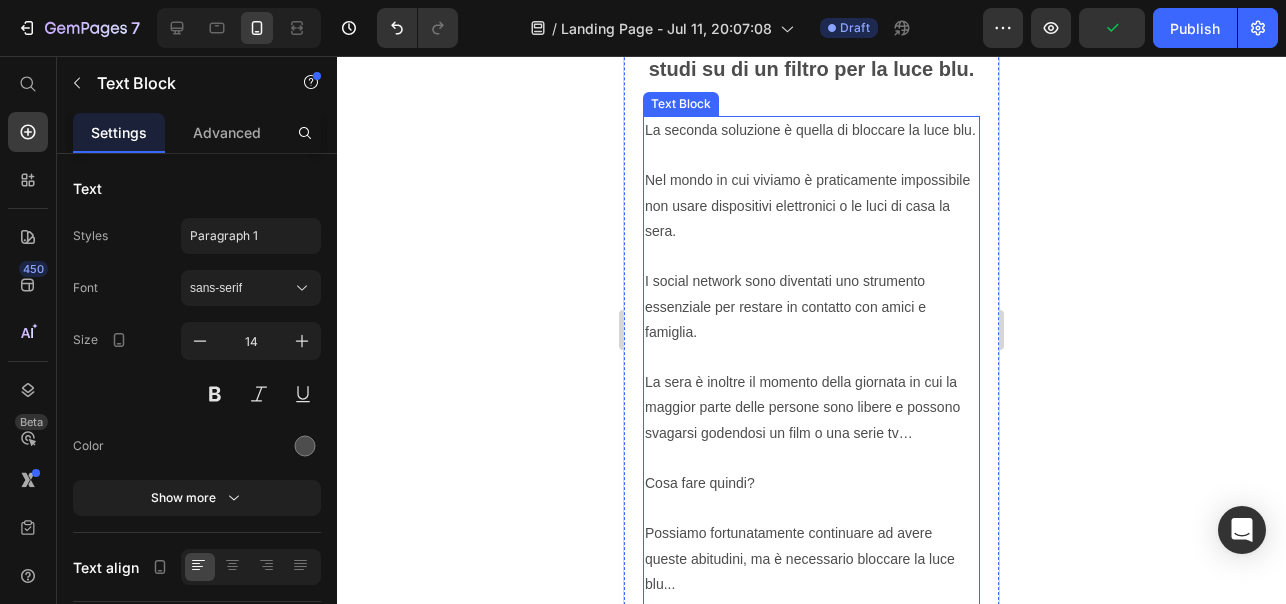 click on "Nel mondo in cui viviamo è praticamente impossibile non usare dispositivi elettronici o le luci di casa la sera." at bounding box center (811, 218) 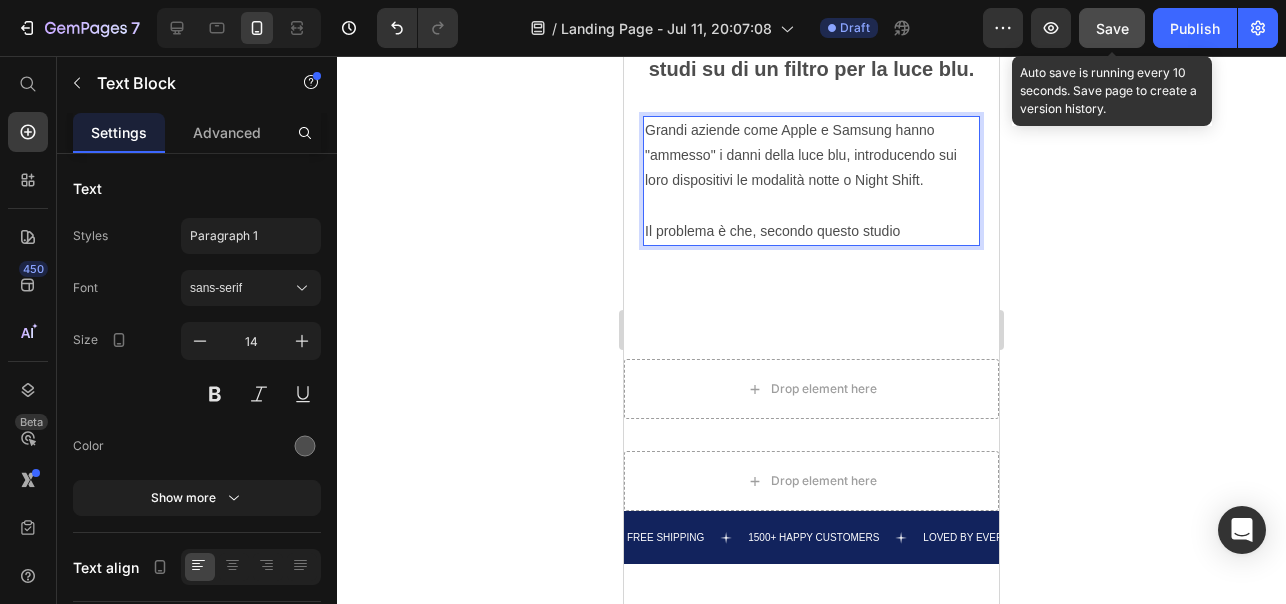 click on "Save" at bounding box center (1112, 28) 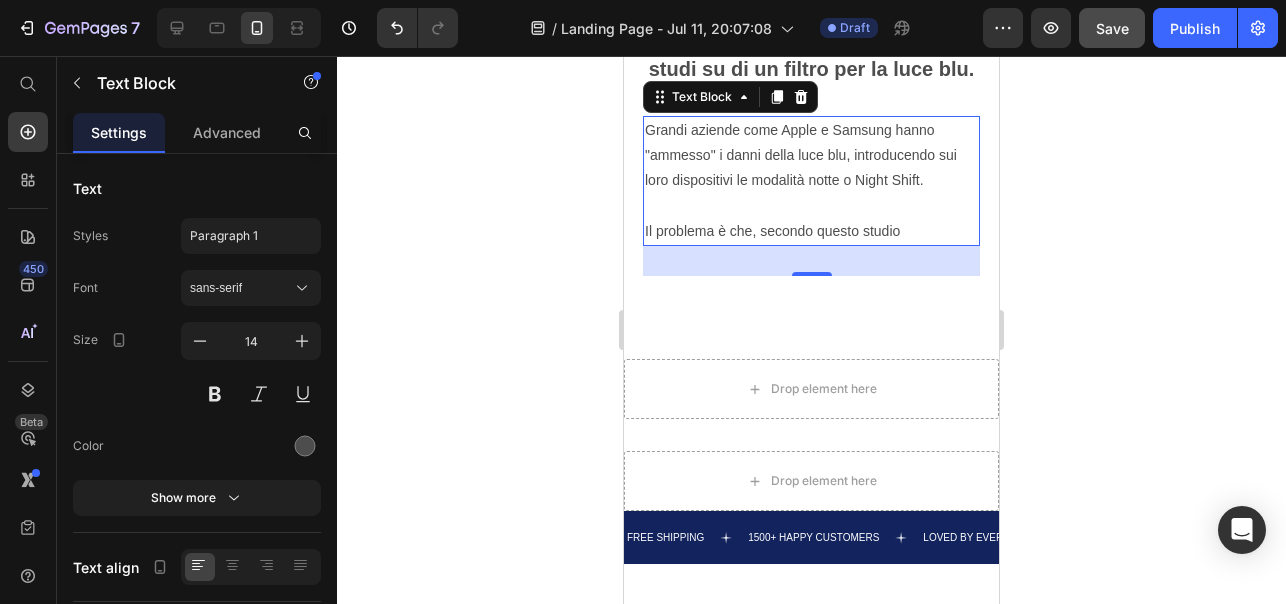 click 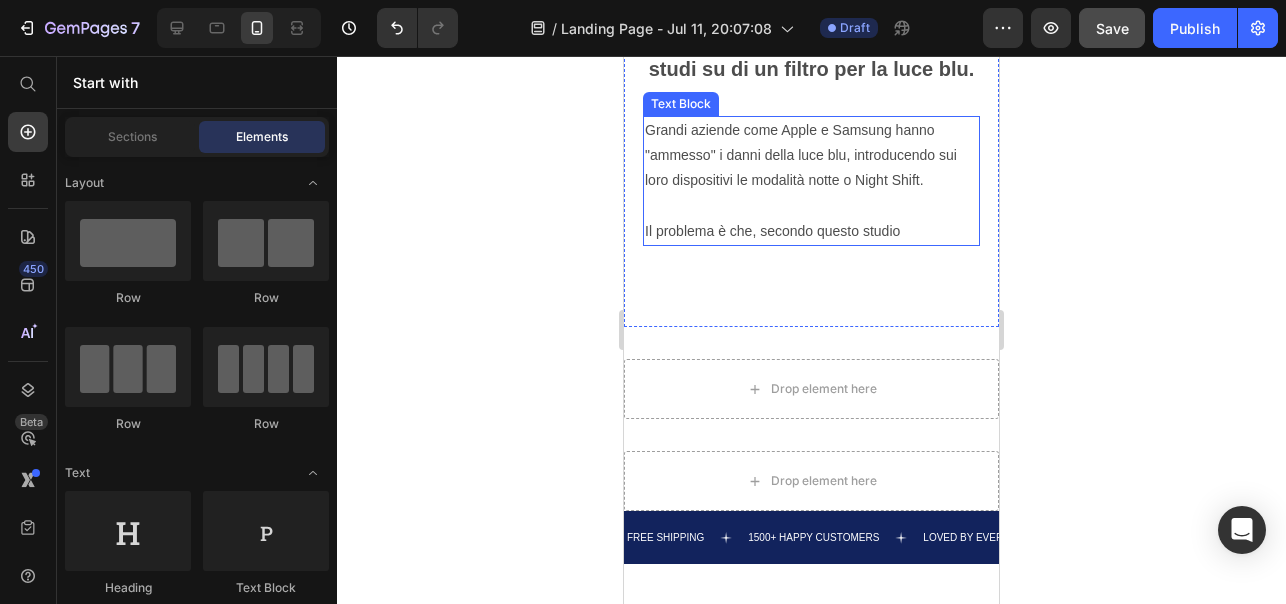 click on "Grandi aziende come Apple e Samsung hanno "ammesso" i danni della luce blu, introducendo sui loro dispositivi le modalità notte o Night Shift. Il problema è che, secondo questo studio" at bounding box center [811, 181] 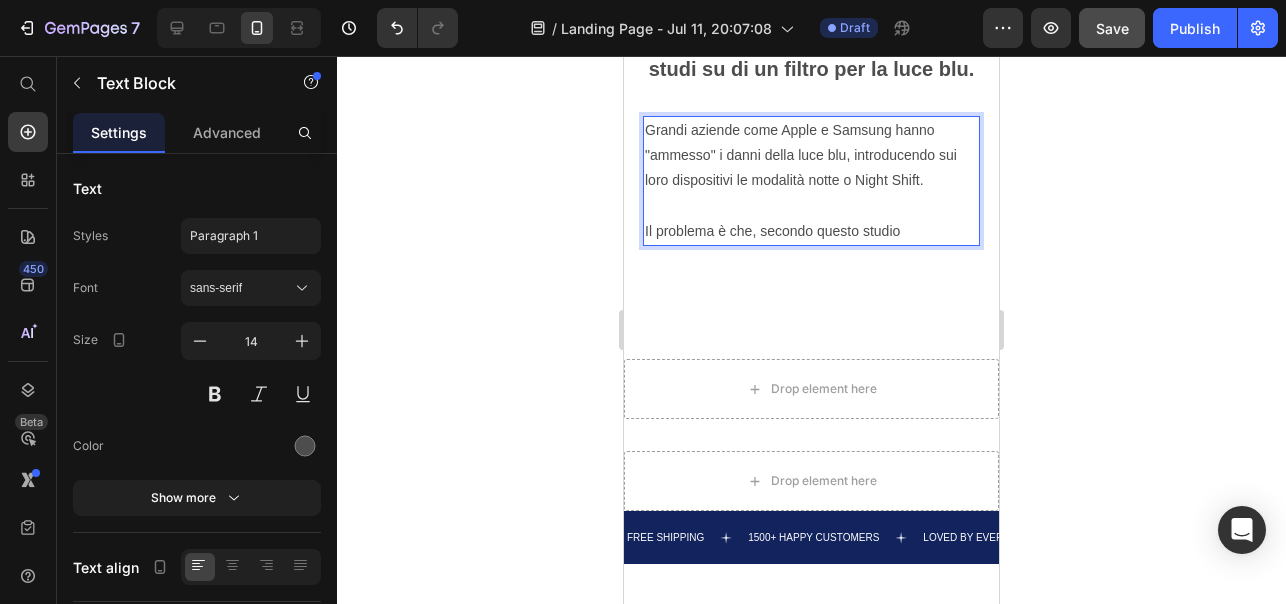 click on "Grandi aziende come Apple e Samsung hanno "ammesso" i danni della luce blu, introducendo sui loro dispositivi le modalità notte o Night Shift. Il problema è che, secondo questo studio" at bounding box center (811, 181) 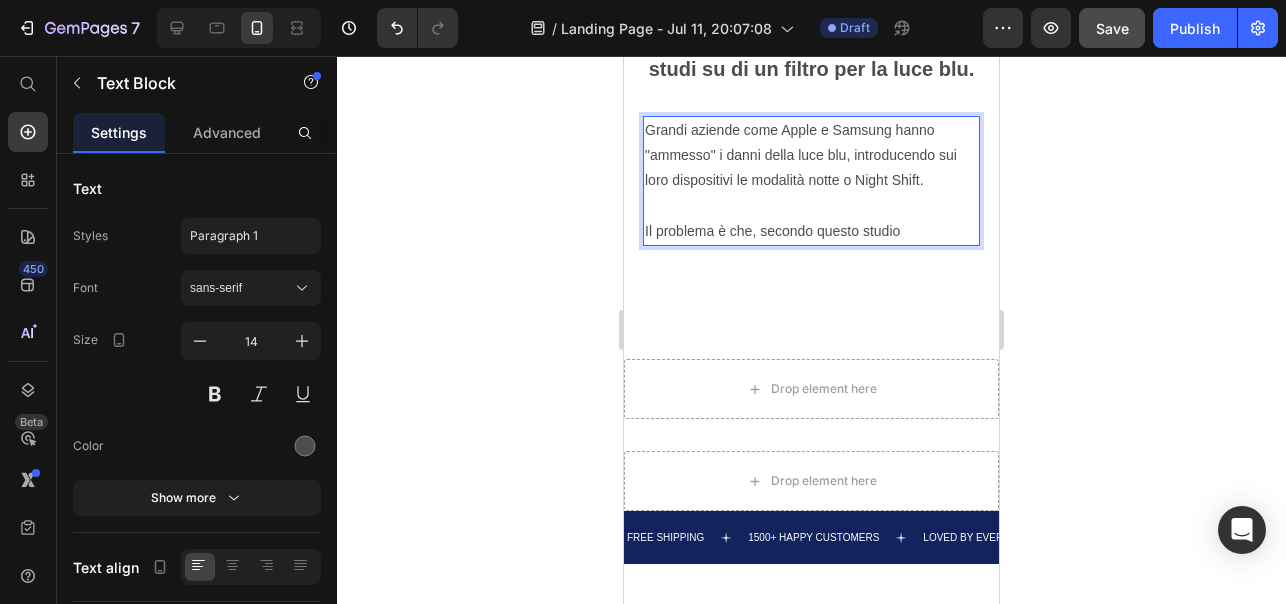 click 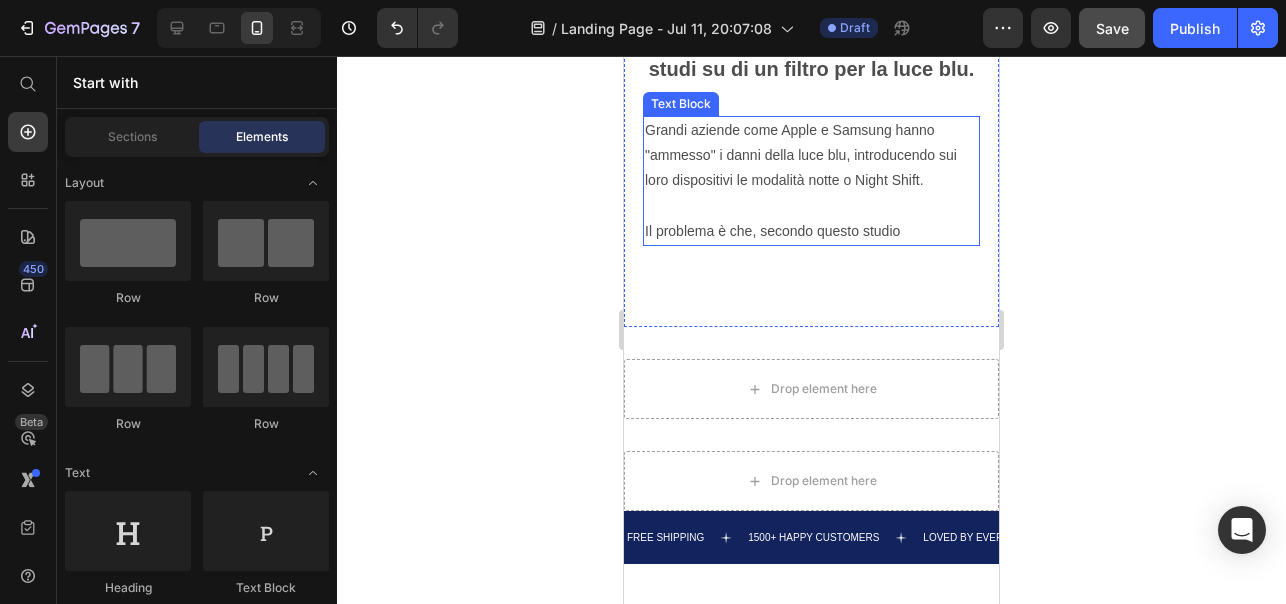 click on "Grandi aziende come Apple e Samsung hanno "ammesso" i danni della luce blu, introducendo sui loro dispositivi le modalità notte o Night Shift. Il problema è che, secondo questo studio" at bounding box center (811, 181) 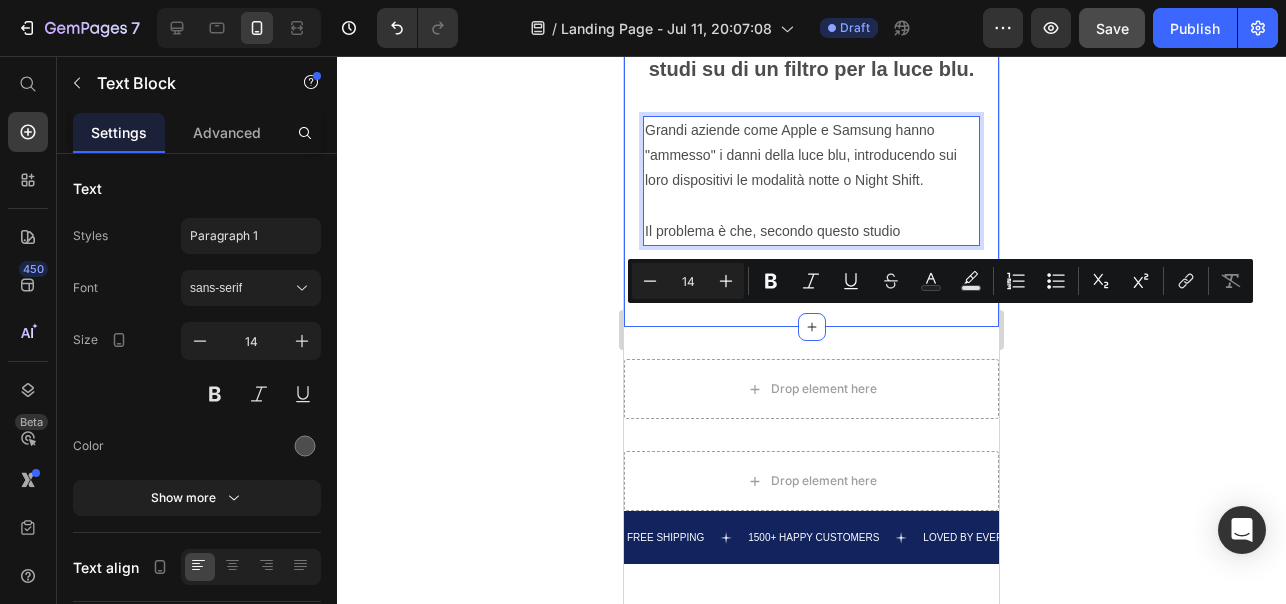 click 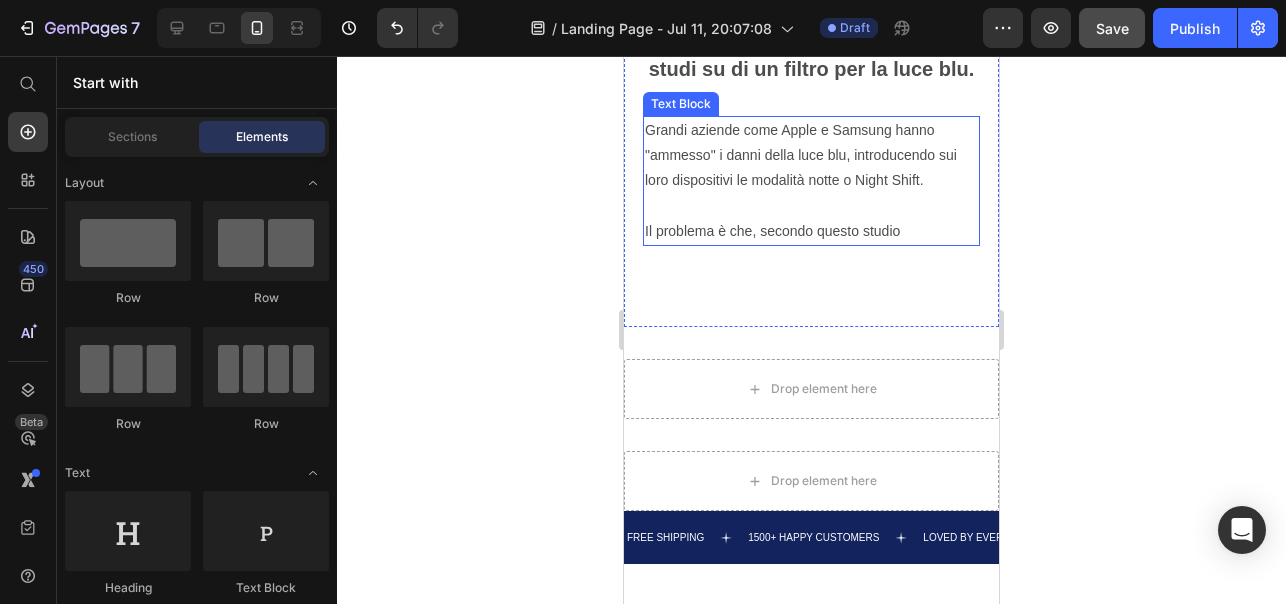 click on "Grandi aziende come Apple e Samsung hanno "ammesso" i danni della luce blu, introducendo sui loro dispositivi le modalità notte o Night Shift. Il problema è che, secondo questo studio" at bounding box center [811, 181] 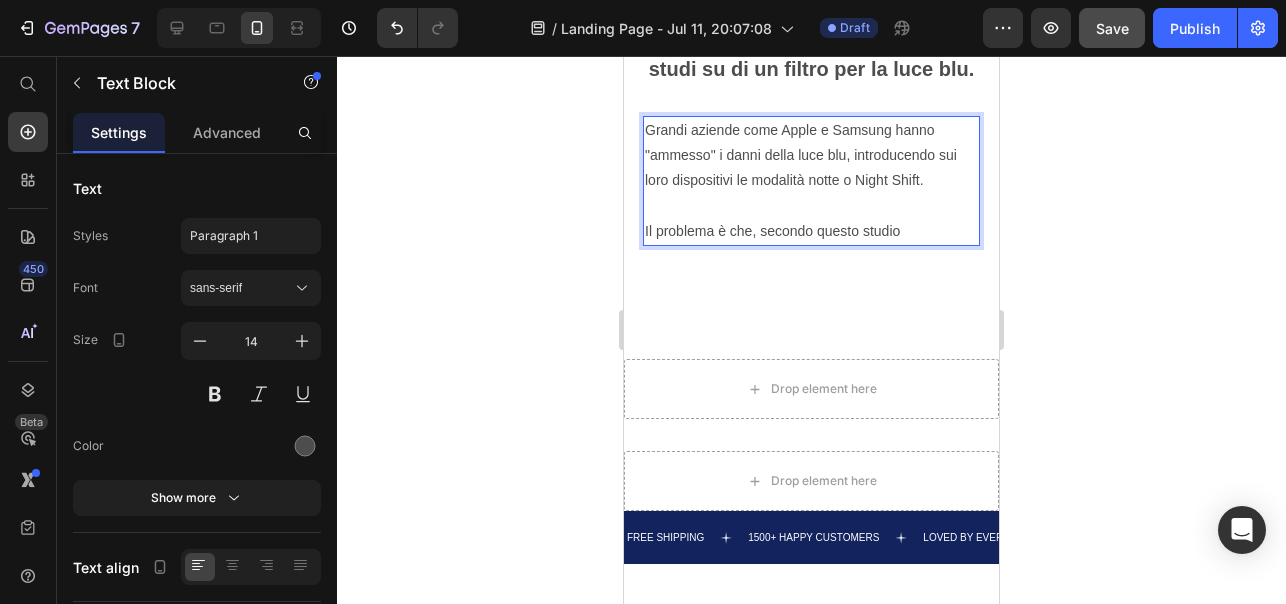 click on "Grandi aziende come Apple e Samsung hanno "ammesso" i danni della luce blu, introducendo sui loro dispositivi le modalità notte o Night Shift. Il problema è che, secondo questo studio" at bounding box center [811, 181] 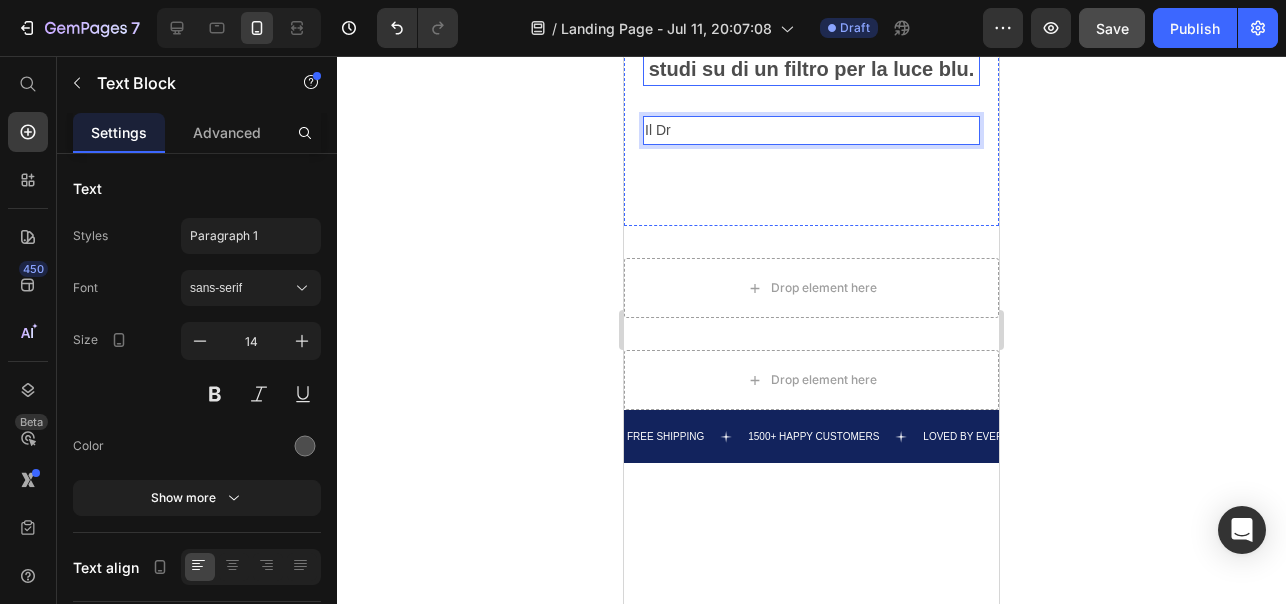 click on "Ecco cosa hanno scoperto gli studi su di un filtro per la luce blu." at bounding box center (812, 55) 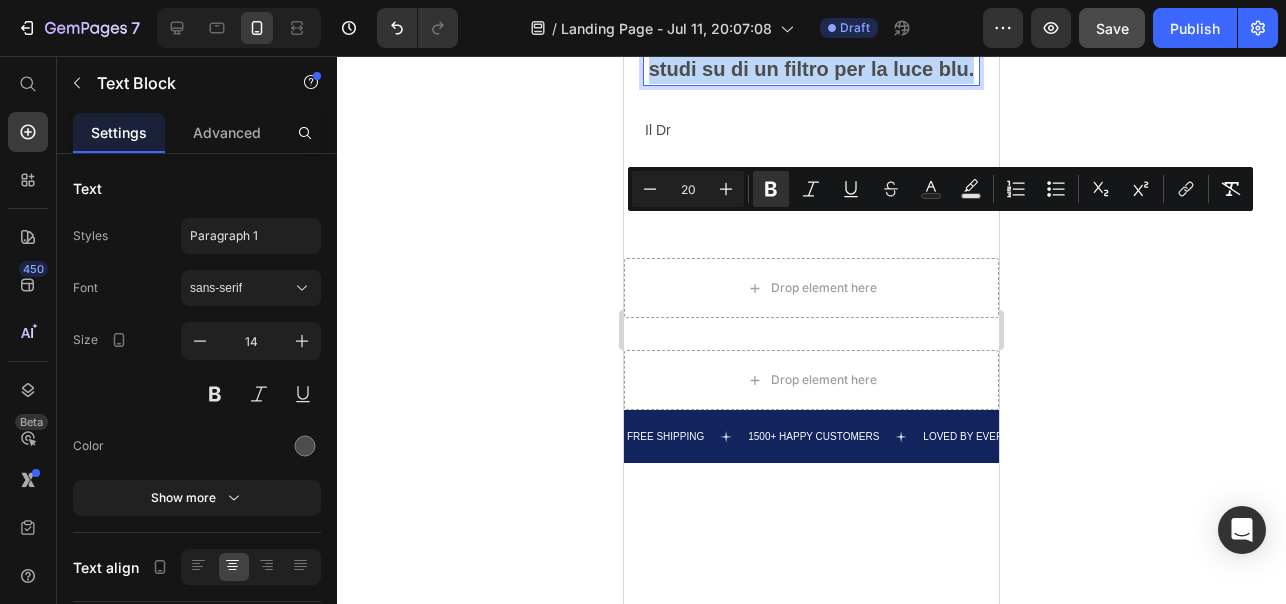 drag, startPoint x: 976, startPoint y: 263, endPoint x: 776, endPoint y: 229, distance: 202.86942 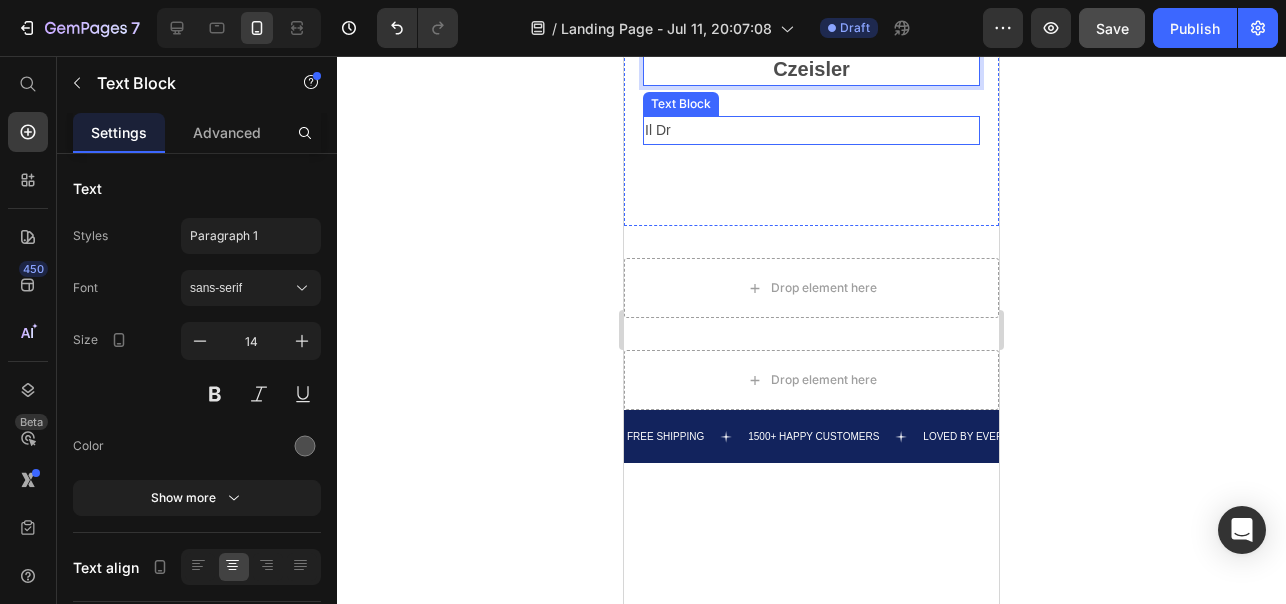 click on "Il Dr" at bounding box center (811, 130) 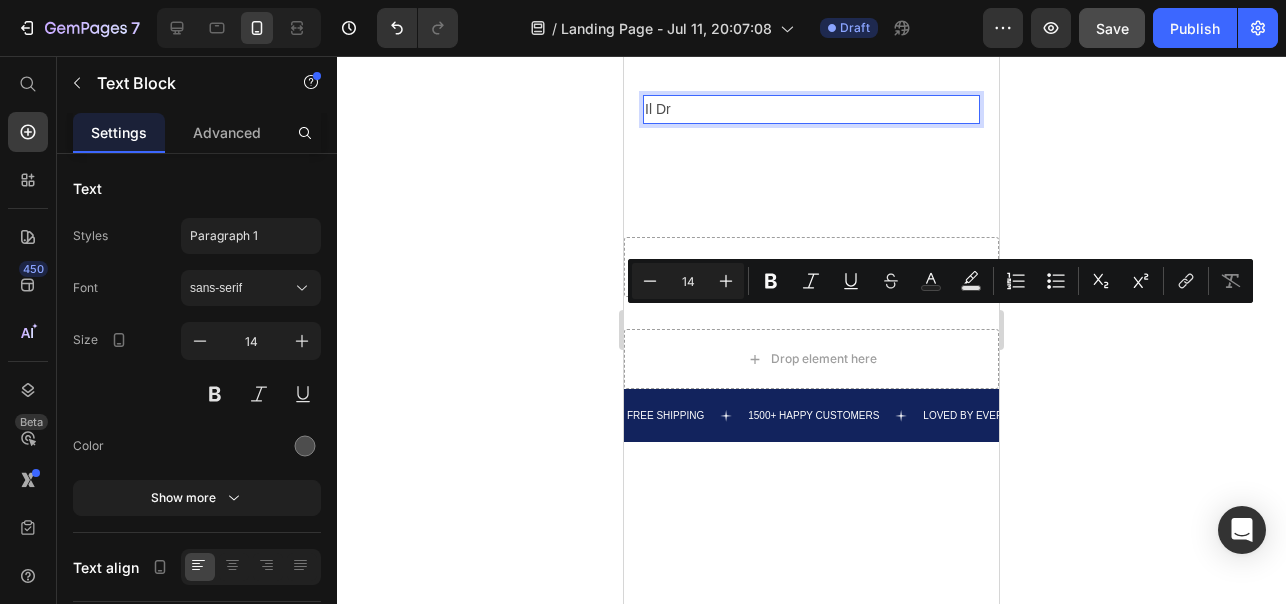 scroll, scrollTop: 21, scrollLeft: 0, axis: vertical 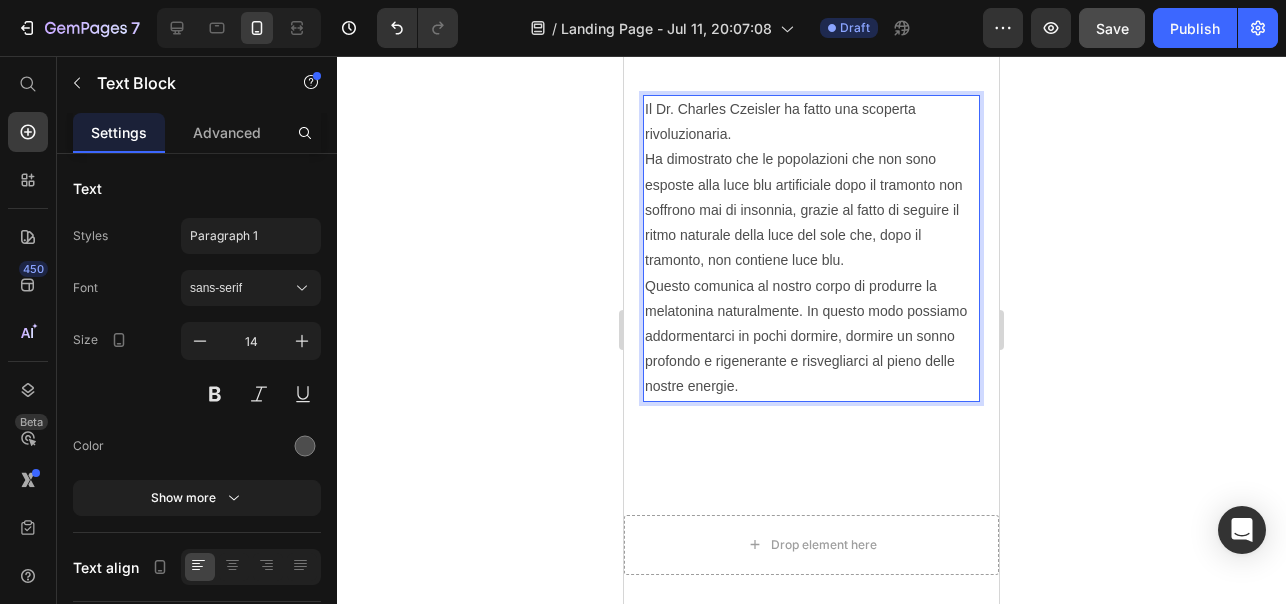 click on "Il Dr. Charles Czeisler ha fatto una scoperta rivoluzionaria." at bounding box center [811, 122] 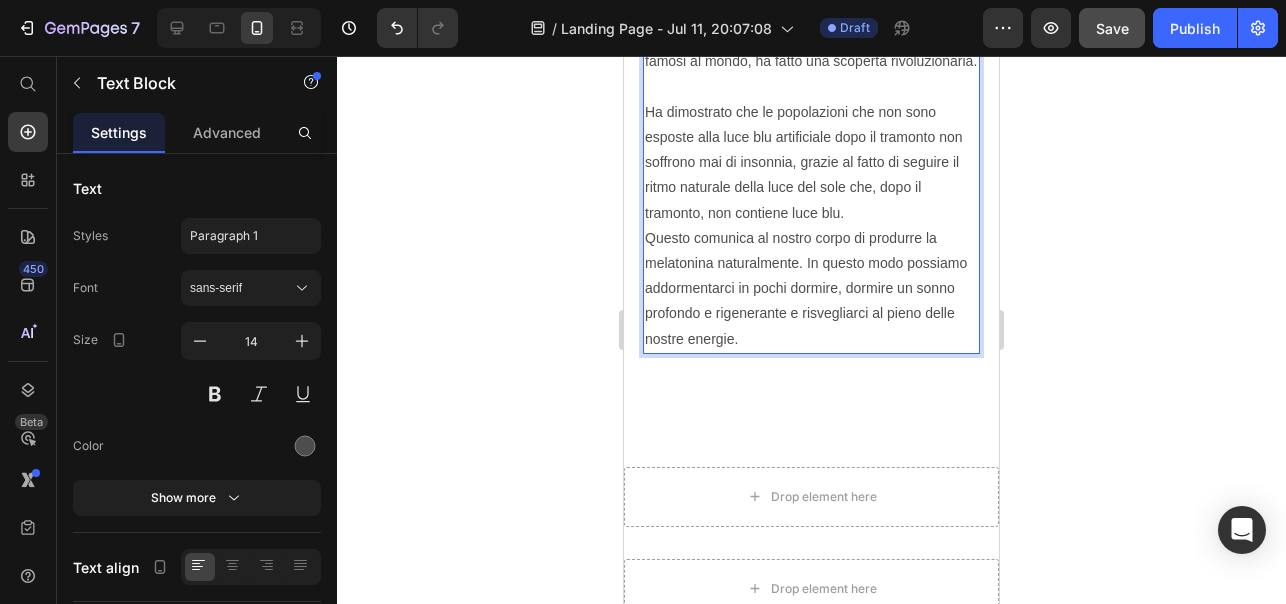scroll, scrollTop: 3377, scrollLeft: 0, axis: vertical 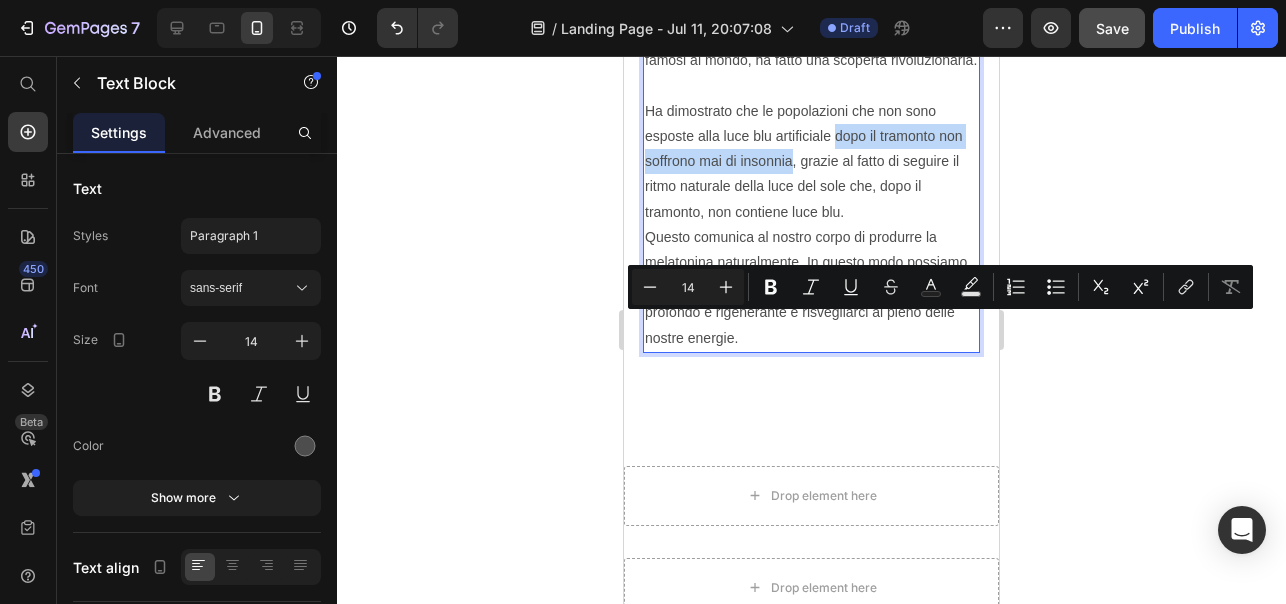 drag, startPoint x: 836, startPoint y: 329, endPoint x: 791, endPoint y: 356, distance: 52.478565 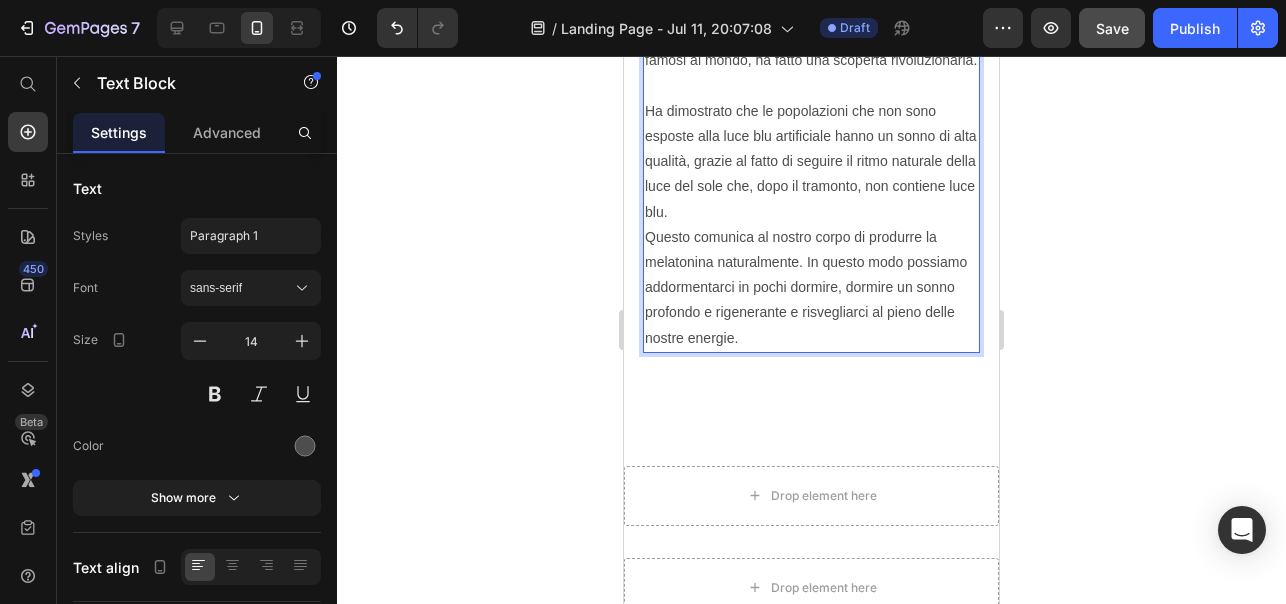 click on "Ha dimostrato che le popolazioni che non sono esposte alla luce blu artificiale hanno un sonno di alta qualità, grazie al fatto di seguire il ritmo naturale della luce del sole che, dopo il tramonto, non contiene luce blu." at bounding box center (811, 162) 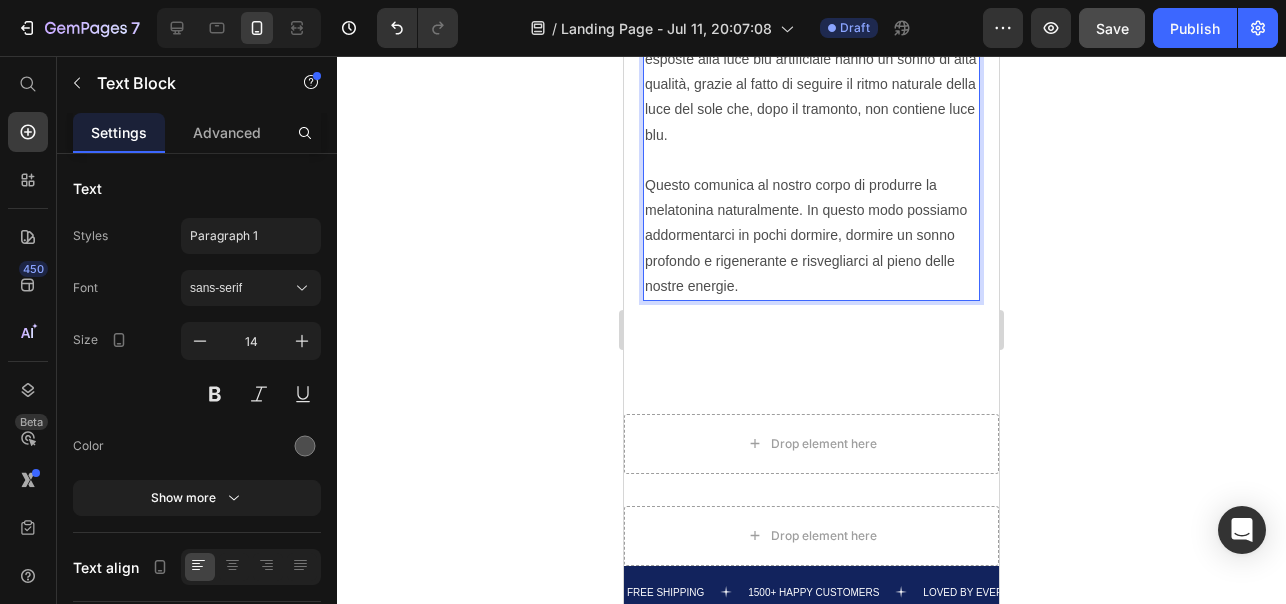 scroll, scrollTop: 3460, scrollLeft: 0, axis: vertical 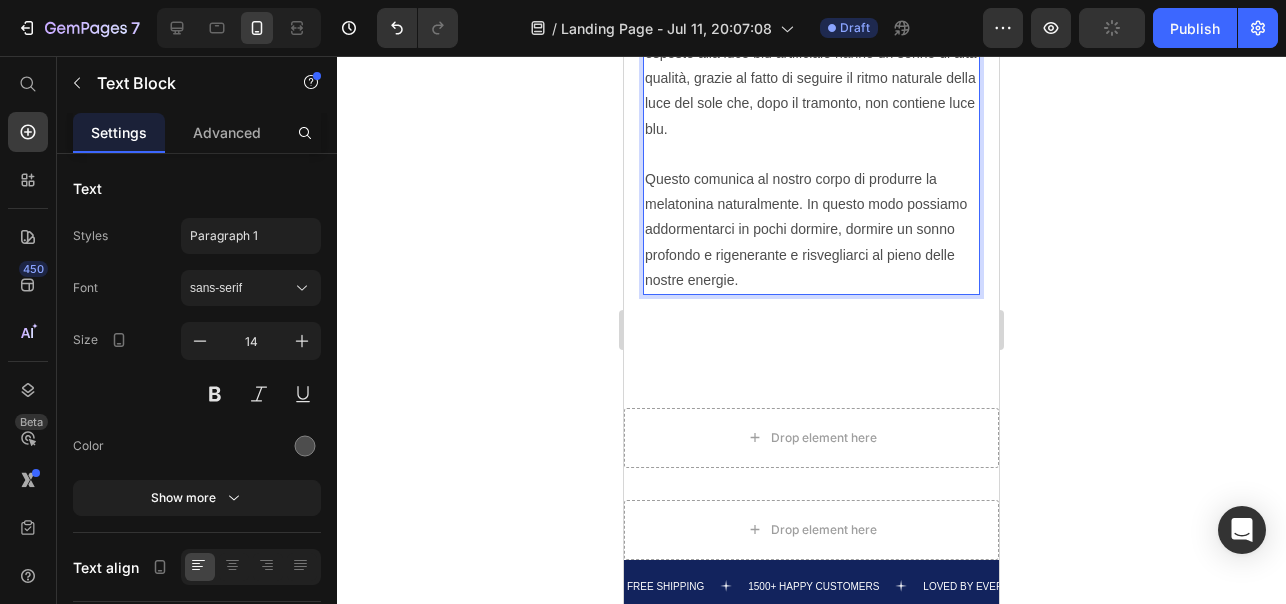 click on "Questo comunica al nostro corpo di produrre la melatonina naturalmente. In questo modo possiamo addormentarci in pochi dormire, dormire un sonno profondo e rigenerante e risvegliarci al pieno delle nostre energie." at bounding box center [811, 230] 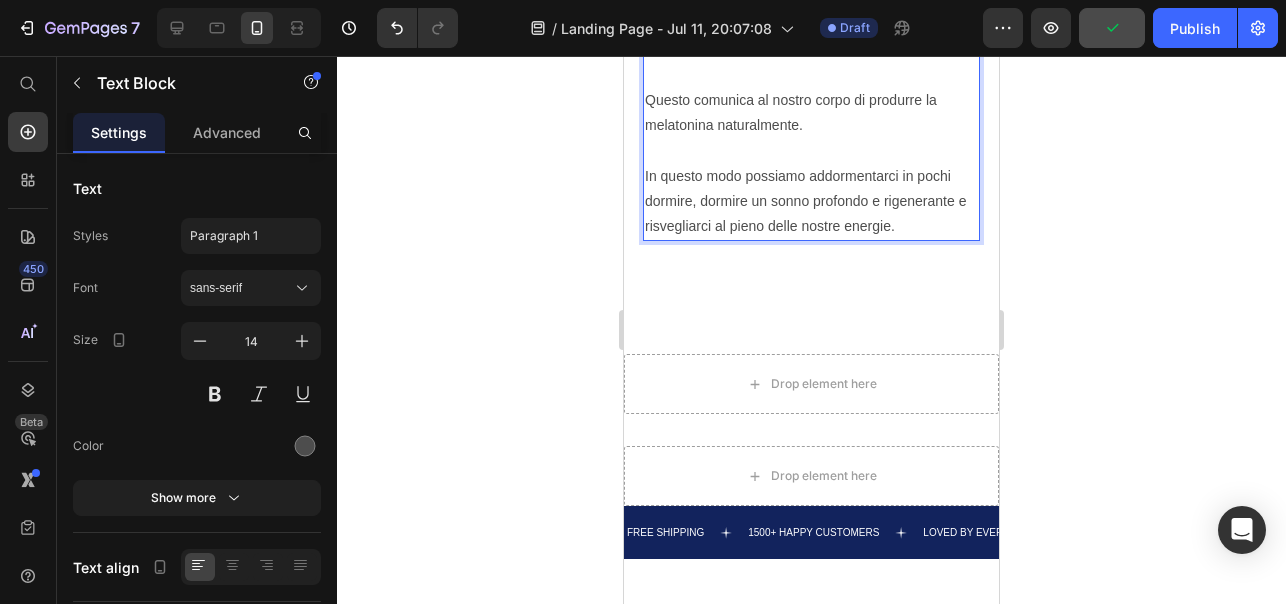 scroll, scrollTop: 3558, scrollLeft: 0, axis: vertical 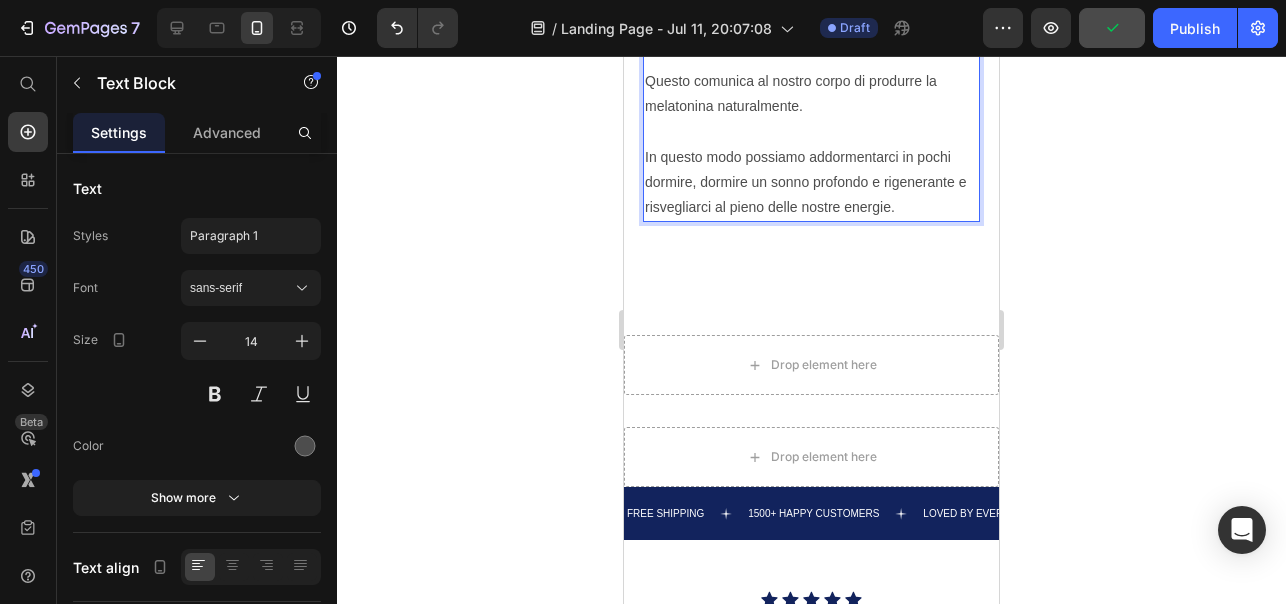click on "Questo comunica al nostro corpo di produrre la melatonina naturalmente. In questo modo possiamo addormentarci in pochi dormire, dormire un sonno profondo e rigenerante e risvegliarci al pieno delle nostre energie." at bounding box center [811, 144] 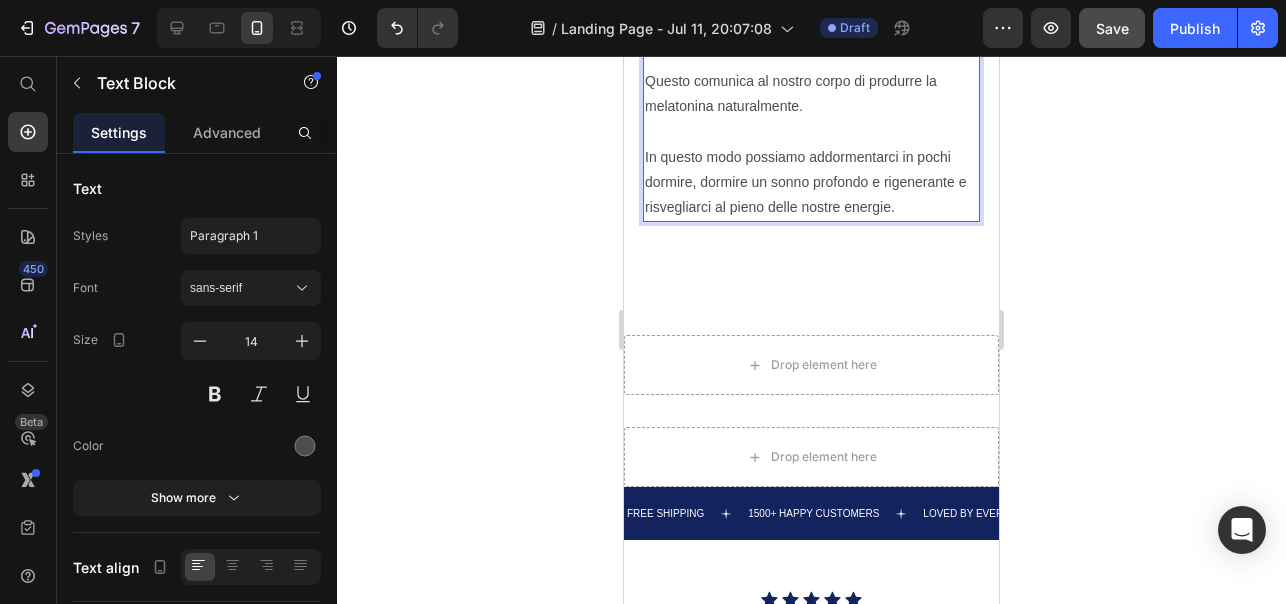 click on "Questo comunica al nostro corpo di produrre la melatonina naturalmente. In questo modo possiamo addormentarci in pochi dormire, dormire un sonno profondo e rigenerante e risvegliarci al pieno delle nostre energie." at bounding box center [811, 144] 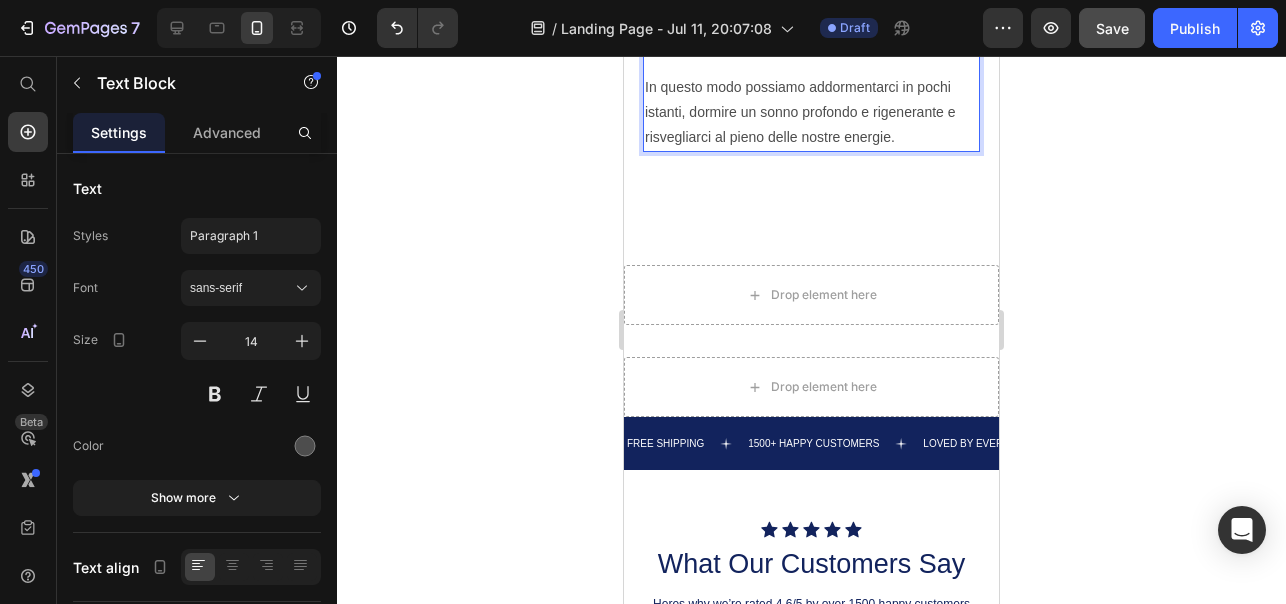 scroll, scrollTop: 3631, scrollLeft: 0, axis: vertical 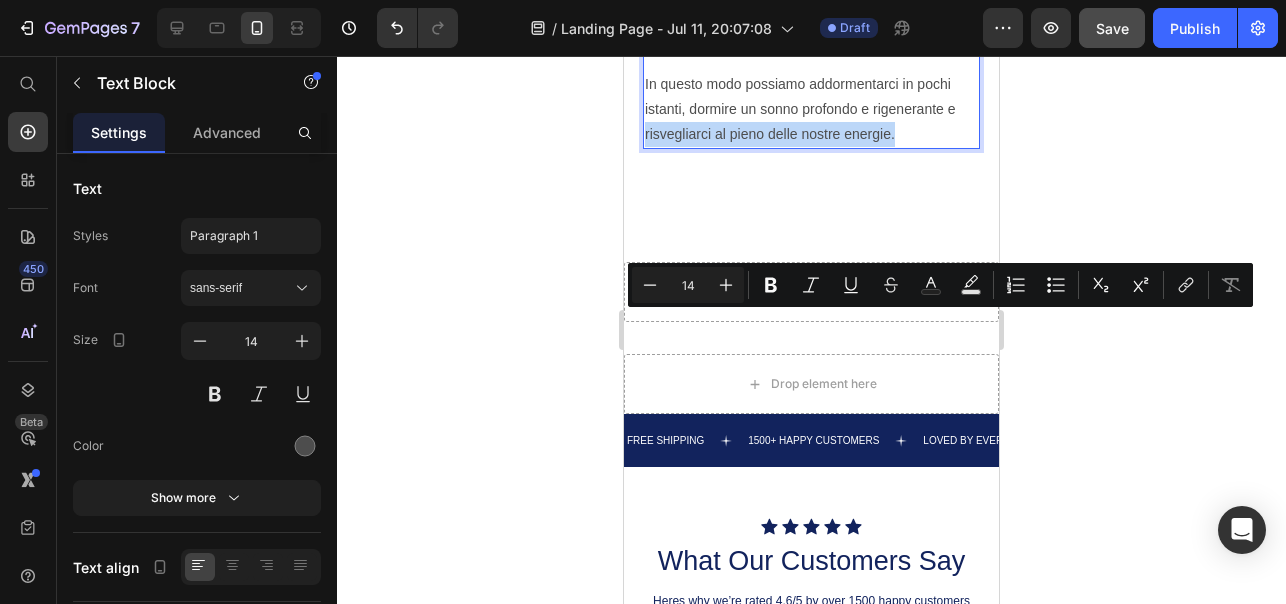 drag, startPoint x: 913, startPoint y: 324, endPoint x: 644, endPoint y: 330, distance: 269.0669 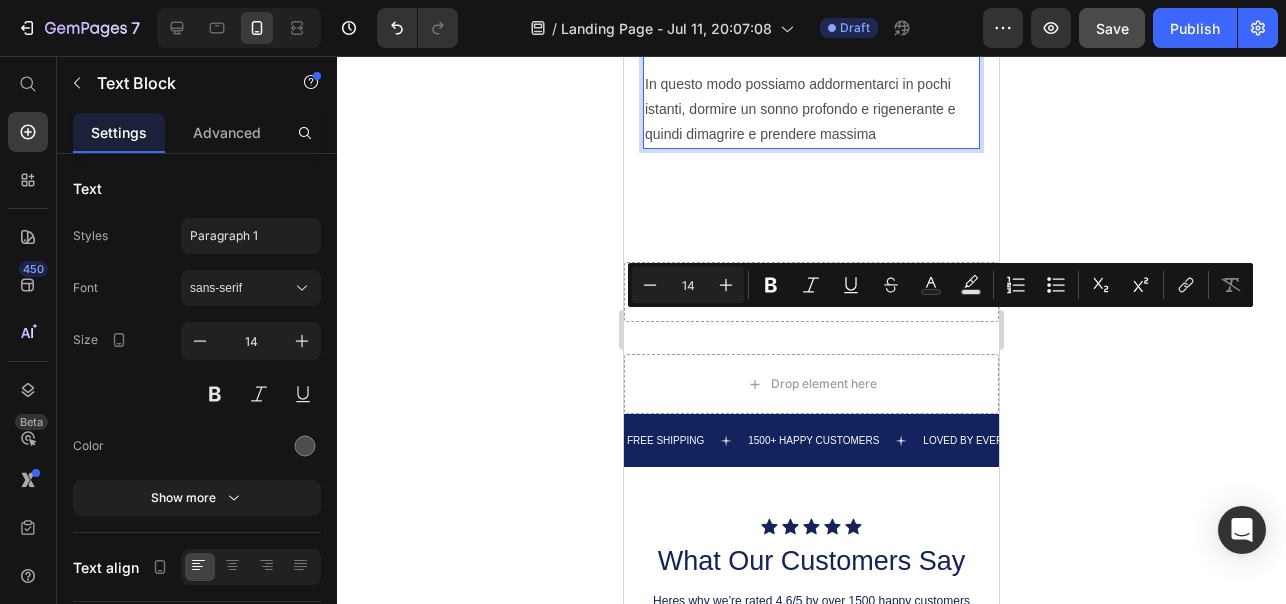 copy on "quindi dimagrire e prendere massima" 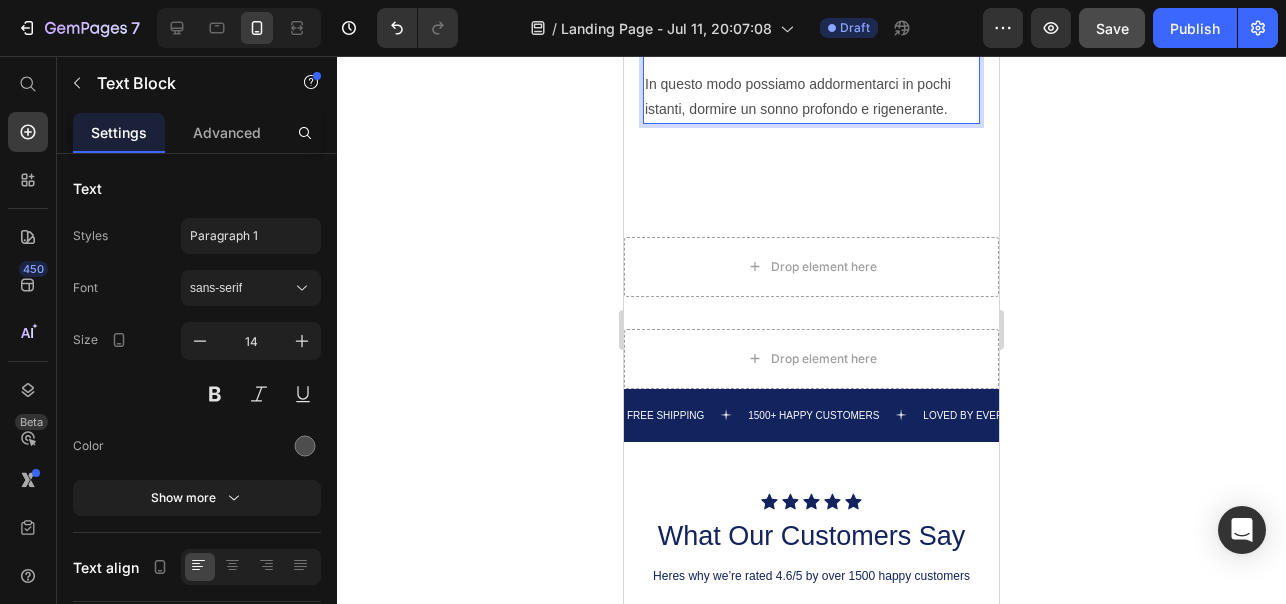 click 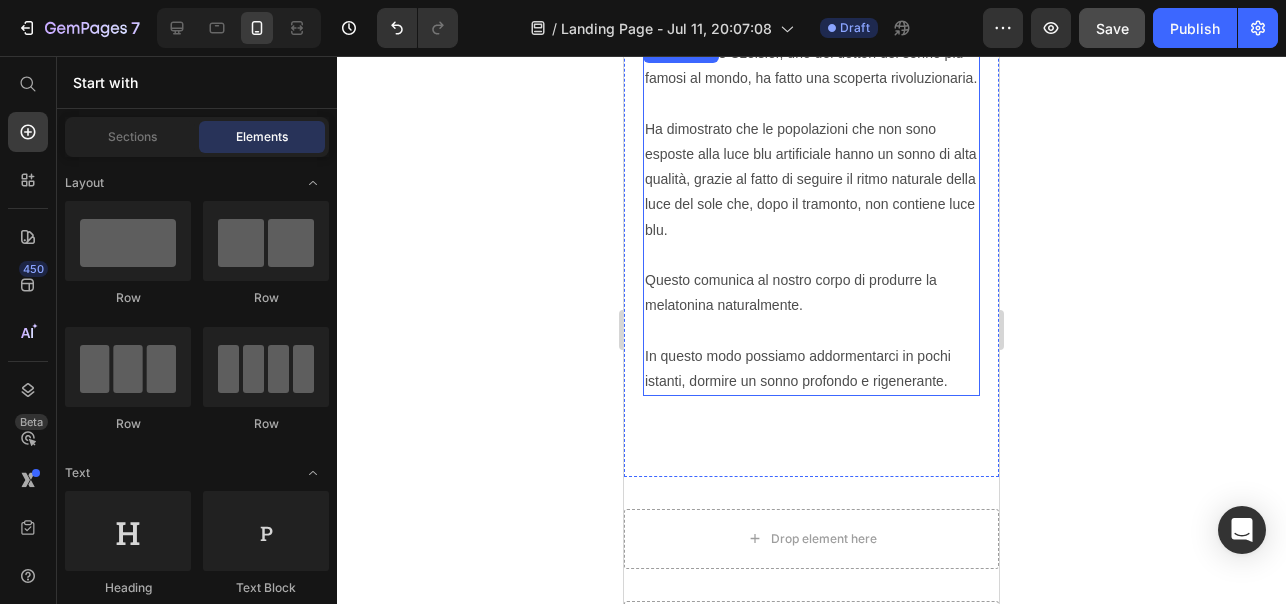 scroll, scrollTop: 3321, scrollLeft: 0, axis: vertical 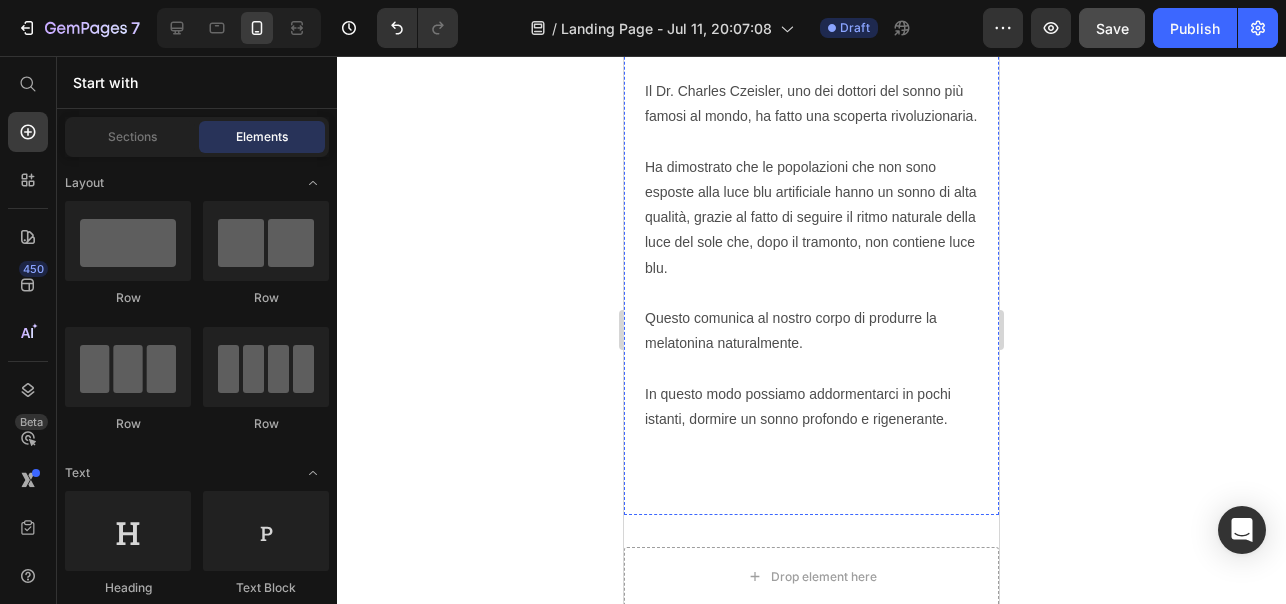 click on "Ecco cosa ha scoperto il Dr. Czeisler" at bounding box center [811, 16] 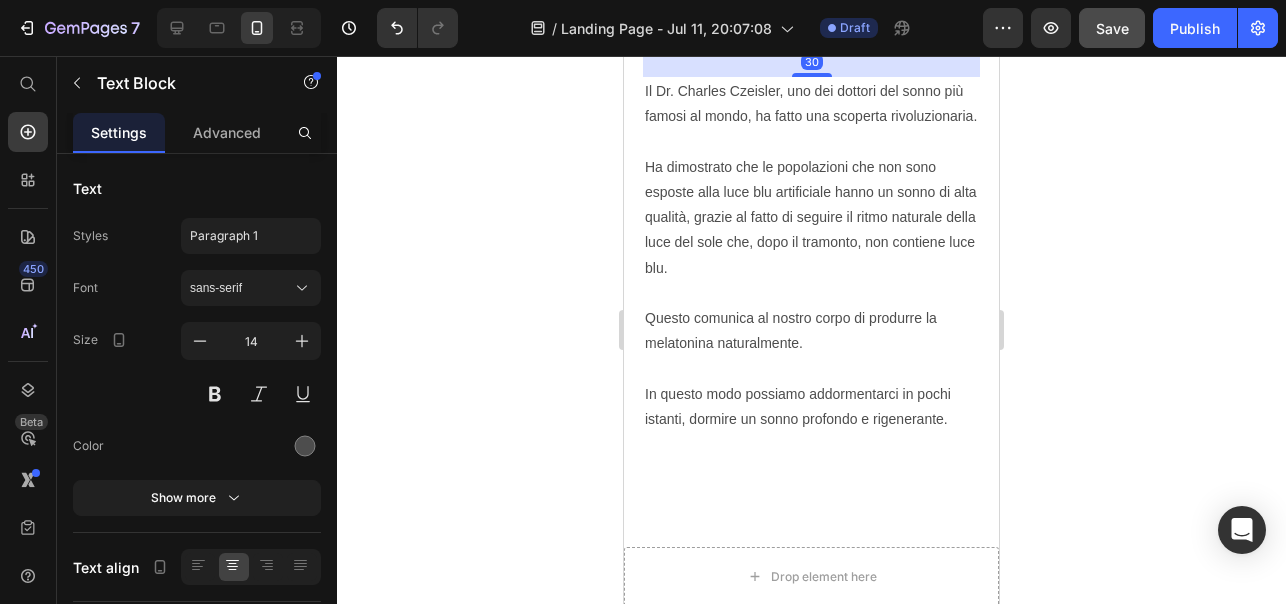 click at bounding box center (777, -30) 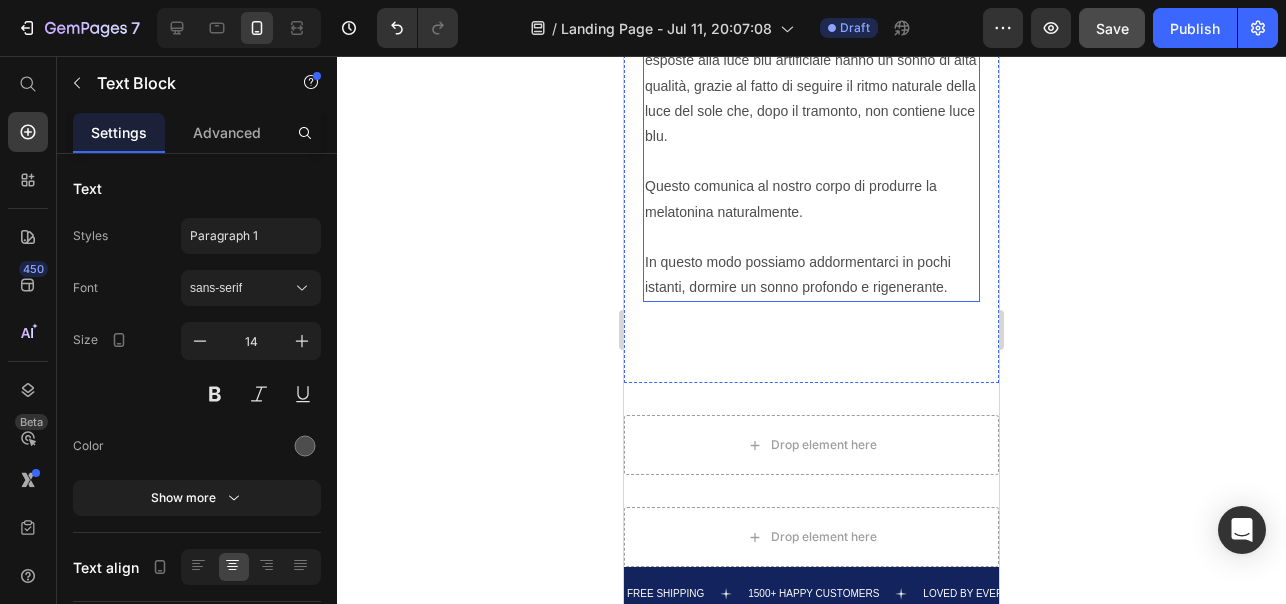 scroll, scrollTop: 3480, scrollLeft: 0, axis: vertical 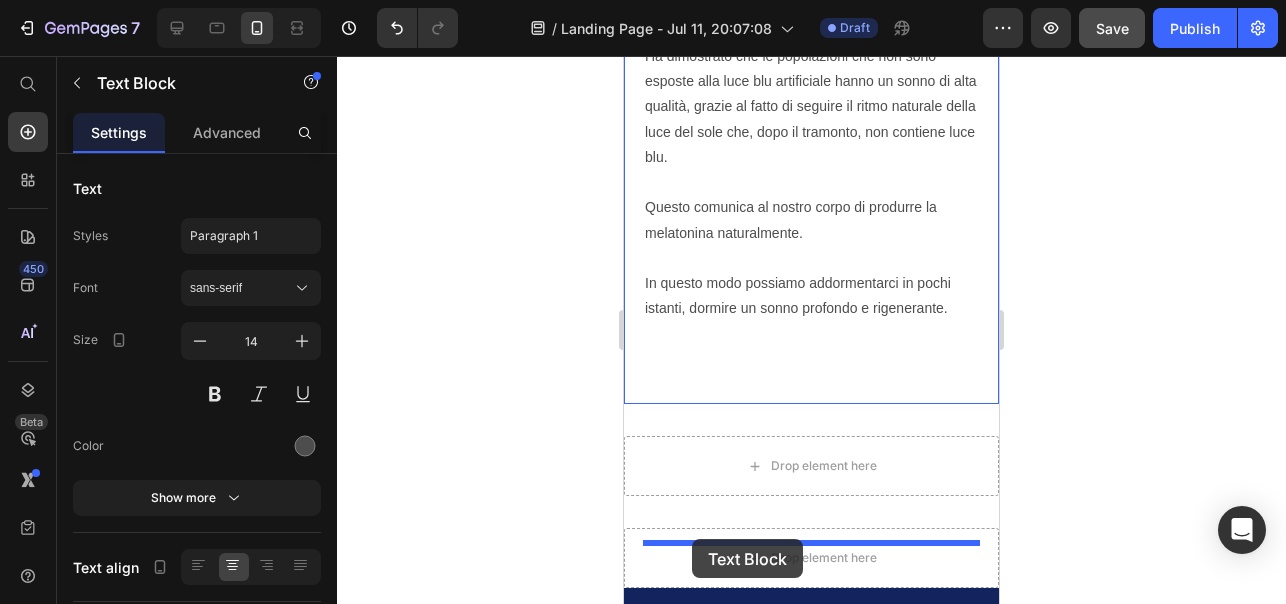 drag, startPoint x: 654, startPoint y: 94, endPoint x: 692, endPoint y: 539, distance: 446.61954 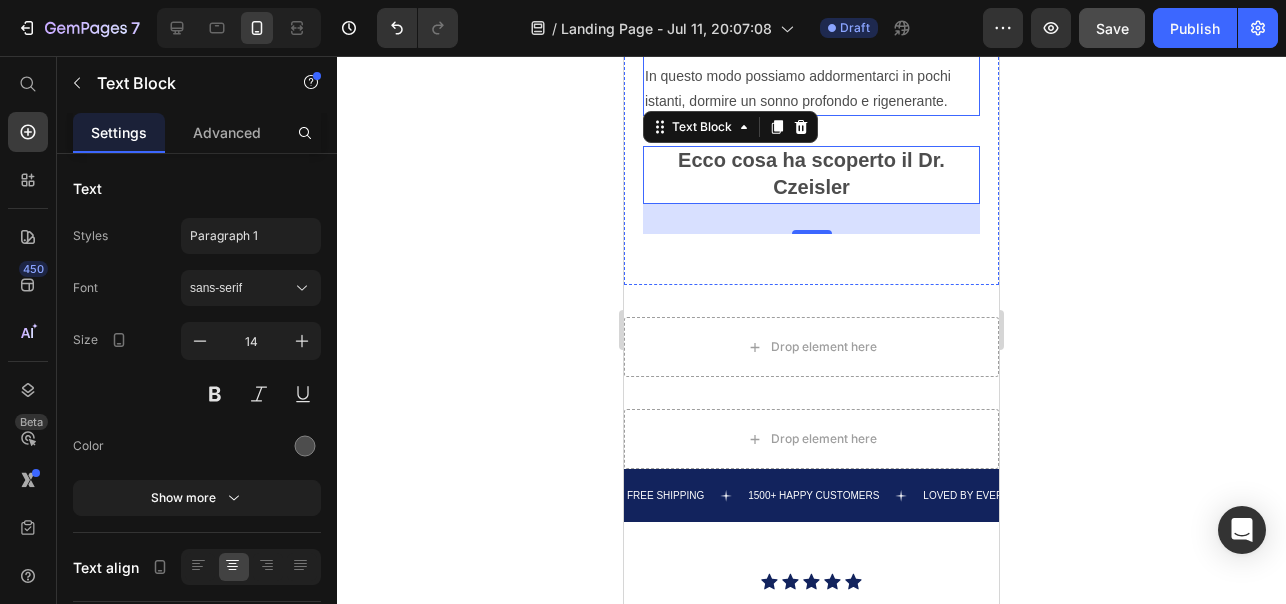 scroll, scrollTop: 3652, scrollLeft: 0, axis: vertical 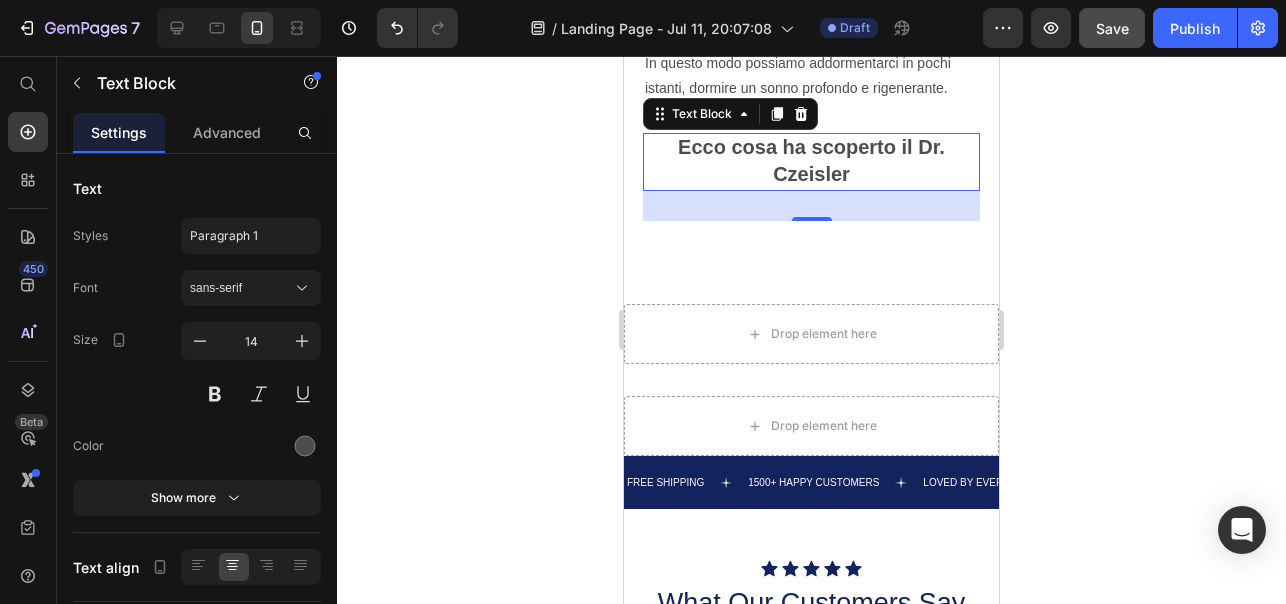 click on "Ecco cosa ha scoperto il Dr. Czeisler" at bounding box center [811, 160] 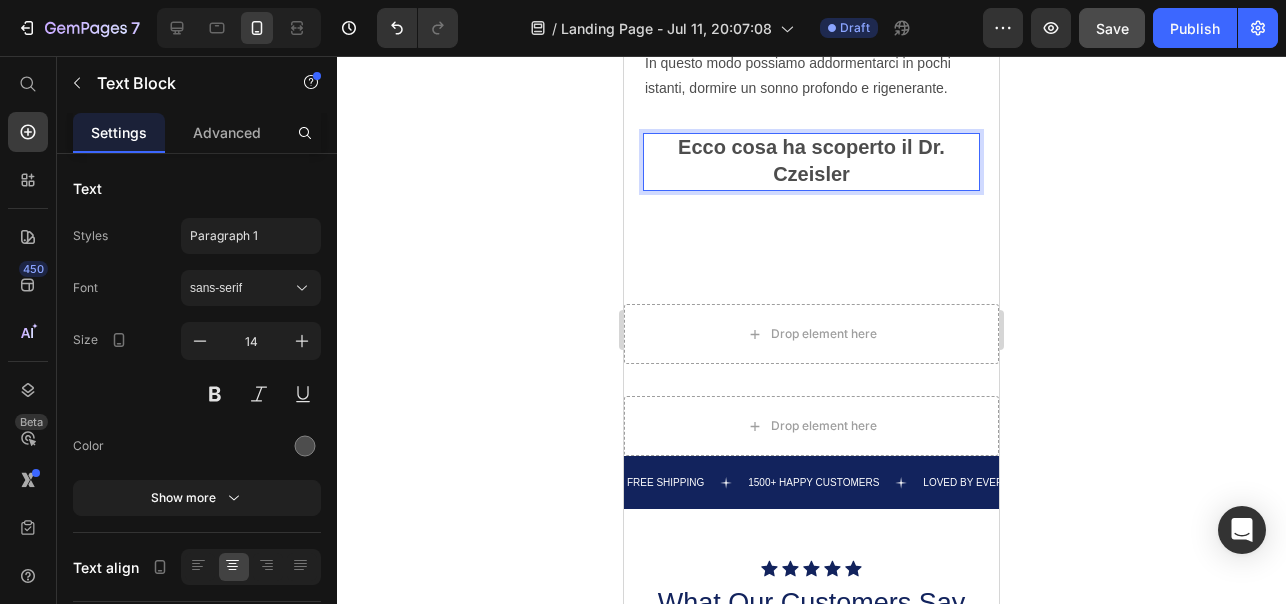 click on "Ecco cosa ha scoperto il Dr. Czeisler" at bounding box center [811, 160] 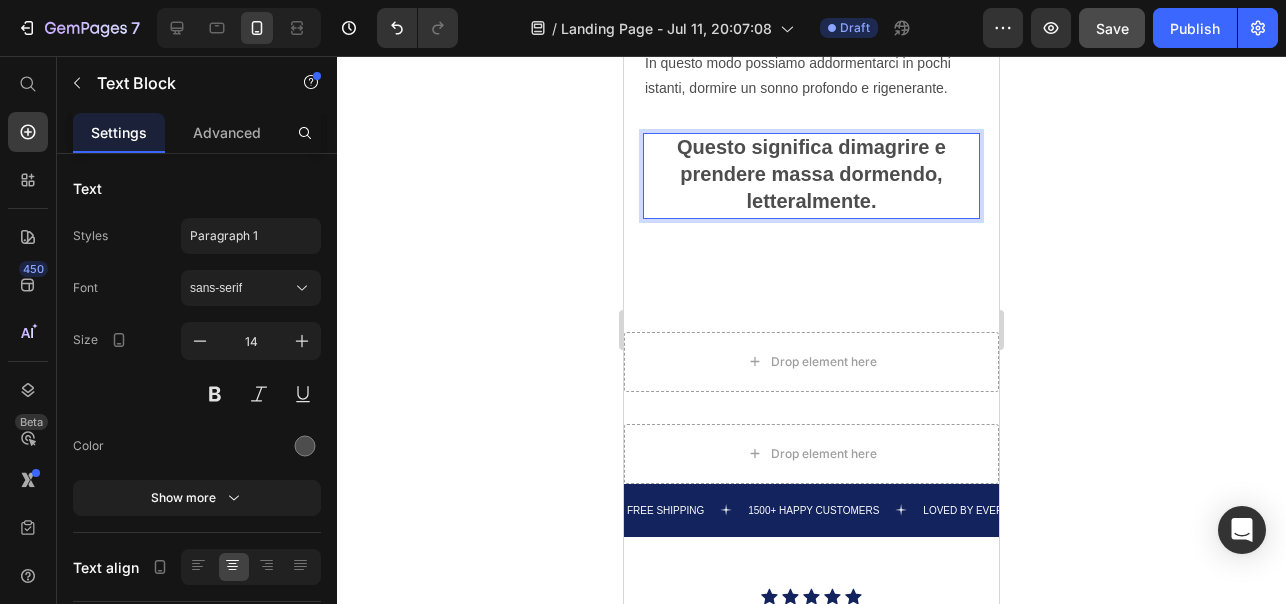 click 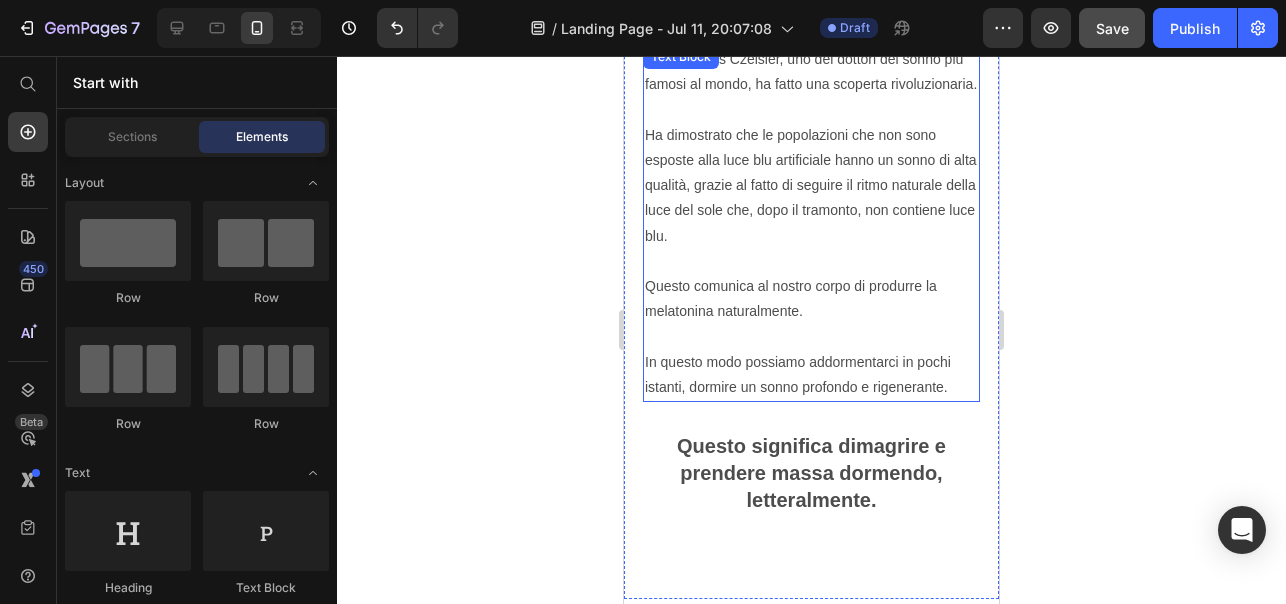 scroll, scrollTop: 3350, scrollLeft: 0, axis: vertical 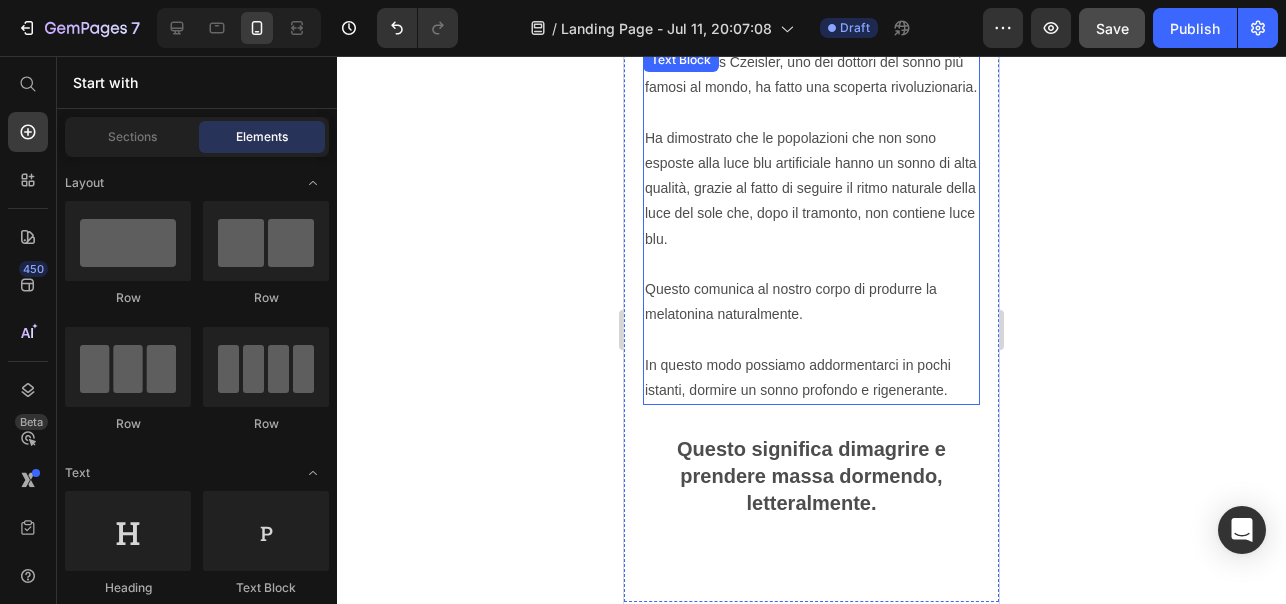 click on "Il Dr. Charles Czeisler, uno dei dottori del sonno più famosi al mondo, ha fatto una scoperta rivoluzionaria." at bounding box center (811, 88) 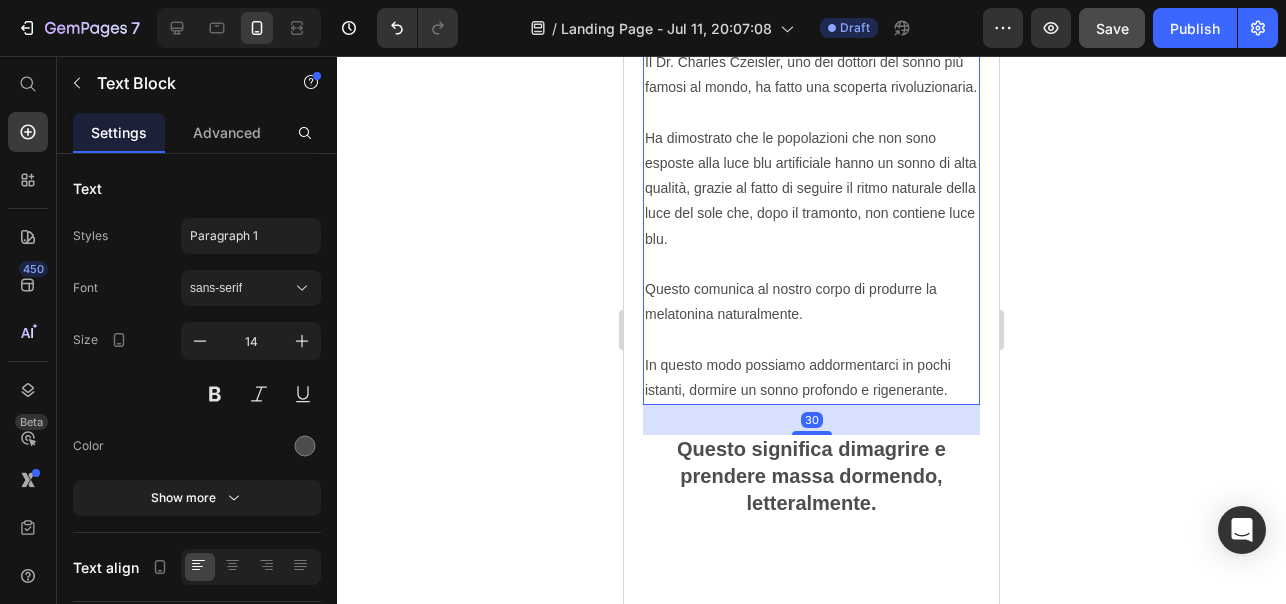 click 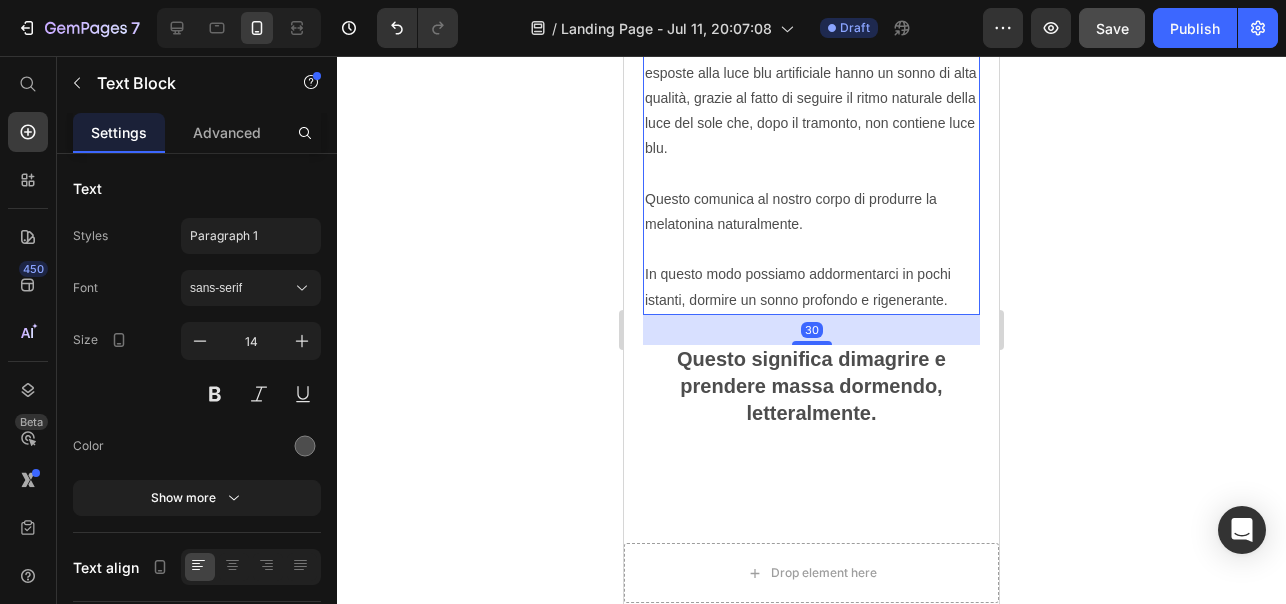 scroll, scrollTop: 3848, scrollLeft: 0, axis: vertical 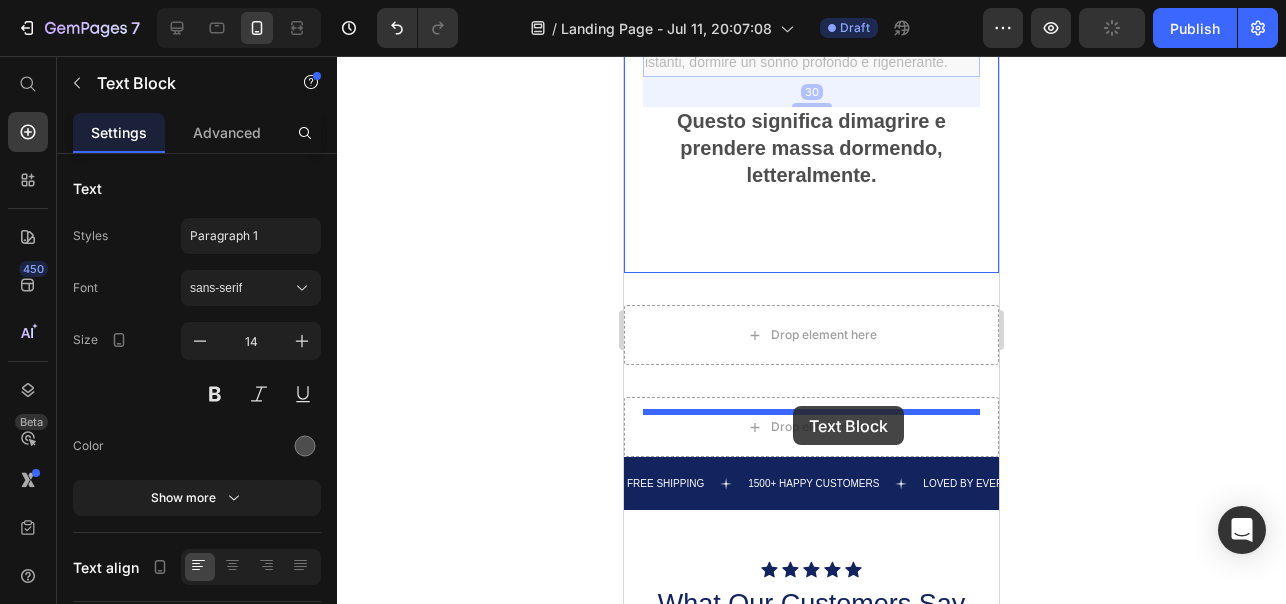 drag, startPoint x: 657, startPoint y: 109, endPoint x: 793, endPoint y: 406, distance: 326.65732 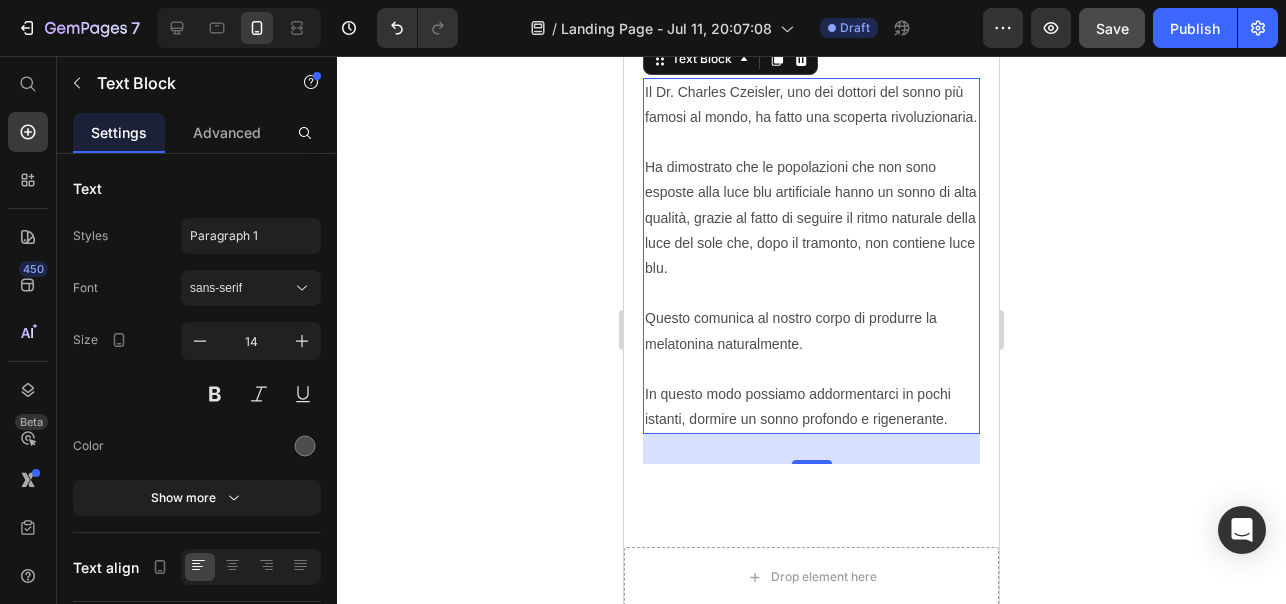 scroll, scrollTop: 3828, scrollLeft: 0, axis: vertical 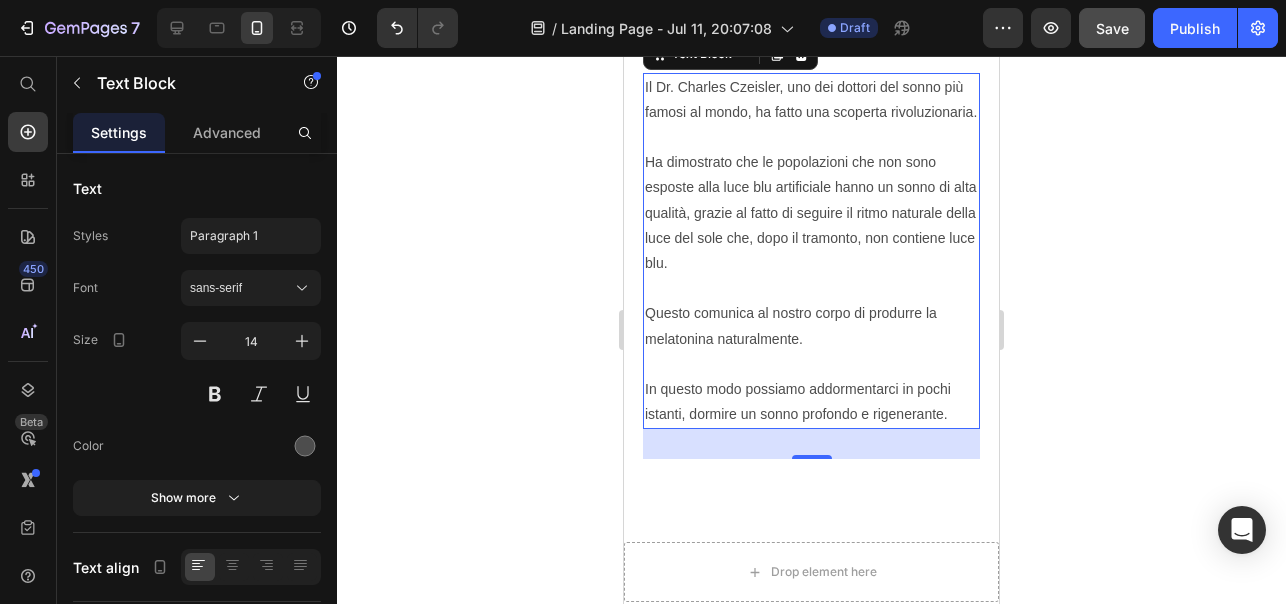 click on "Ha dimostrato che le popolazioni che non sono esposte alla luce blu artificiale hanno un sonno di alta qualità, grazie al fatto di seguire il ritmo naturale della luce del sole che, dopo il tramonto, non contiene luce blu." at bounding box center [811, 225] 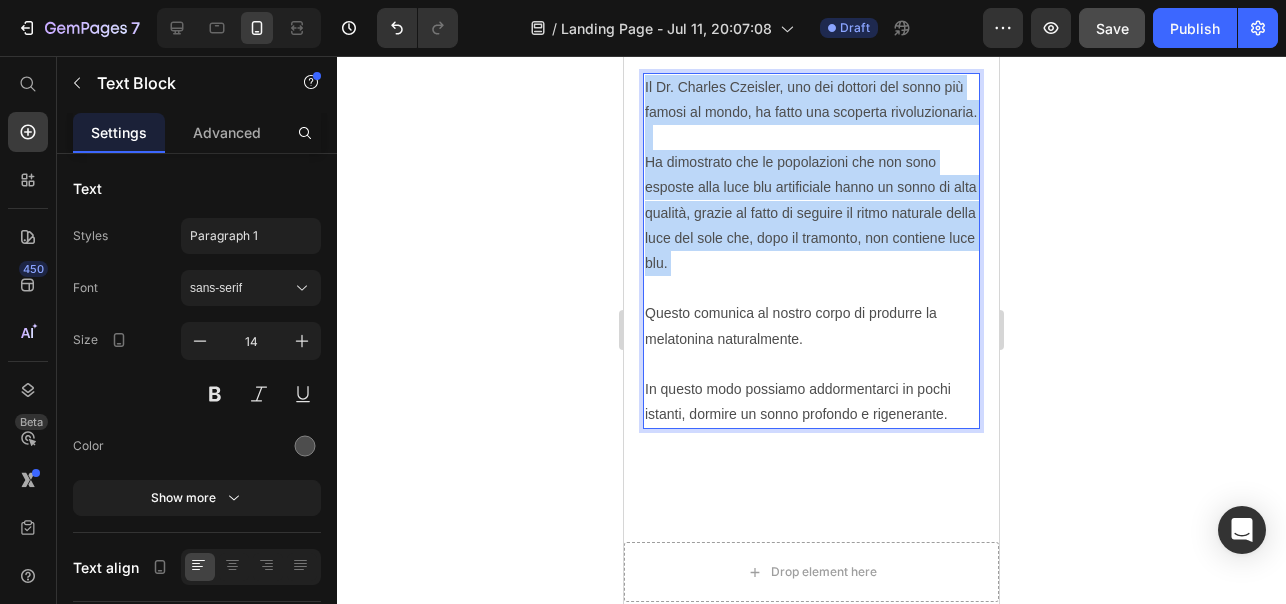 scroll, scrollTop: 3836, scrollLeft: 0, axis: vertical 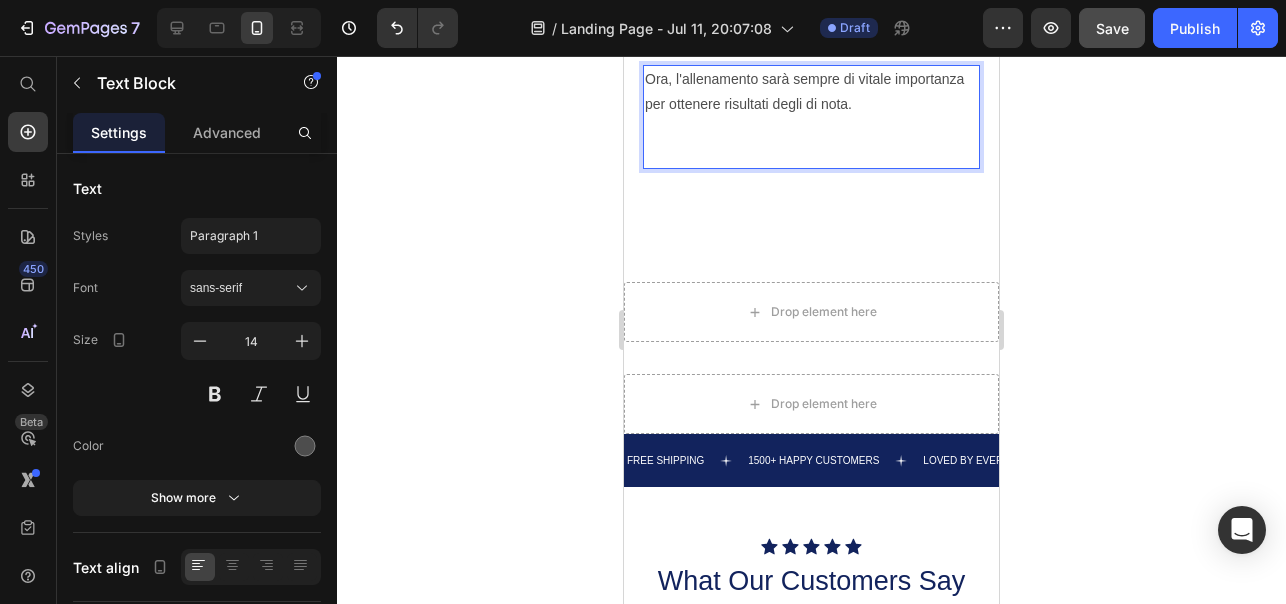 click on "Ora, l'allenamento sarà sempre di vitale importanza per ottenere risultati degli di nota." at bounding box center [811, 117] 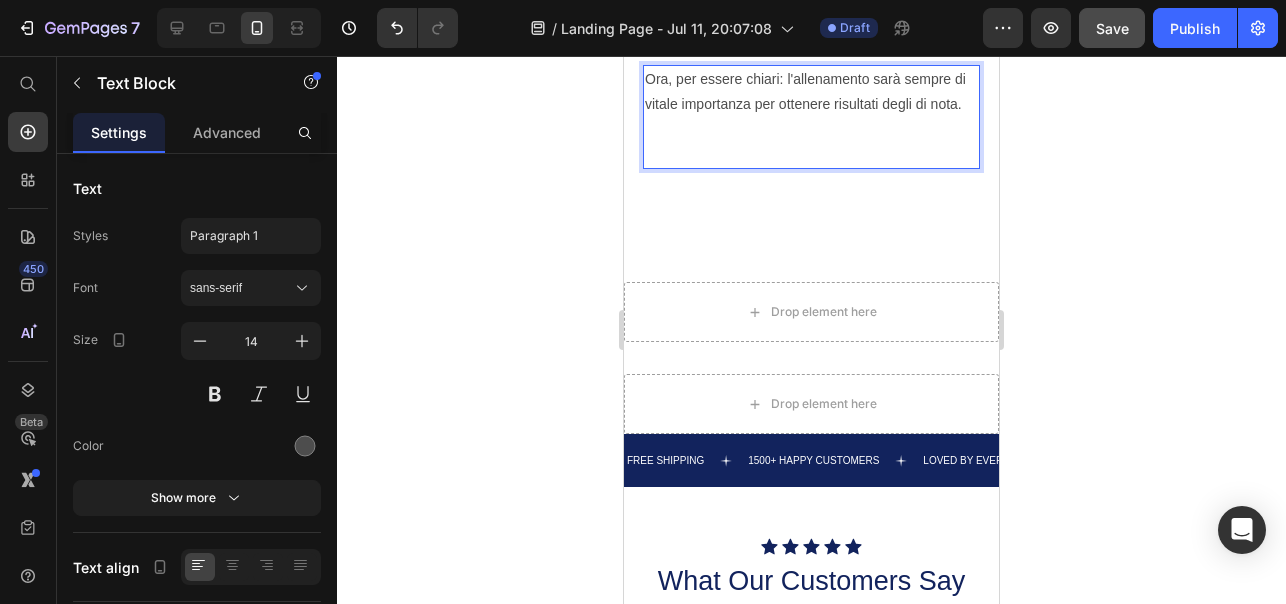 click on "Ora, per essere chiari: l'allenamento sarà sempre di vitale importanza per ottenere risultati degli di nota." at bounding box center (811, 117) 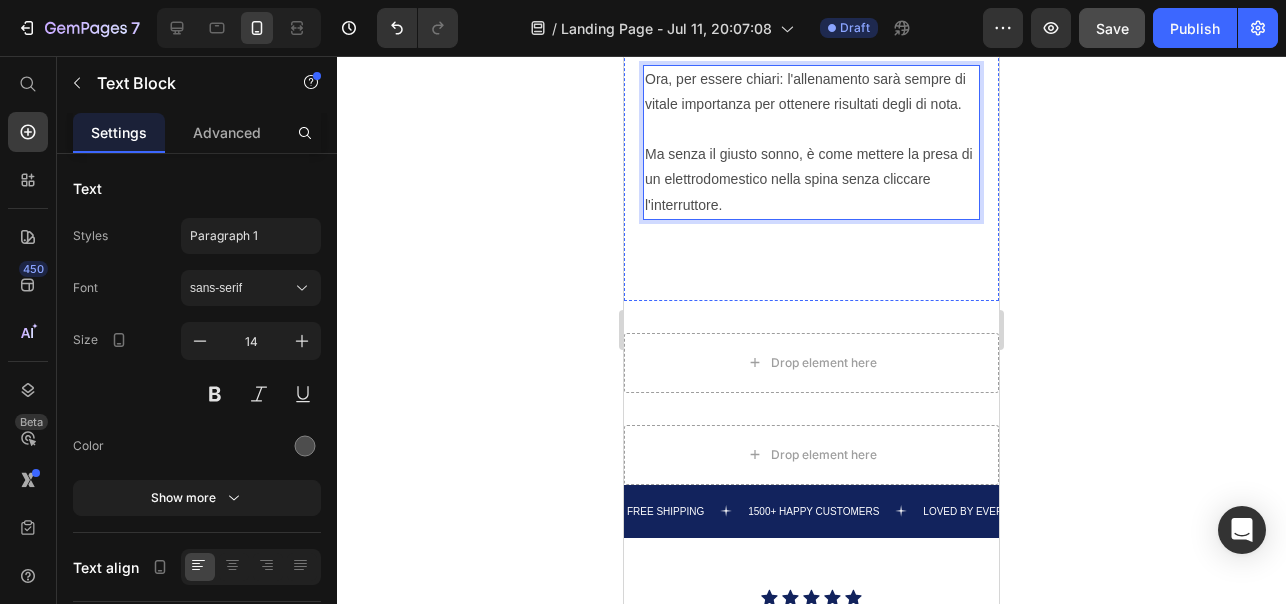 click on "Questo significa dimagrire e prendere massa dormendo, letteralmente." at bounding box center [811, -8] 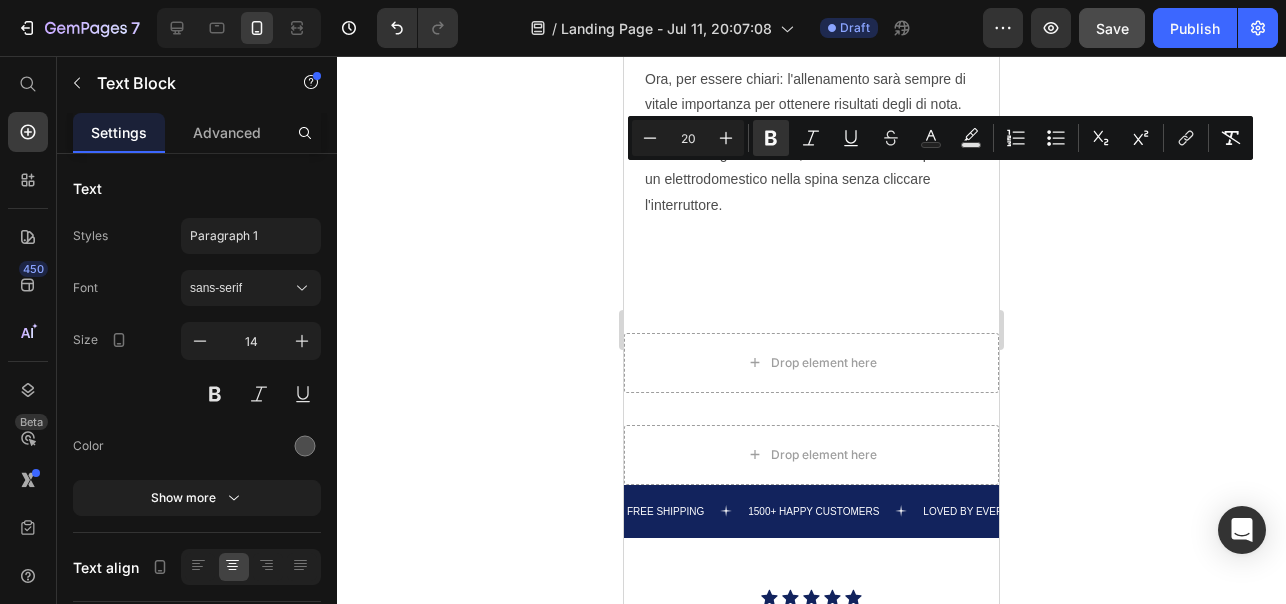 click on "Questo significa dimagrire e prendere massa dormendo, letteralmente." at bounding box center [811, -10] 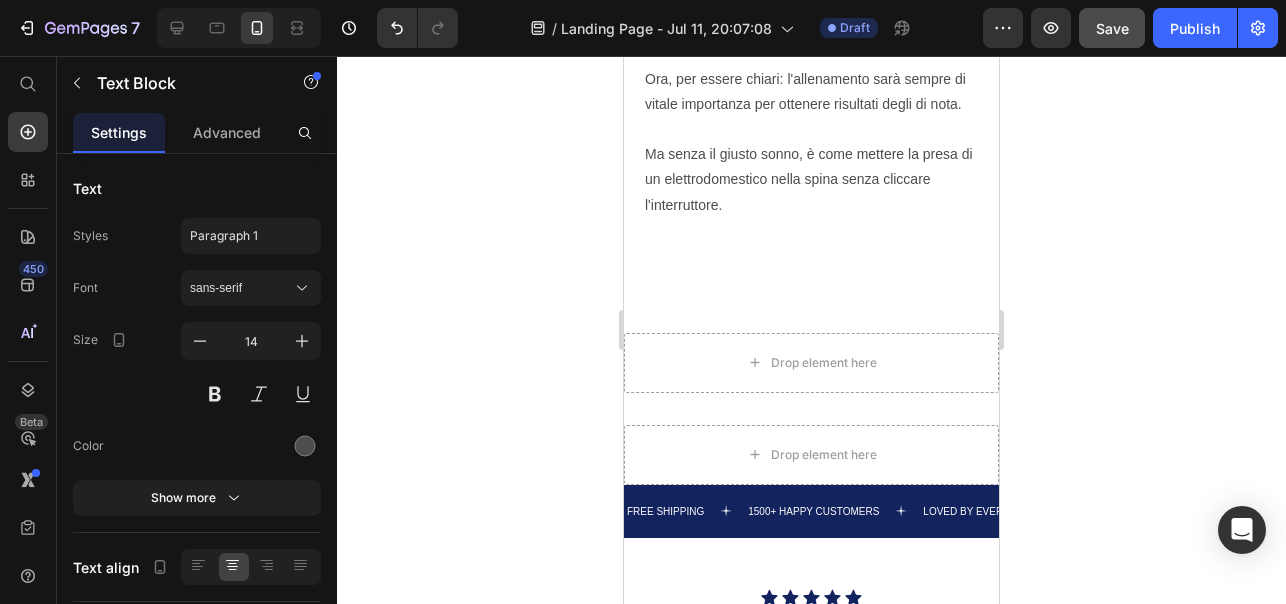 click on "Questo significa dimagrire e prendere massa dormendo, letteralmente." at bounding box center (811, -10) 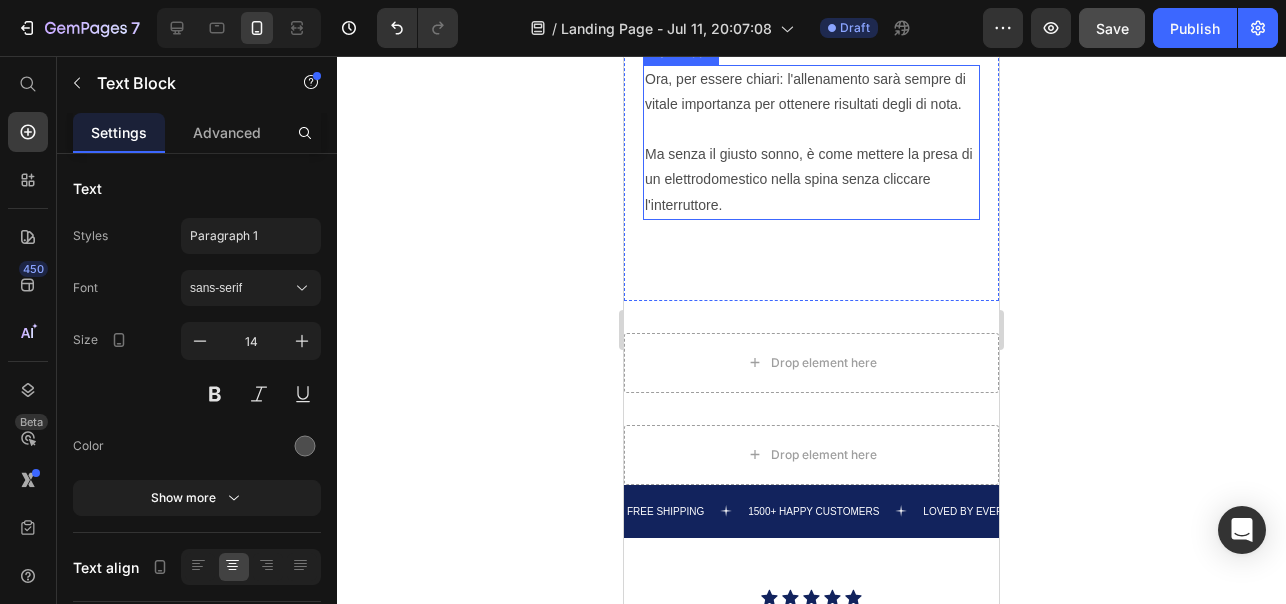 click on "Ora, per essere chiari: l'allenamento sarà sempre di vitale importanza per ottenere risultati degli di nota. Ma senza il giusto sonno, è come mettere la presa di un elettrodomestico nella spina senza cliccare l'interruttore." at bounding box center [811, 142] 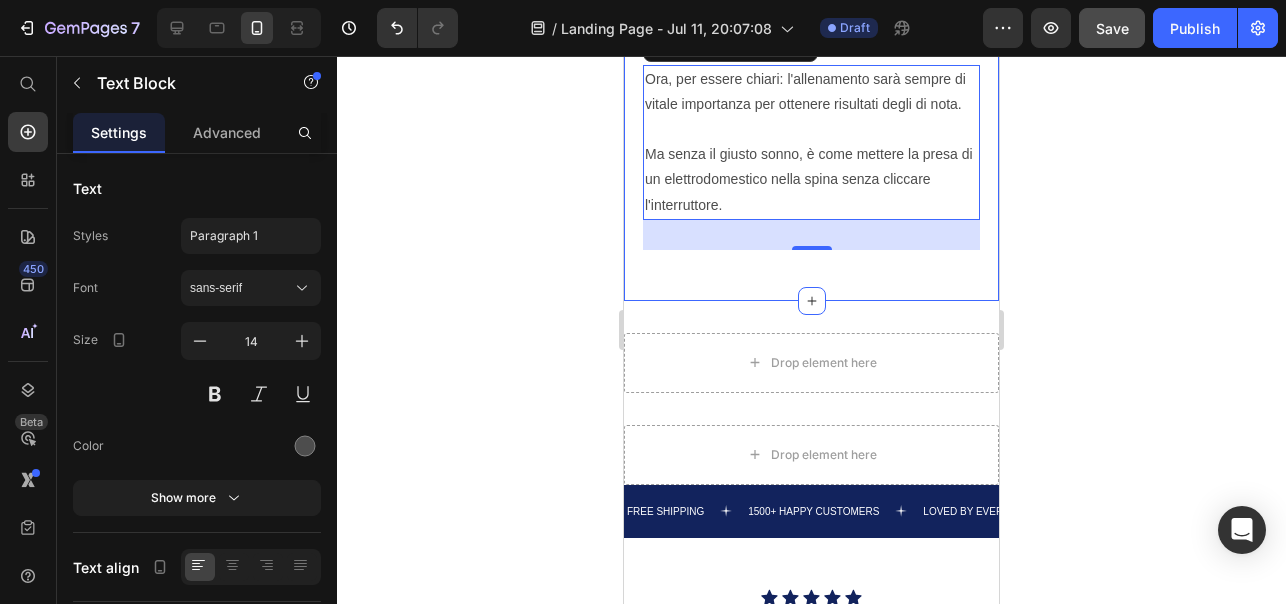 click 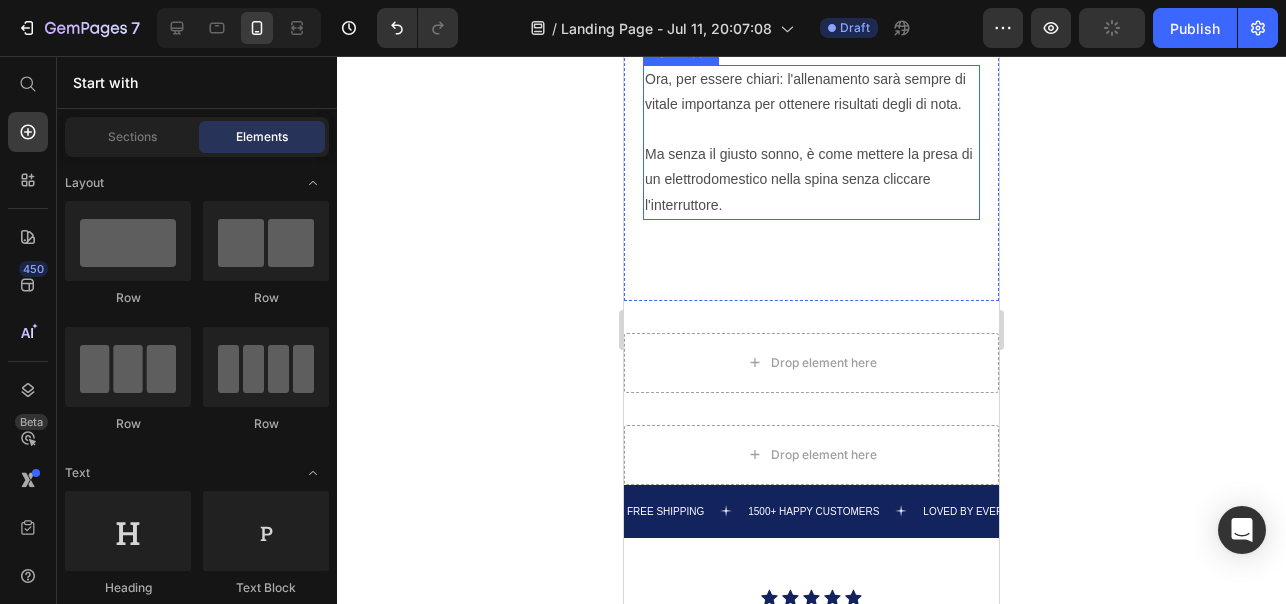 click on "Ora, per essere chiari: l'allenamento sarà sempre di vitale importanza per ottenere risultati degli di nota. Ma senza il giusto sonno, è come mettere la presa di un elettrodomestico nella spina senza cliccare l'interruttore." at bounding box center [811, 142] 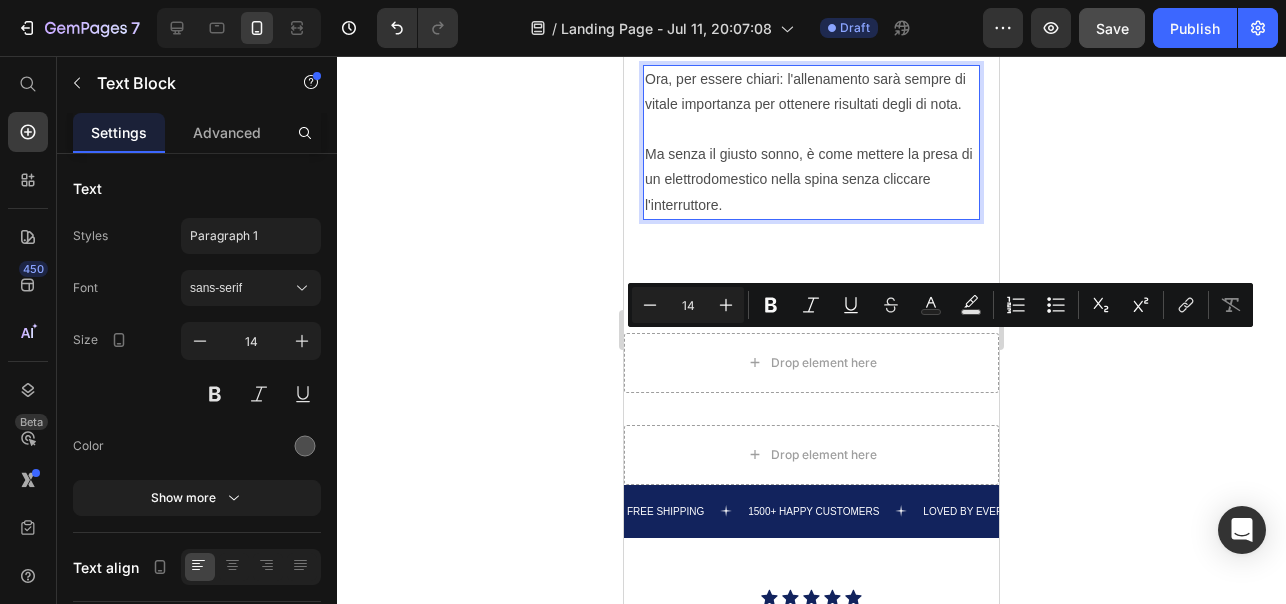drag, startPoint x: 757, startPoint y: 389, endPoint x: 909, endPoint y: 343, distance: 158.80806 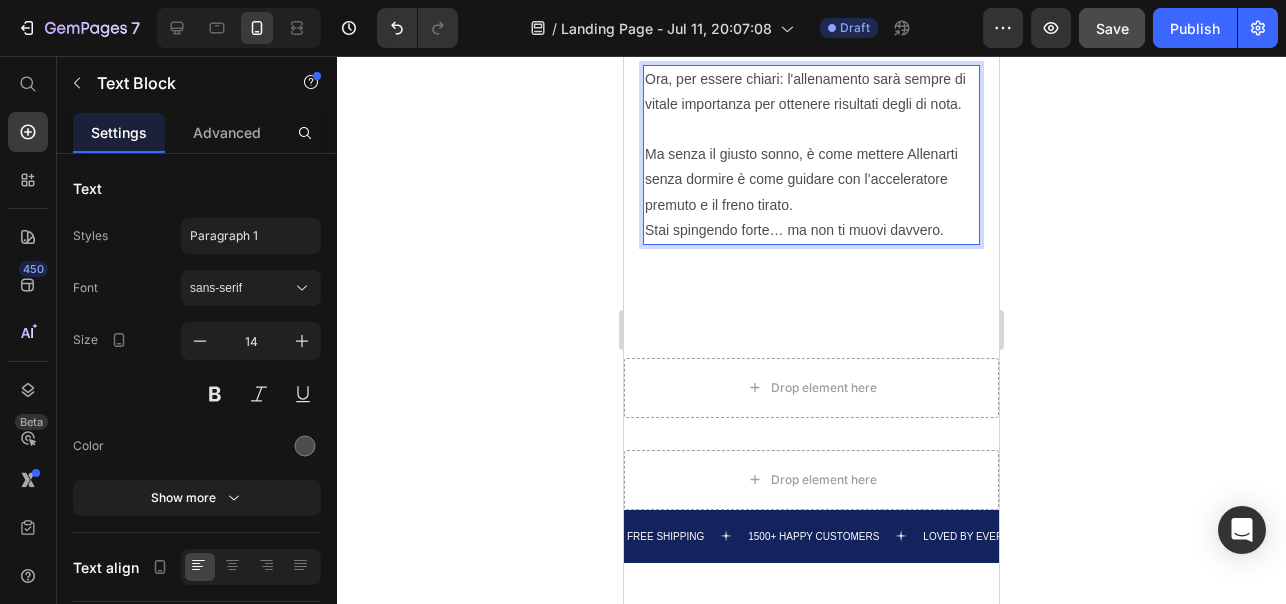 click on "Ora, per essere chiari: l'allenamento sarà sempre di vitale importanza per ottenere risultati degli di nota. Ma senza il giusto sonno, è come mettere Allenarti senza dormire è come guidare con l’acceleratore premuto e il freno tirato. Stai spingendo forte… ma non ti muovi davvero." at bounding box center (811, 155) 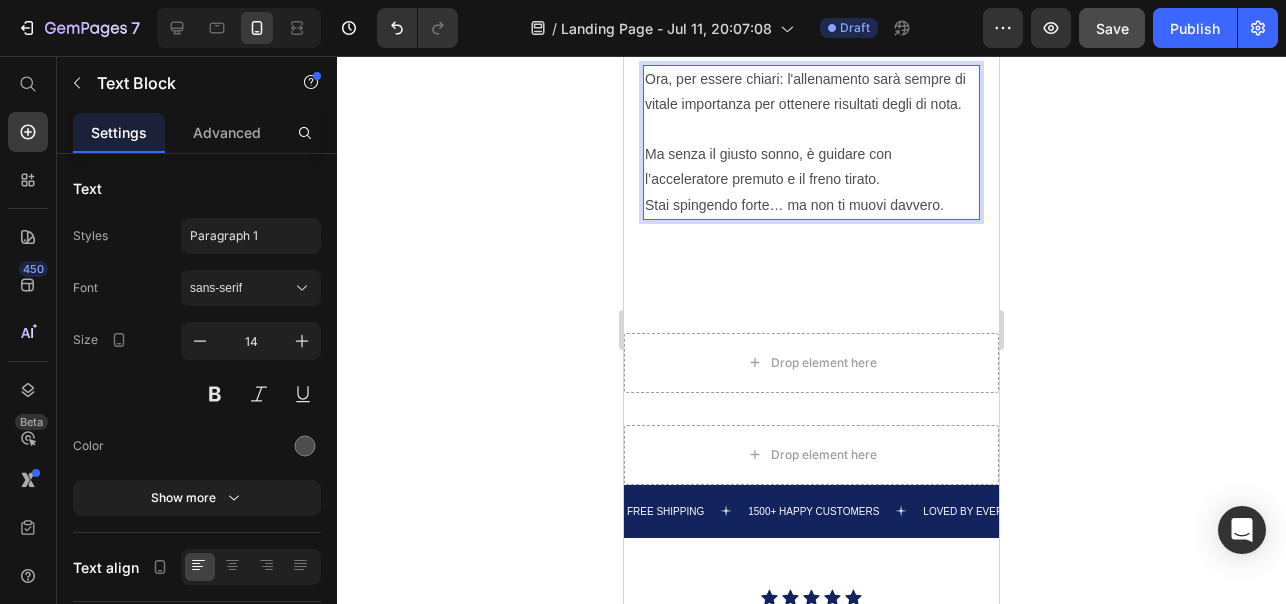 click on "Ora, per essere chiari: l'allenamento sarà sempre di vitale importanza per ottenere risultati degli di nota. Ma senza il giusto sonno, è guidare con l’acceleratore premuto e il freno tirato. Stai spingendo forte… ma non ti muovi davvero." at bounding box center (811, 142) 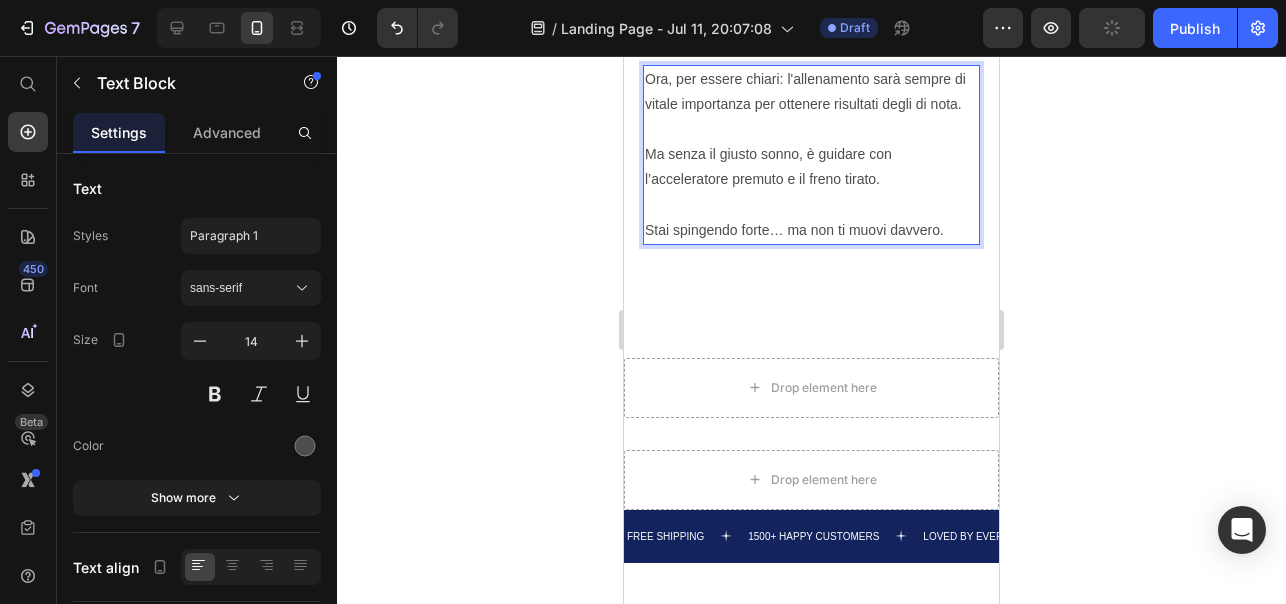 click 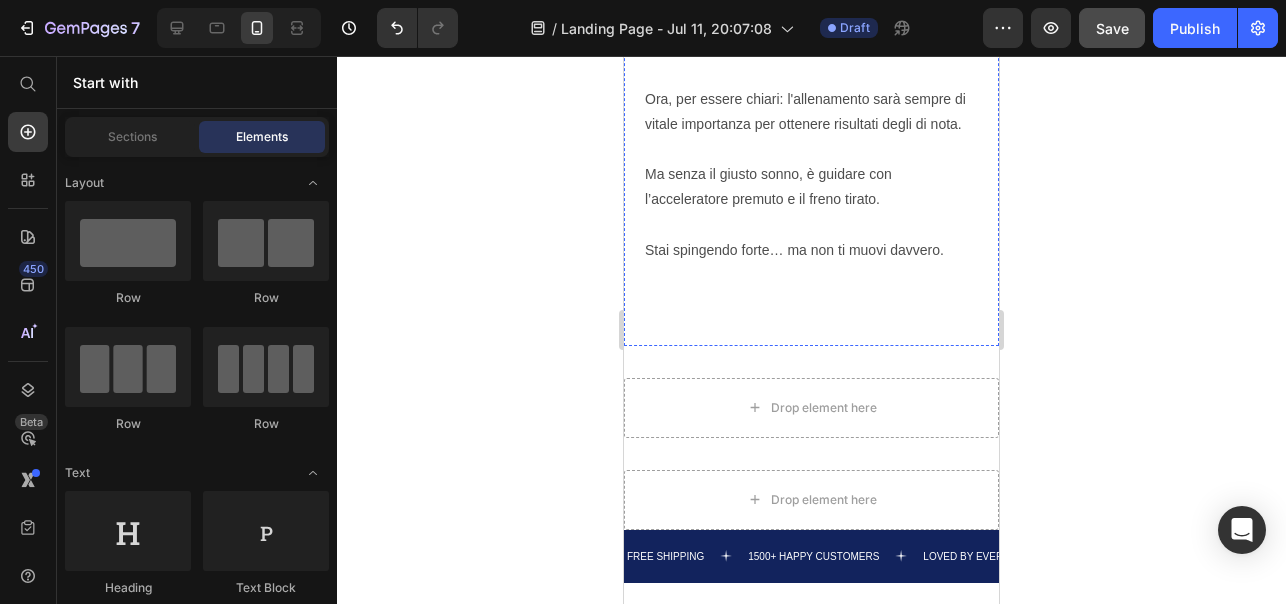 scroll, scrollTop: 3845, scrollLeft: 0, axis: vertical 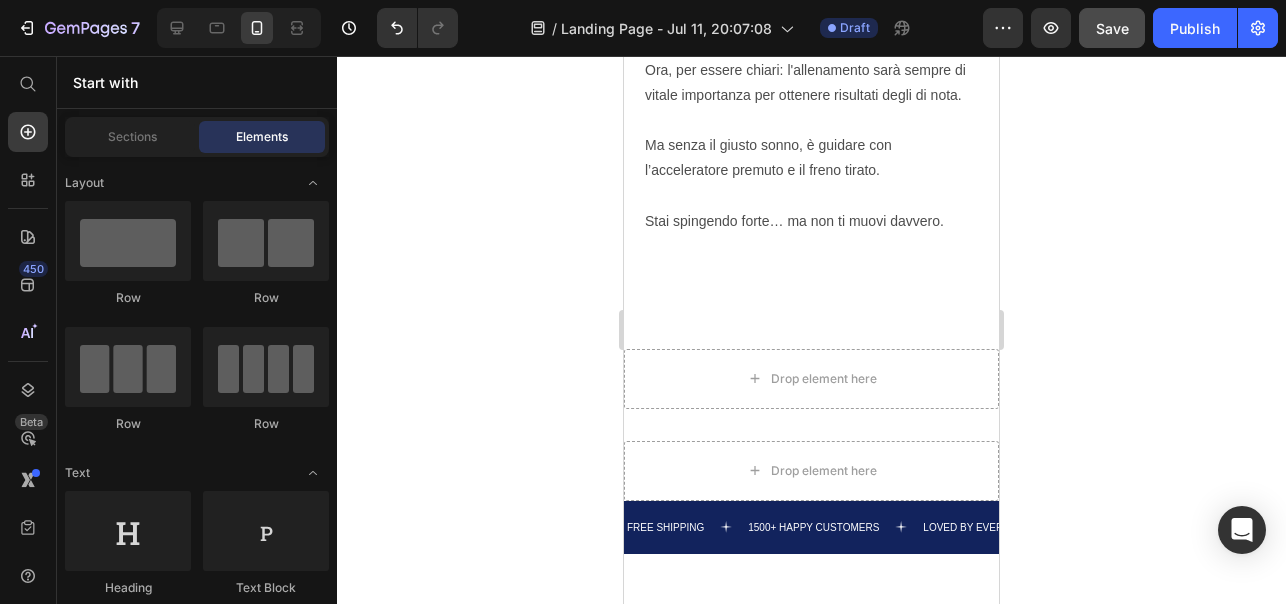 click 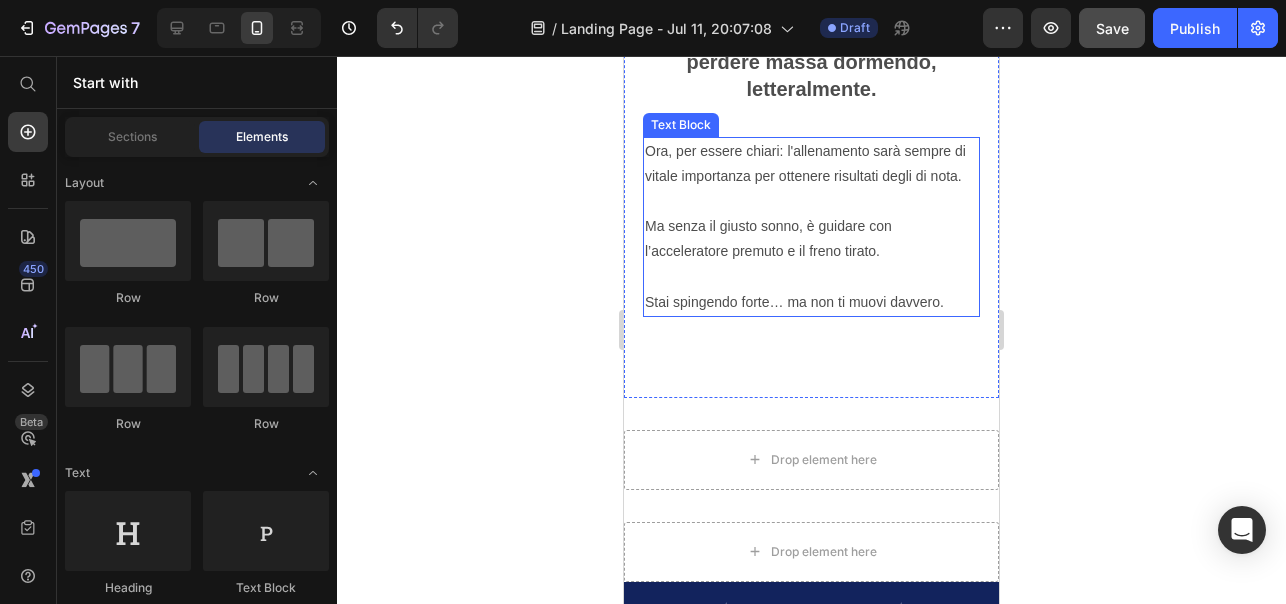 scroll, scrollTop: 3779, scrollLeft: 0, axis: vertical 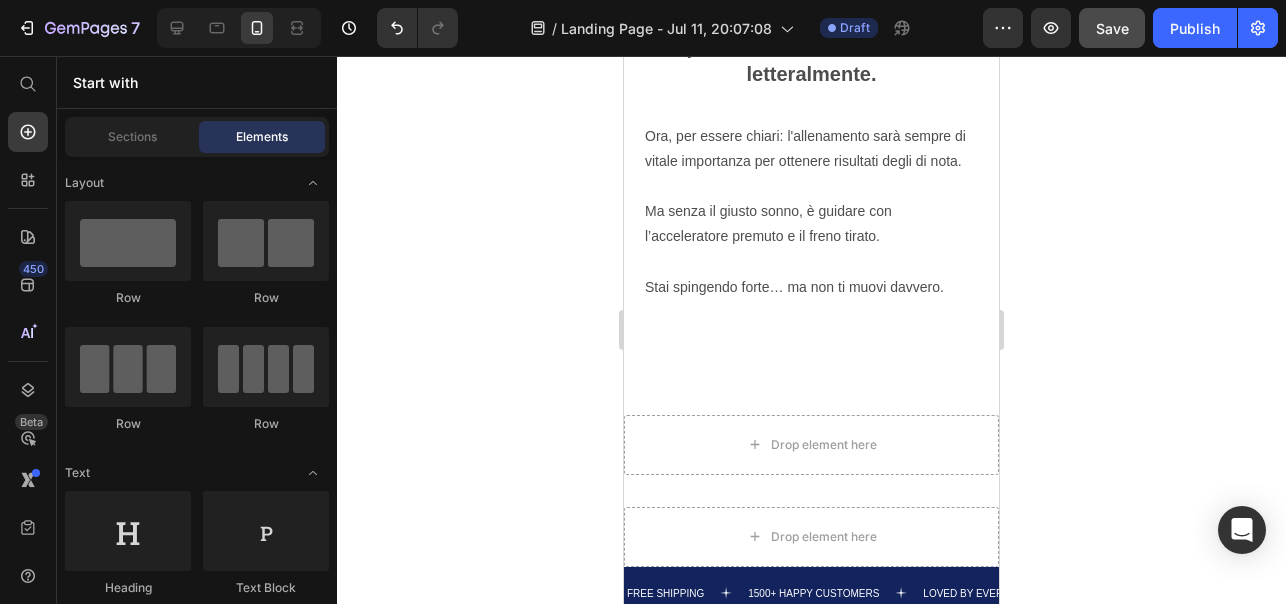 click 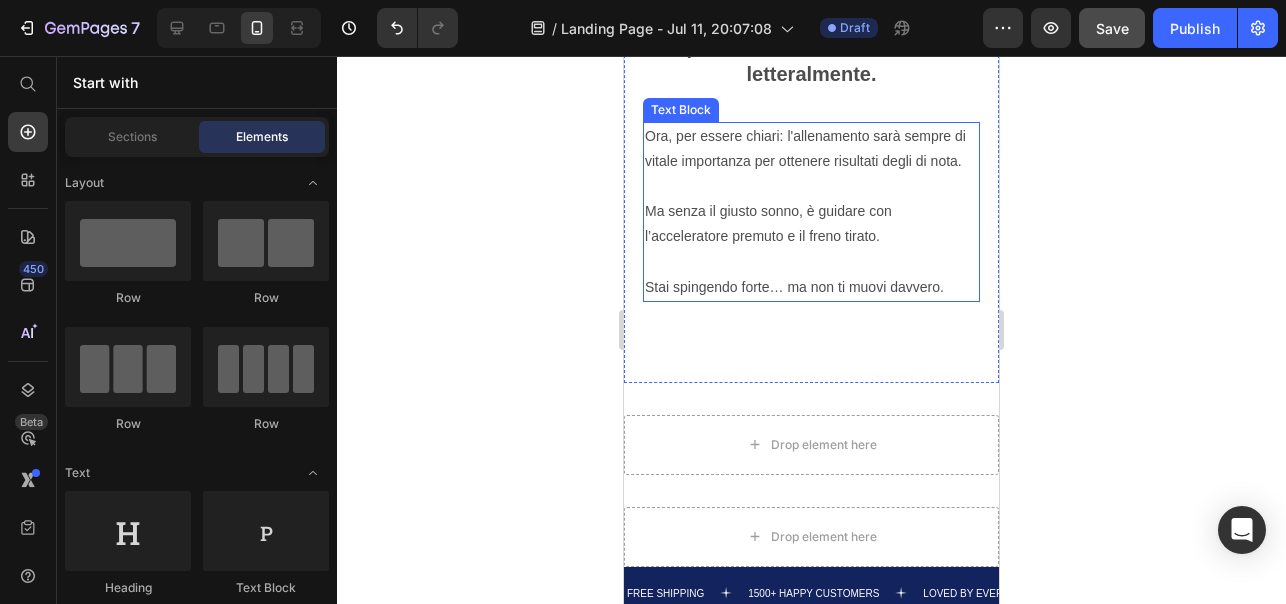 click on "Ora, per essere chiari: l'allenamento sarà sempre di vitale importanza per ottenere risultati degli di nota. Ma senza il giusto sonno, è guidare con l’acceleratore premuto e il freno tirato. ⁠⁠⁠⁠⁠⁠⁠ Stai spingendo forte… ma non ti muovi davvero." at bounding box center [811, 212] 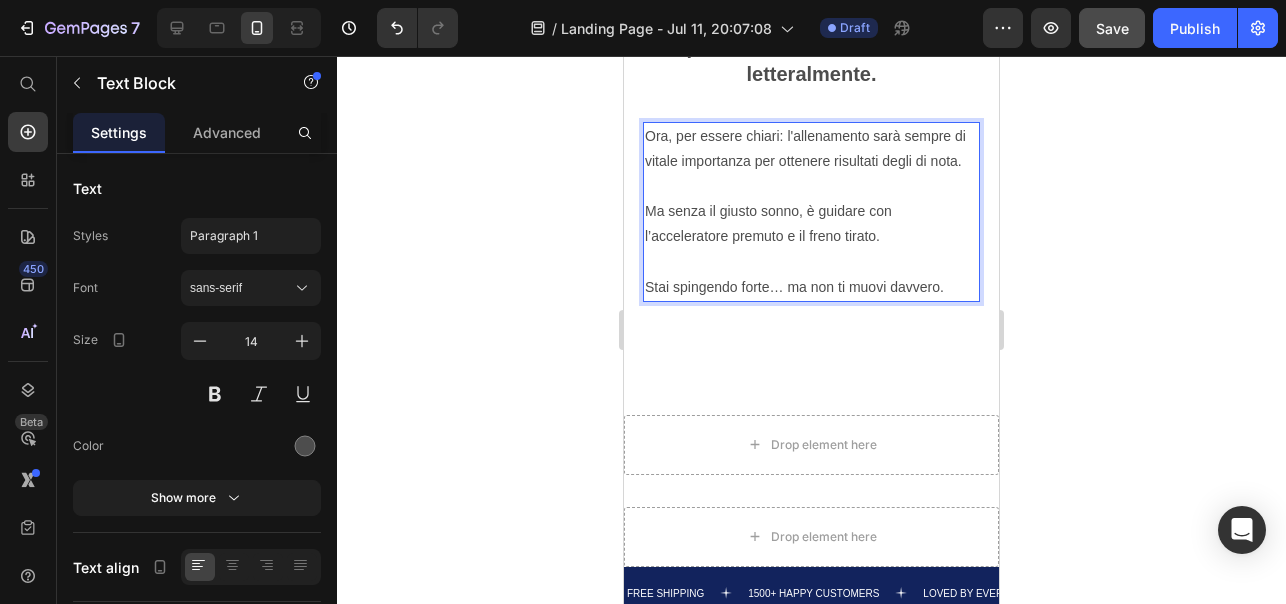 click on "Ora, per essere chiari: l'allenamento sarà sempre di vitale importanza per ottenere risultati degli di nota. Ma senza il giusto sonno, è guidare con l’acceleratore premuto e il freno tirato. Stai spingendo forte… ma non ti muovi davvero." at bounding box center [811, 212] 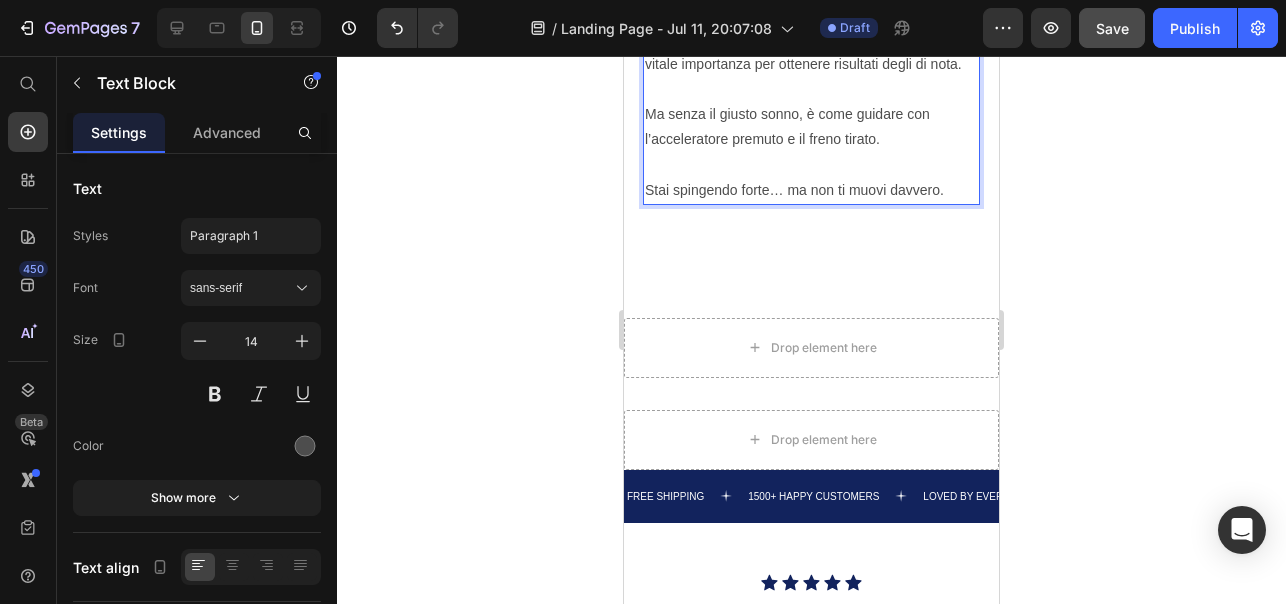 scroll, scrollTop: 3887, scrollLeft: 0, axis: vertical 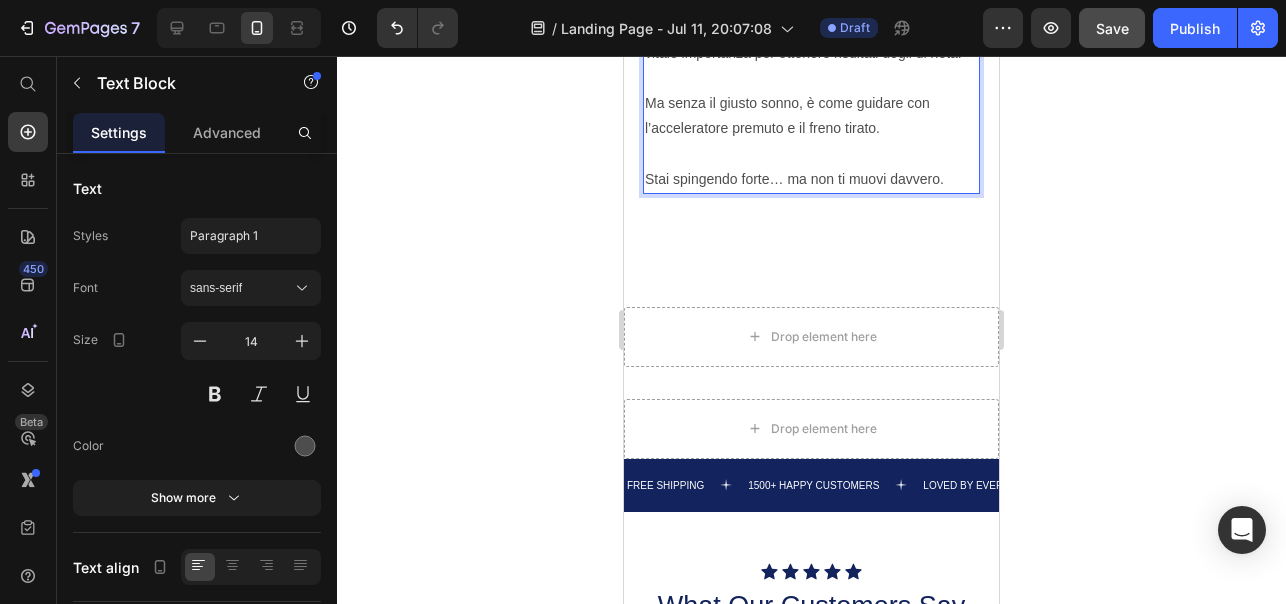 click 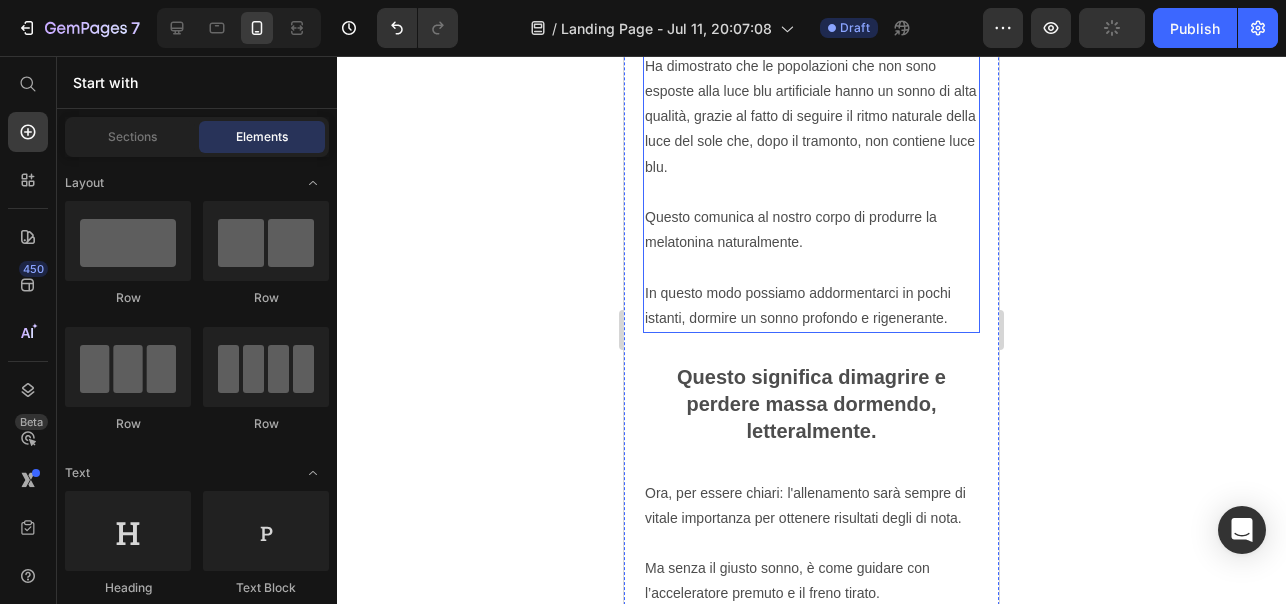 scroll, scrollTop: 3156, scrollLeft: 0, axis: vertical 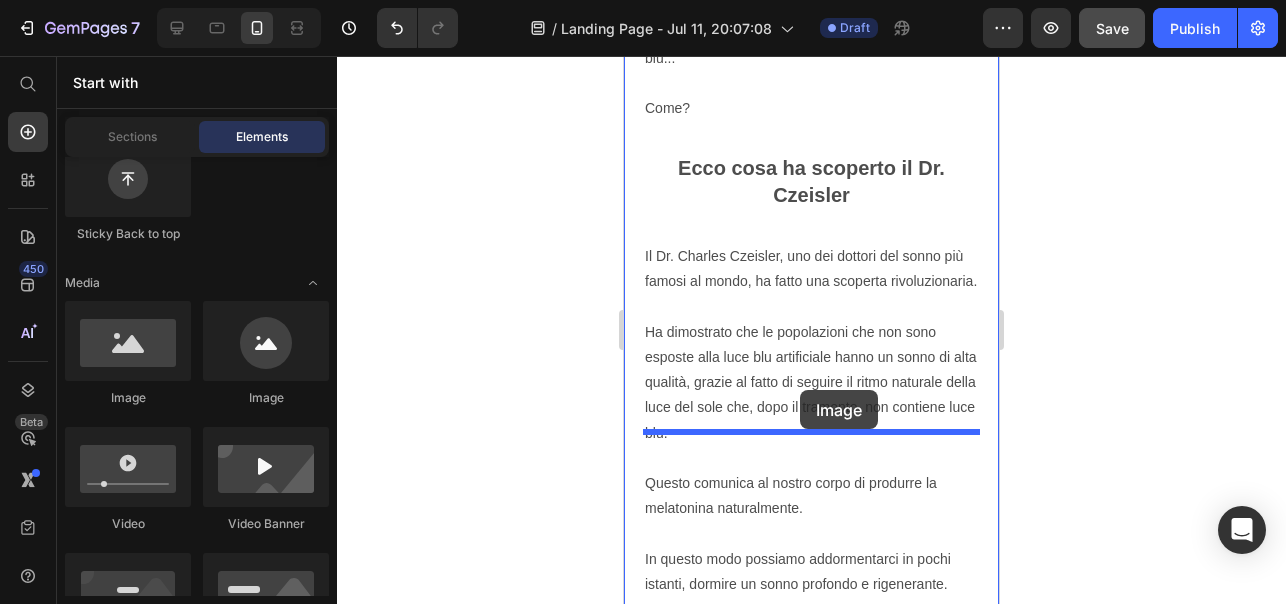 drag, startPoint x: 747, startPoint y: 412, endPoint x: 800, endPoint y: 390, distance: 57.384666 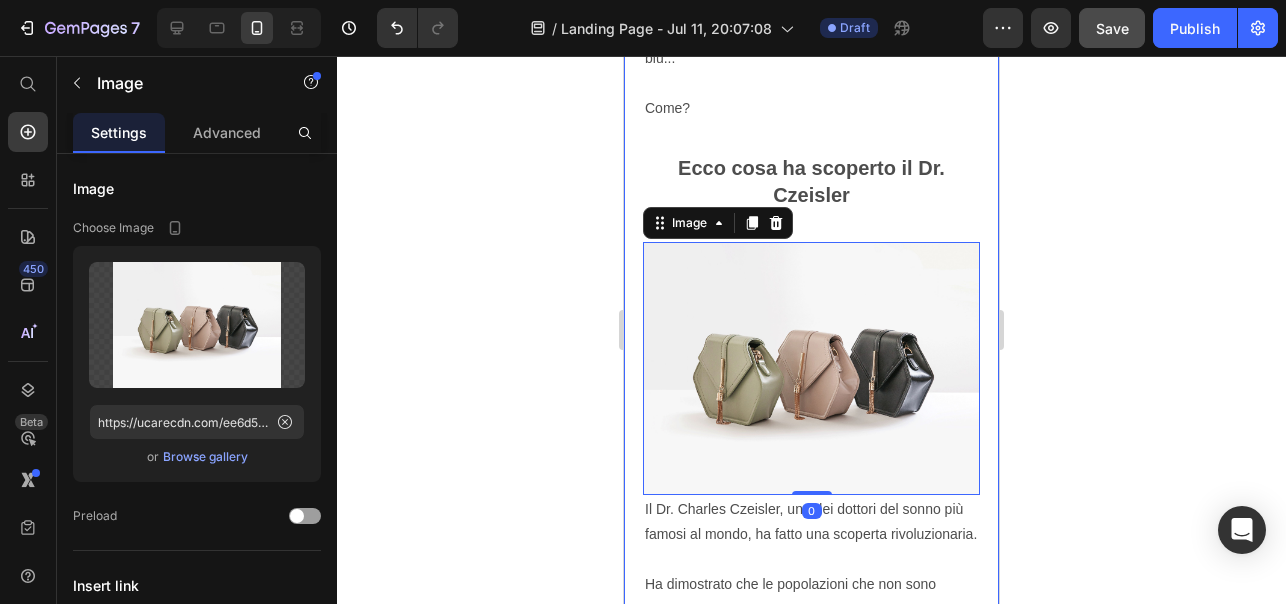 scroll, scrollTop: 3349, scrollLeft: 0, axis: vertical 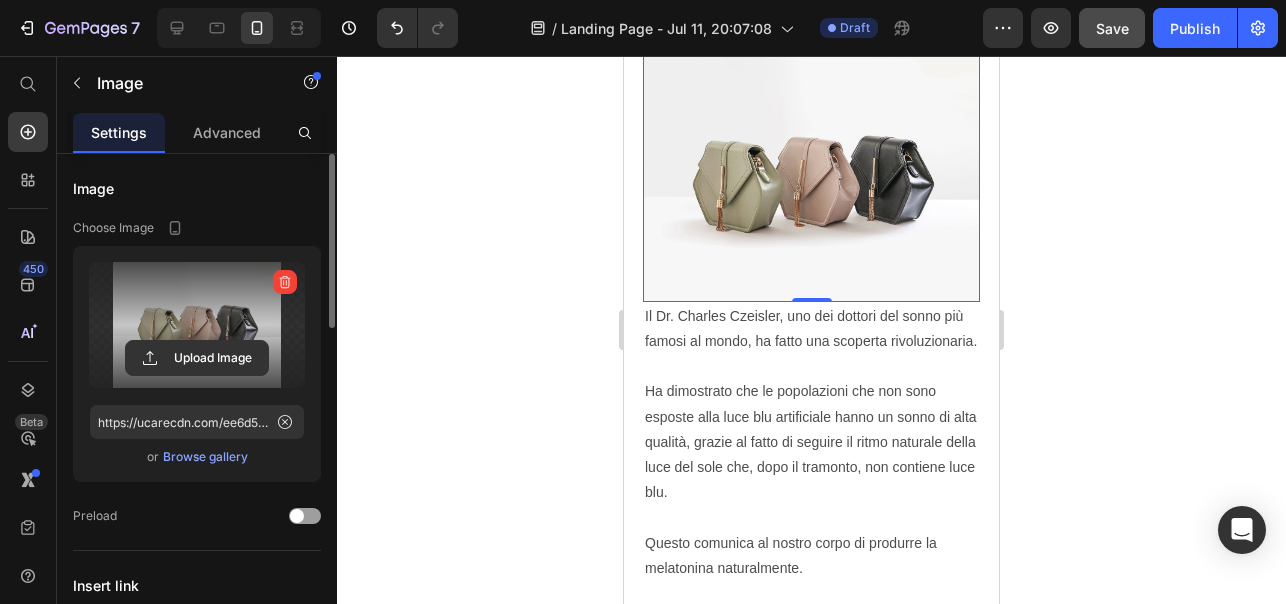 click at bounding box center (197, 325) 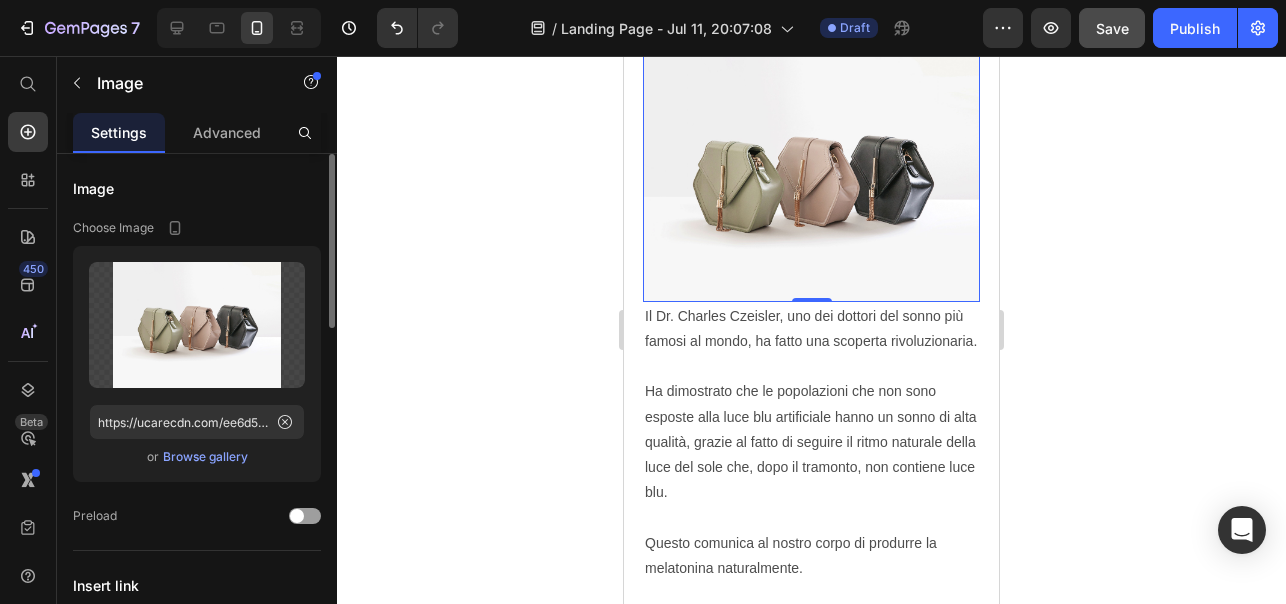click on "Browse gallery" at bounding box center [205, 457] 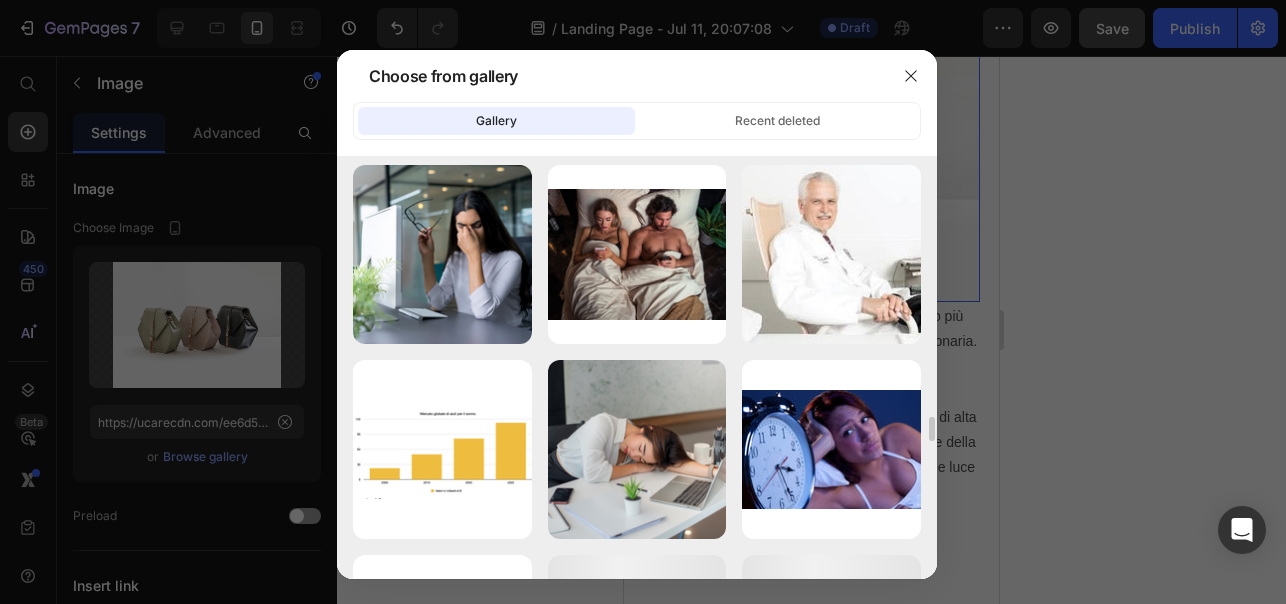 scroll, scrollTop: 5777, scrollLeft: 0, axis: vertical 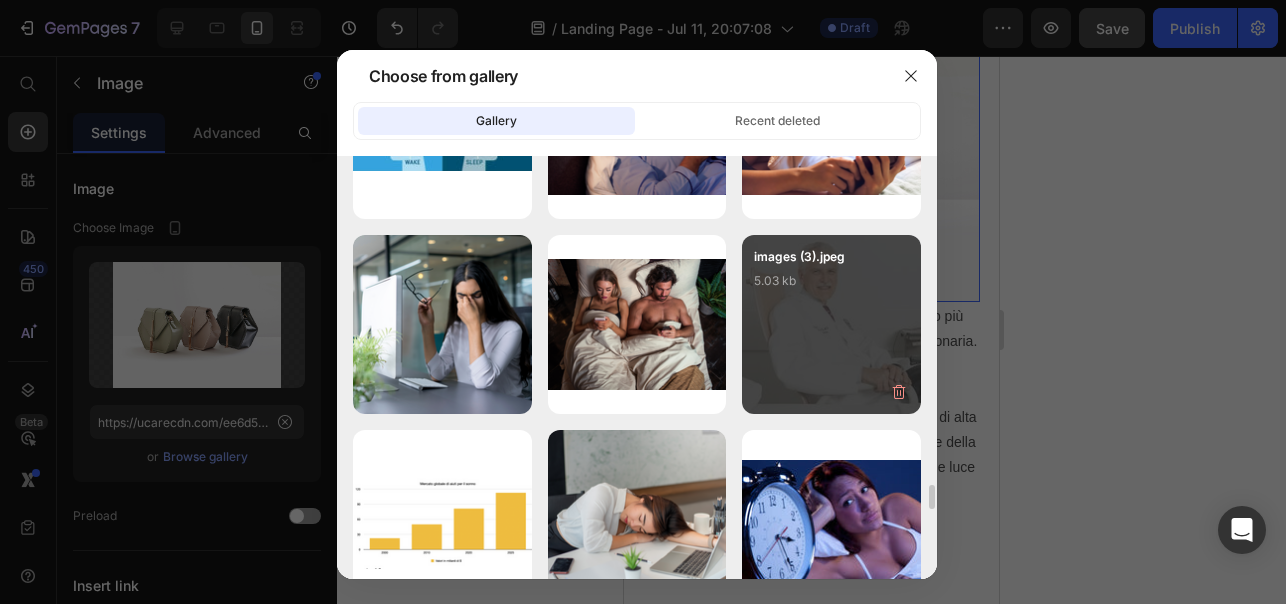 click on "5.03 kb" at bounding box center (831, 281) 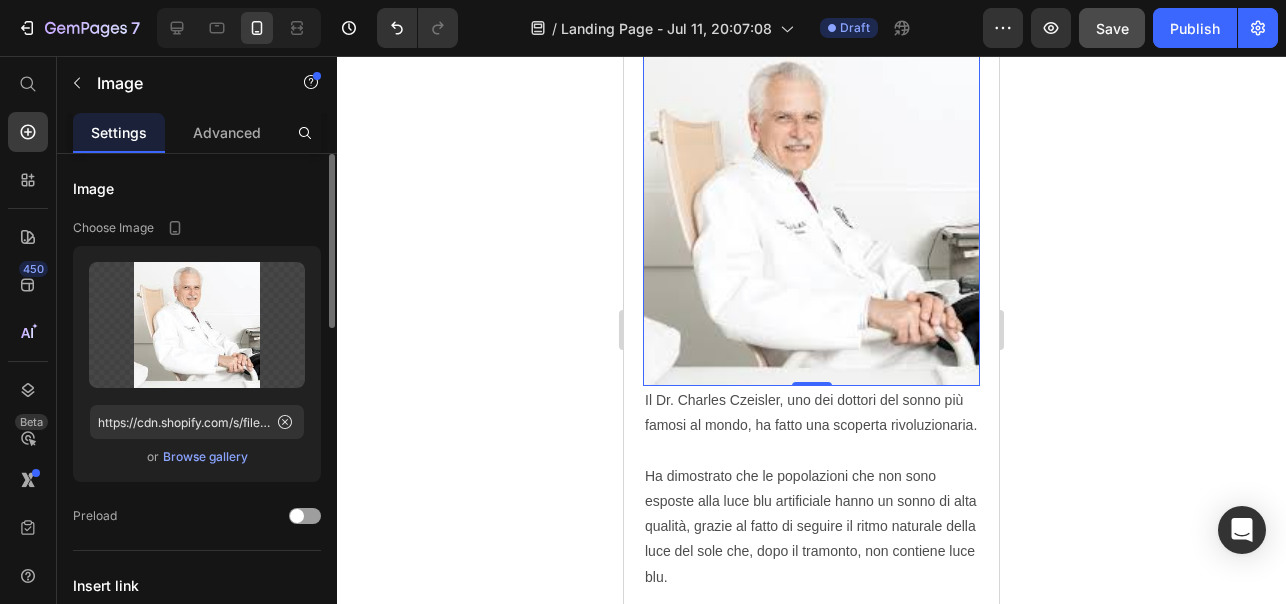 click on "Browse gallery" at bounding box center (205, 457) 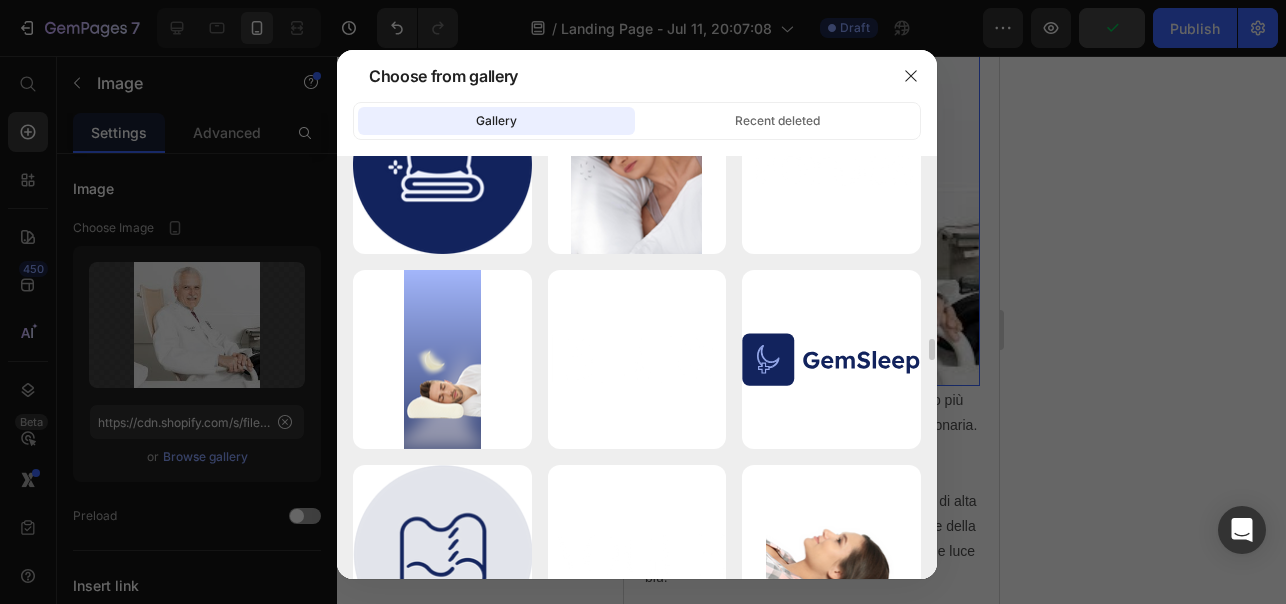 scroll, scrollTop: 4511, scrollLeft: 0, axis: vertical 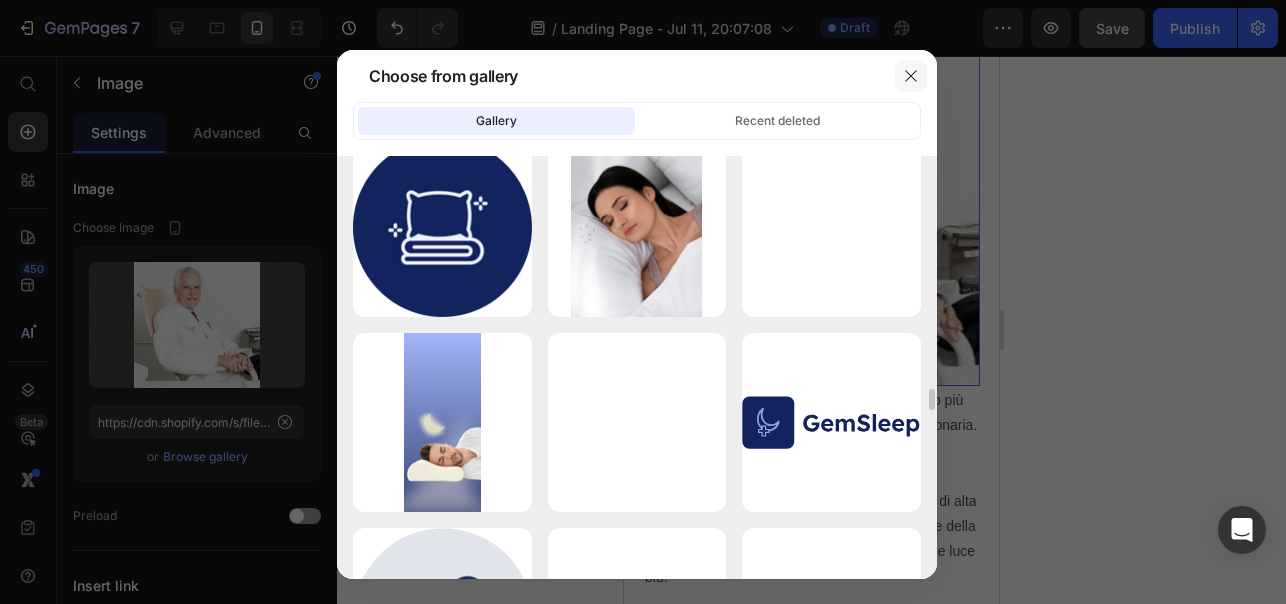 click 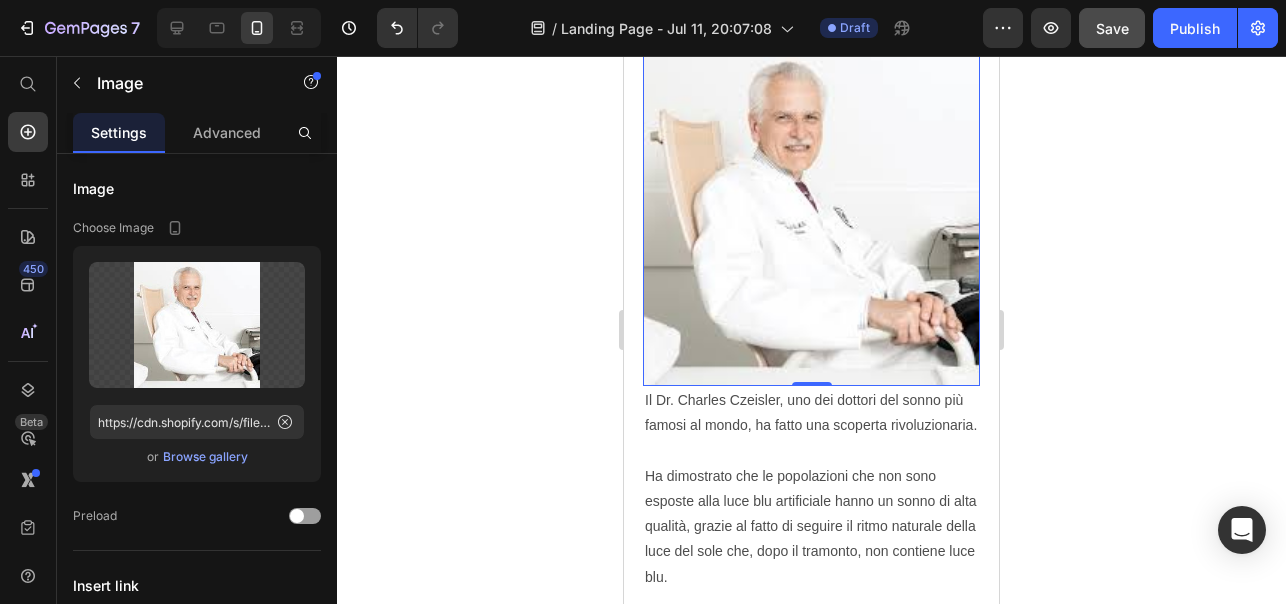 click at bounding box center [811, 217] 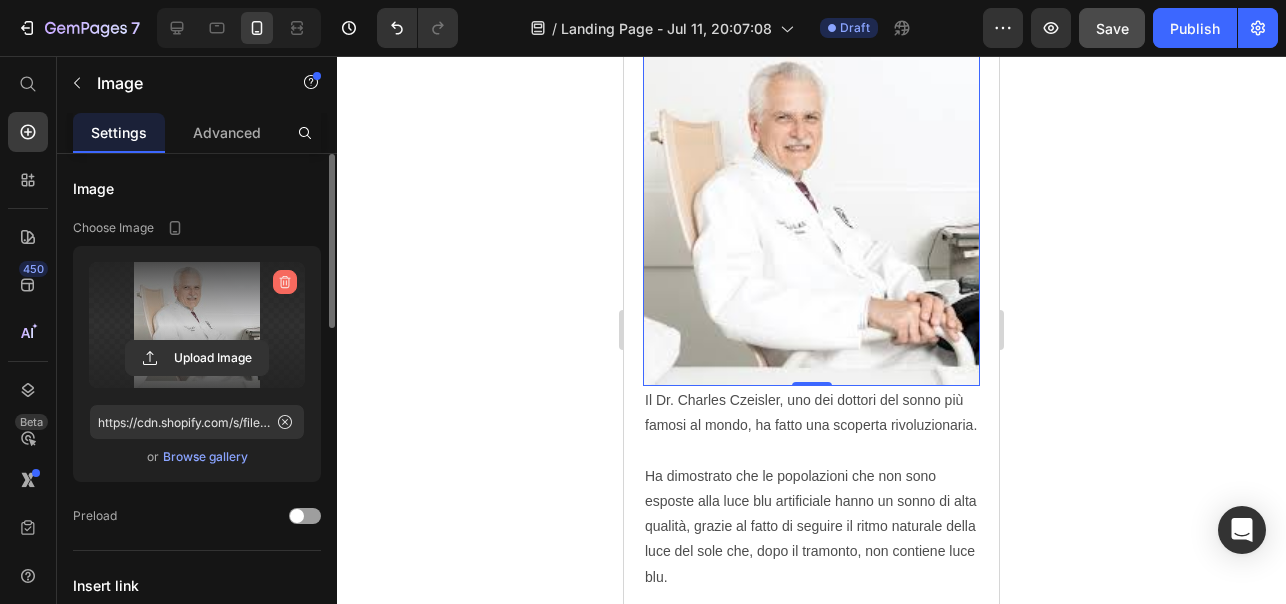click 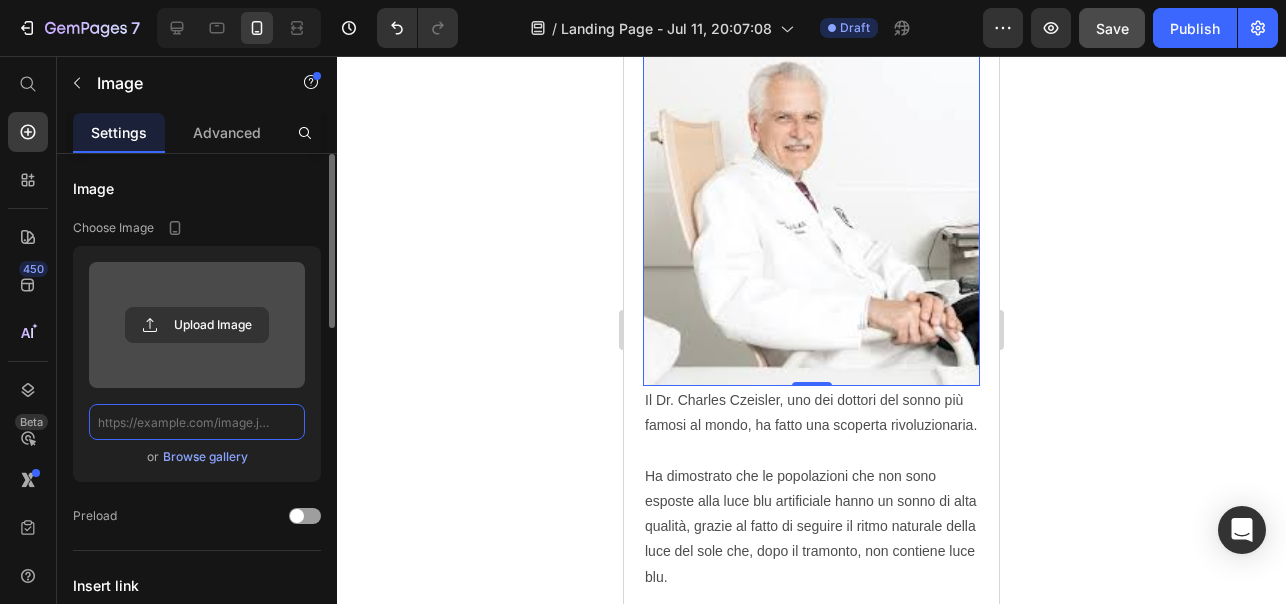 scroll, scrollTop: 0, scrollLeft: 0, axis: both 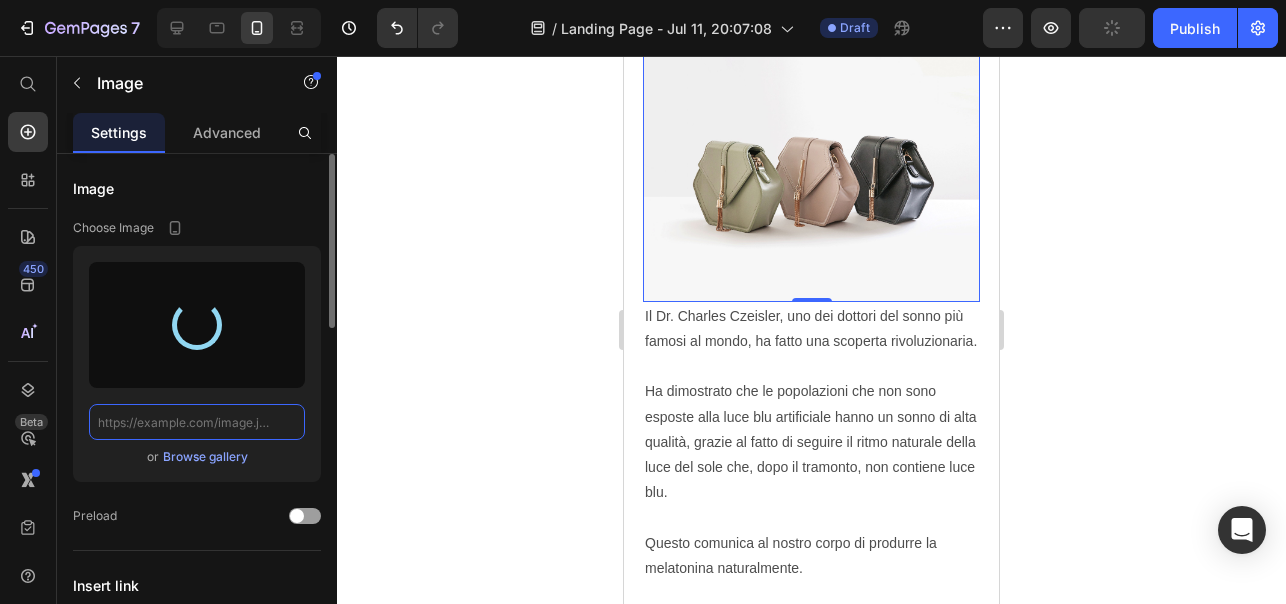 type on "https://cdn.shopify.com/s/files/1/0888/0478/6515/files/gempages_552376144410706713-60edd82a-4409-45a4-bb61-065b8cc4a977.png" 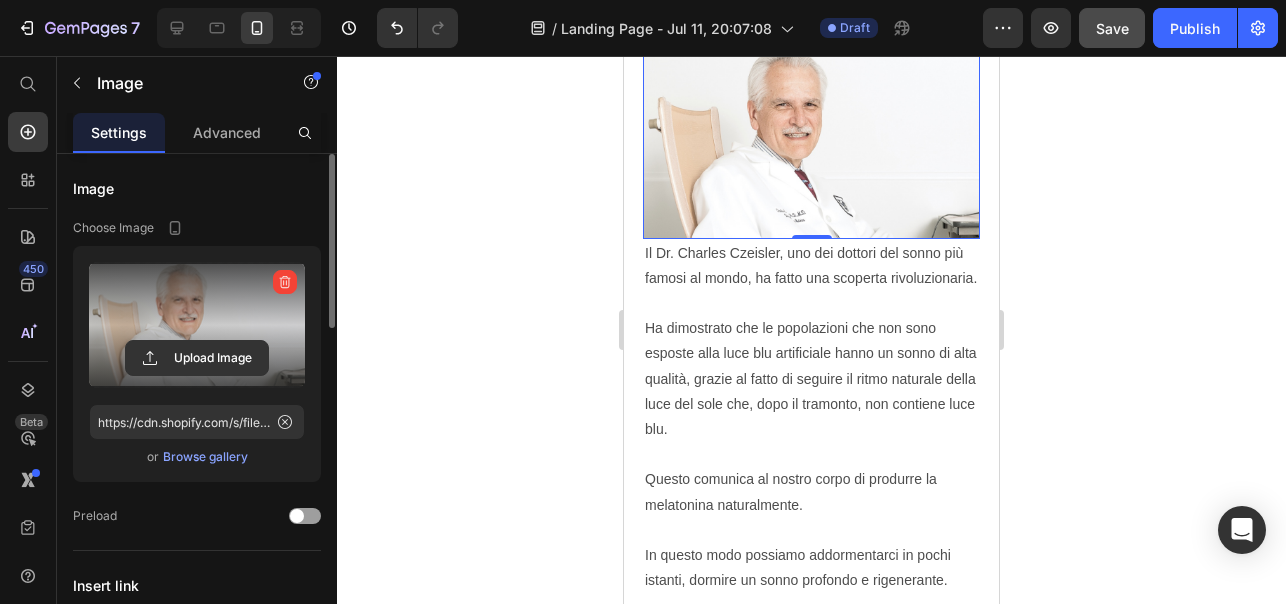 click 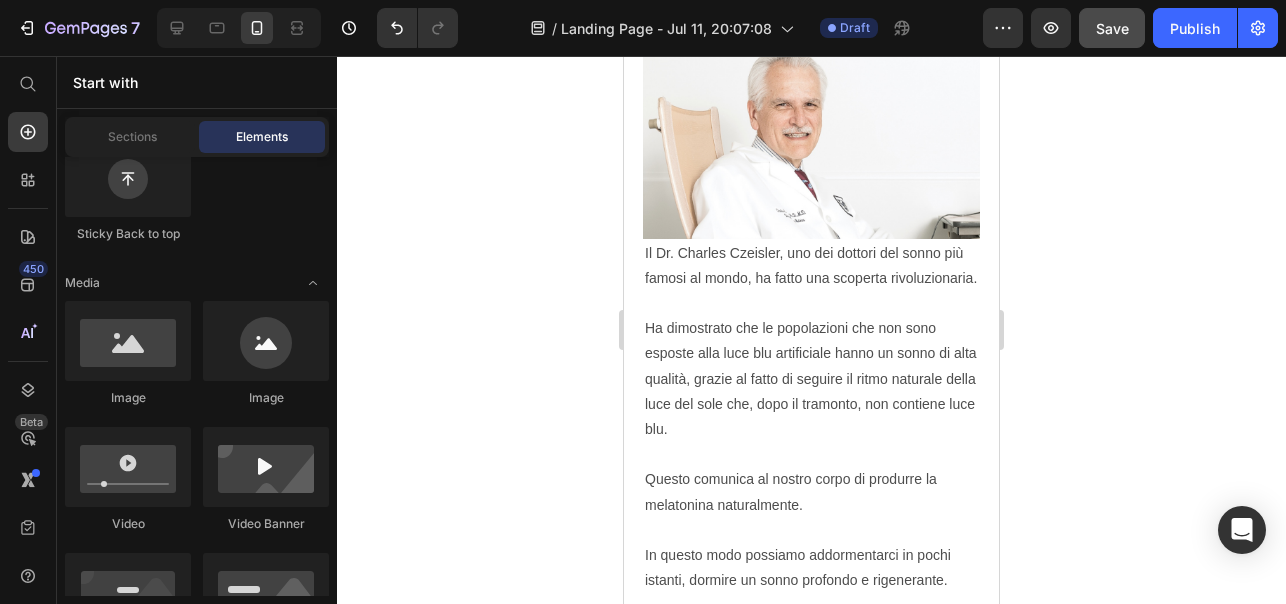 click 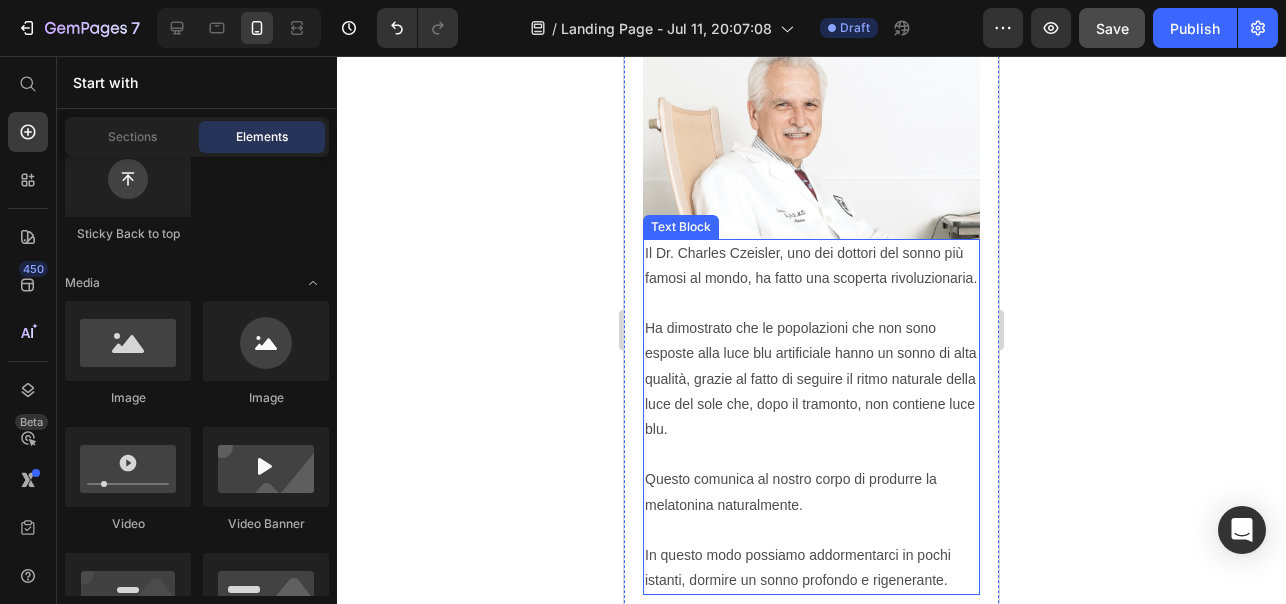 click at bounding box center [811, 144] 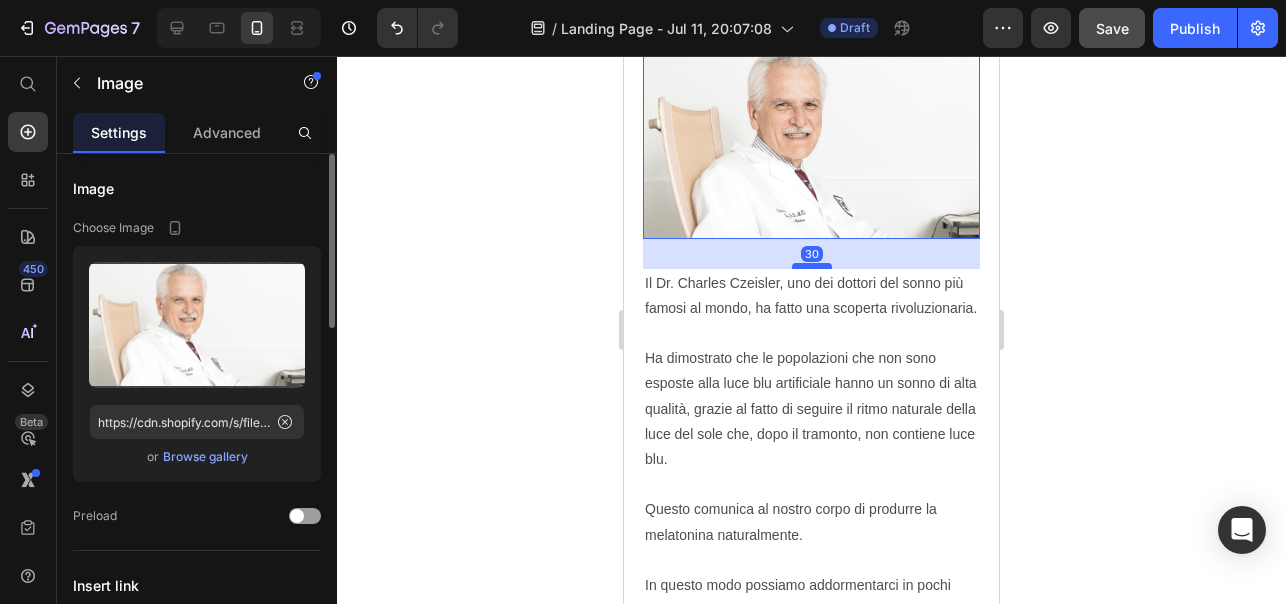 drag, startPoint x: 812, startPoint y: 427, endPoint x: 808, endPoint y: 457, distance: 30.265491 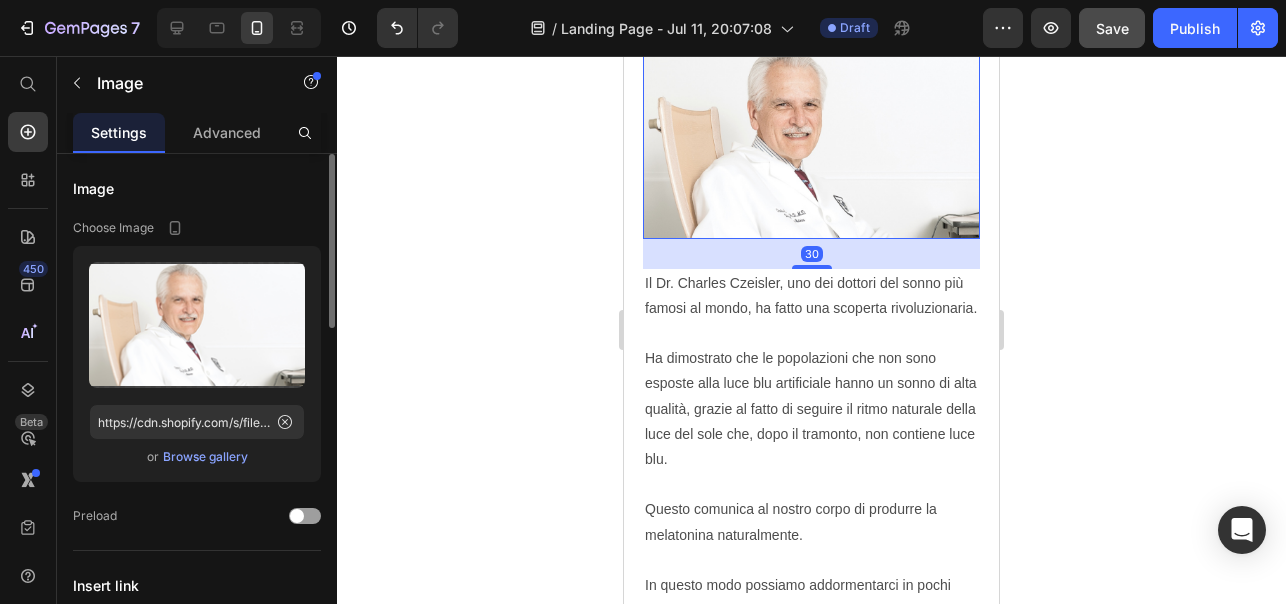 click 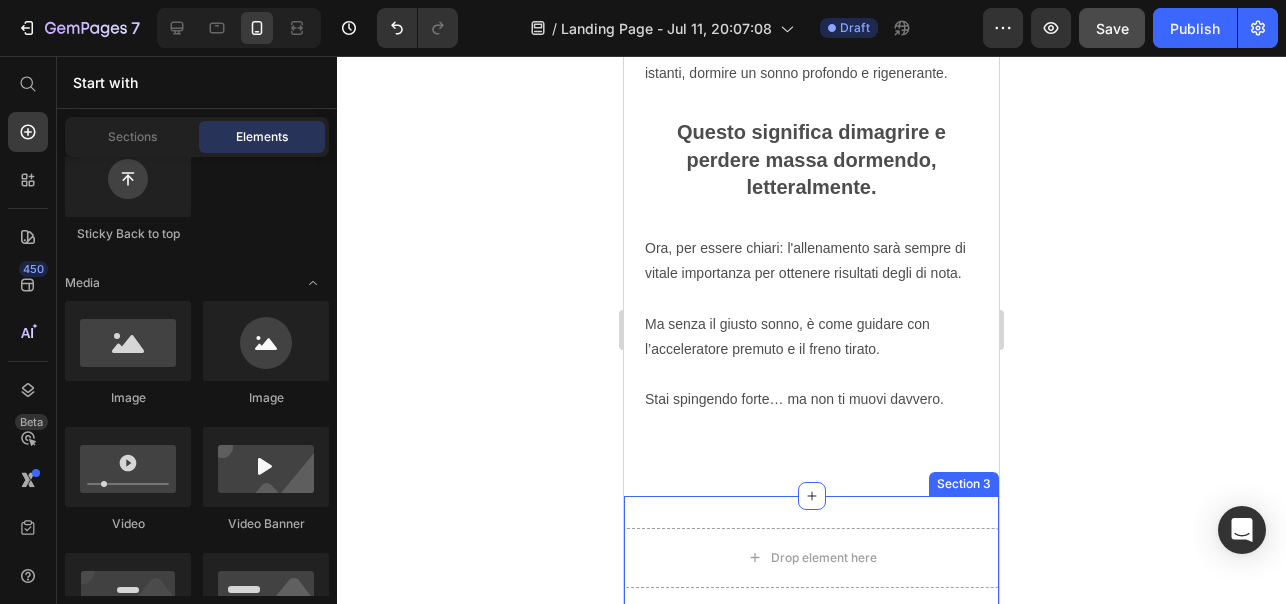 scroll, scrollTop: 3882, scrollLeft: 0, axis: vertical 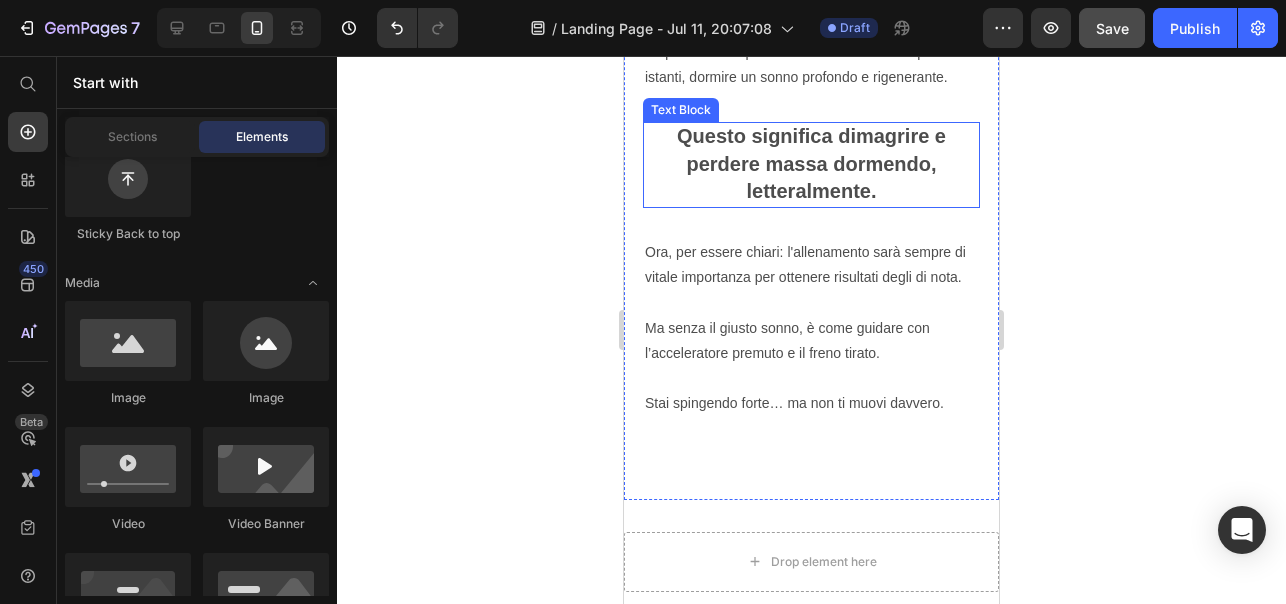 click on "Questo significa dimagrire e perdere massa dormendo, letteralmente." at bounding box center (811, 163) 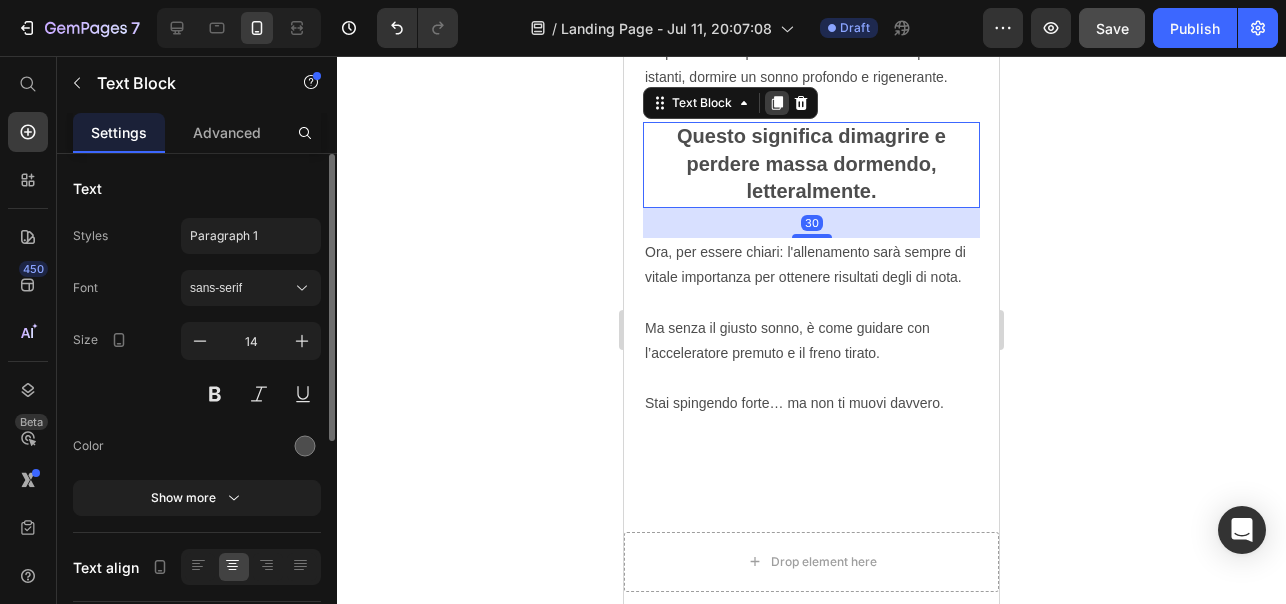 click 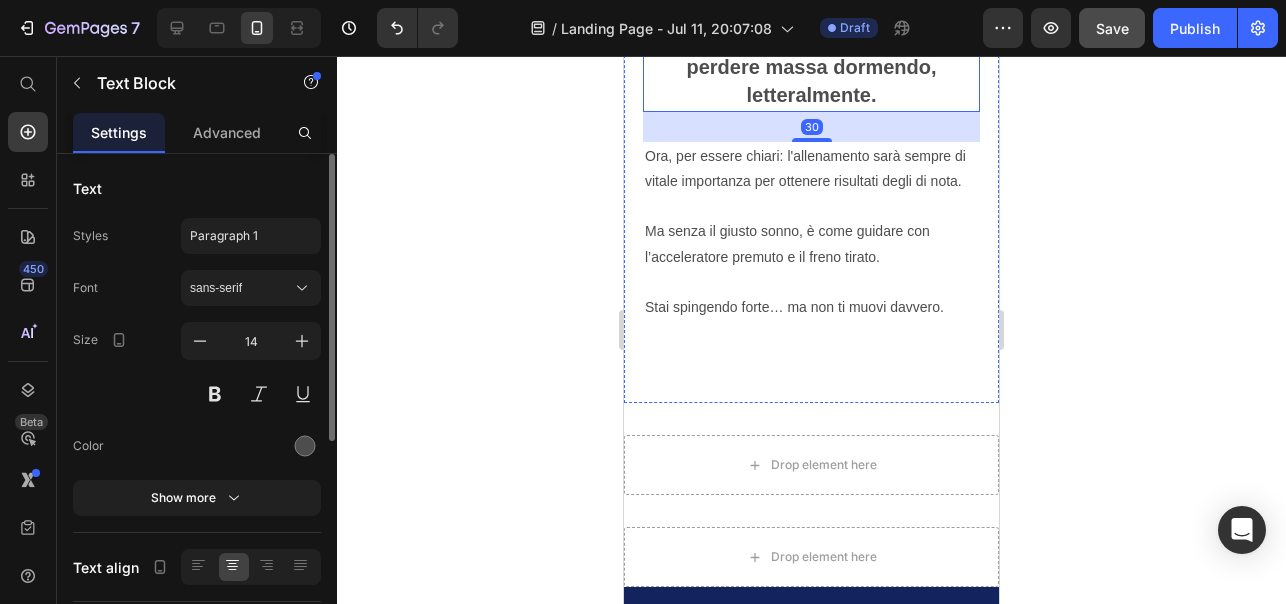 scroll, scrollTop: 4095, scrollLeft: 0, axis: vertical 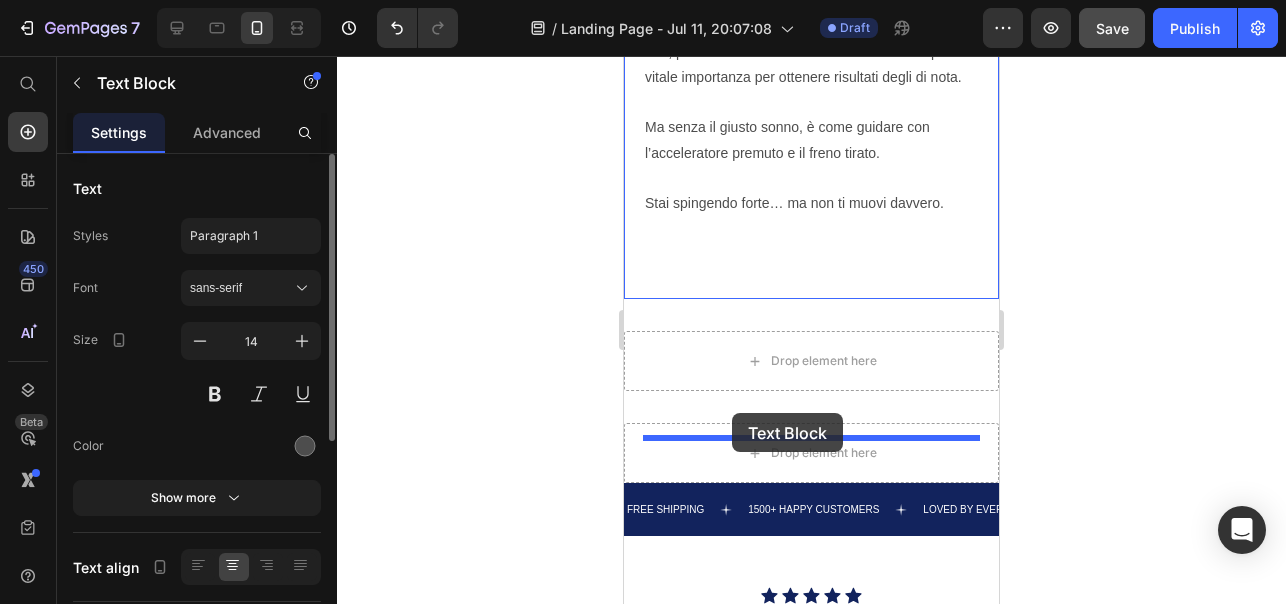 drag, startPoint x: 655, startPoint y: 201, endPoint x: 732, endPoint y: 413, distance: 225.55043 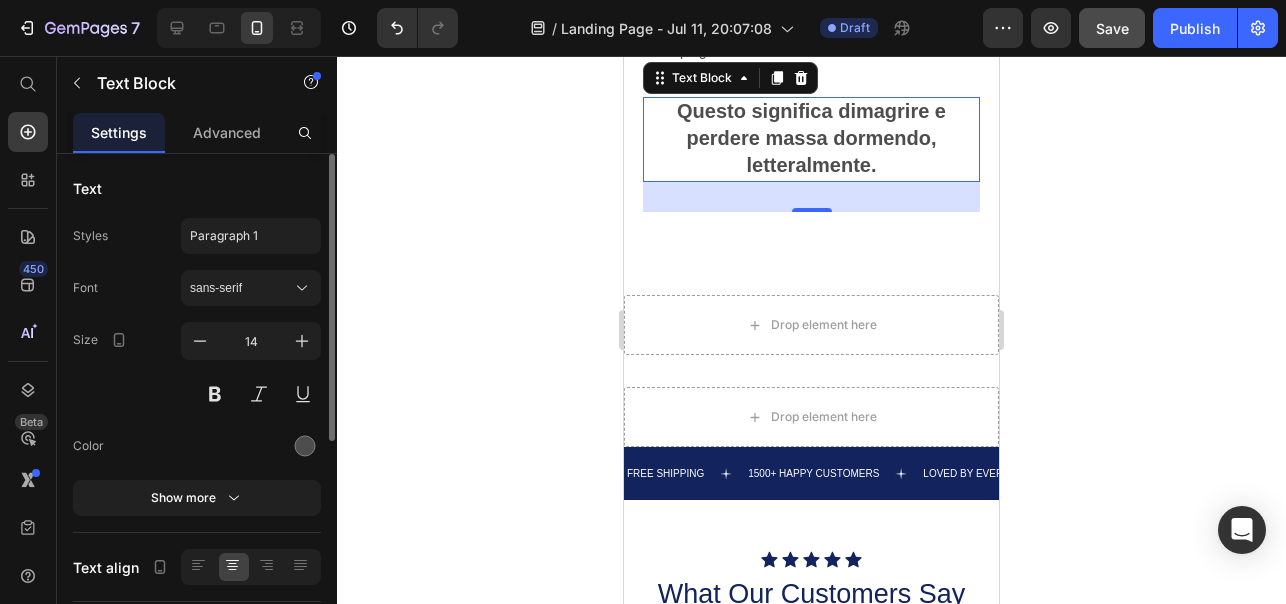 scroll, scrollTop: 4237, scrollLeft: 0, axis: vertical 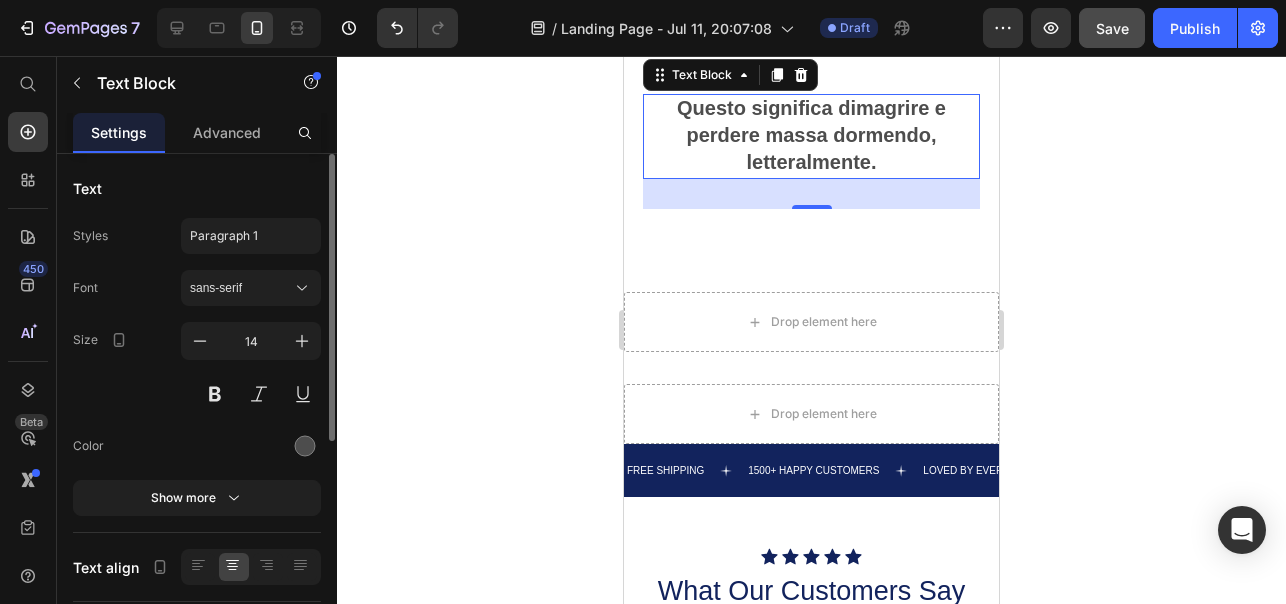 click on "Questo significa dimagrire e perdere massa dormendo, letteralmente." at bounding box center (811, 137) 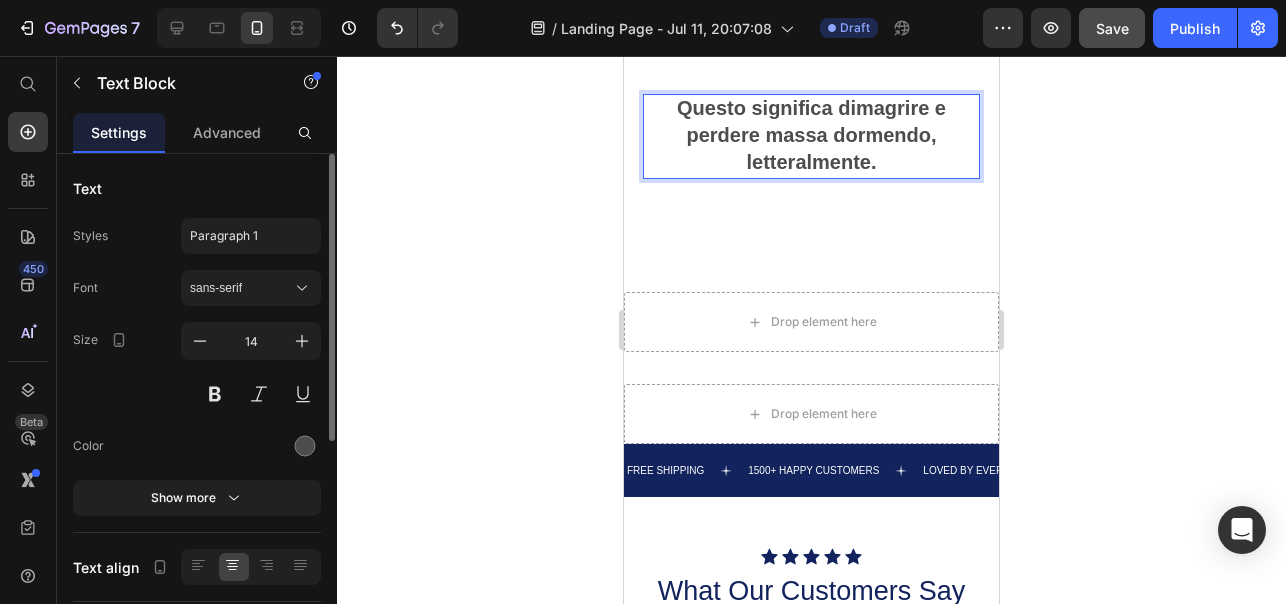 click on "Questo significa dimagrire e perdere massa dormendo, letteralmente." at bounding box center [811, 137] 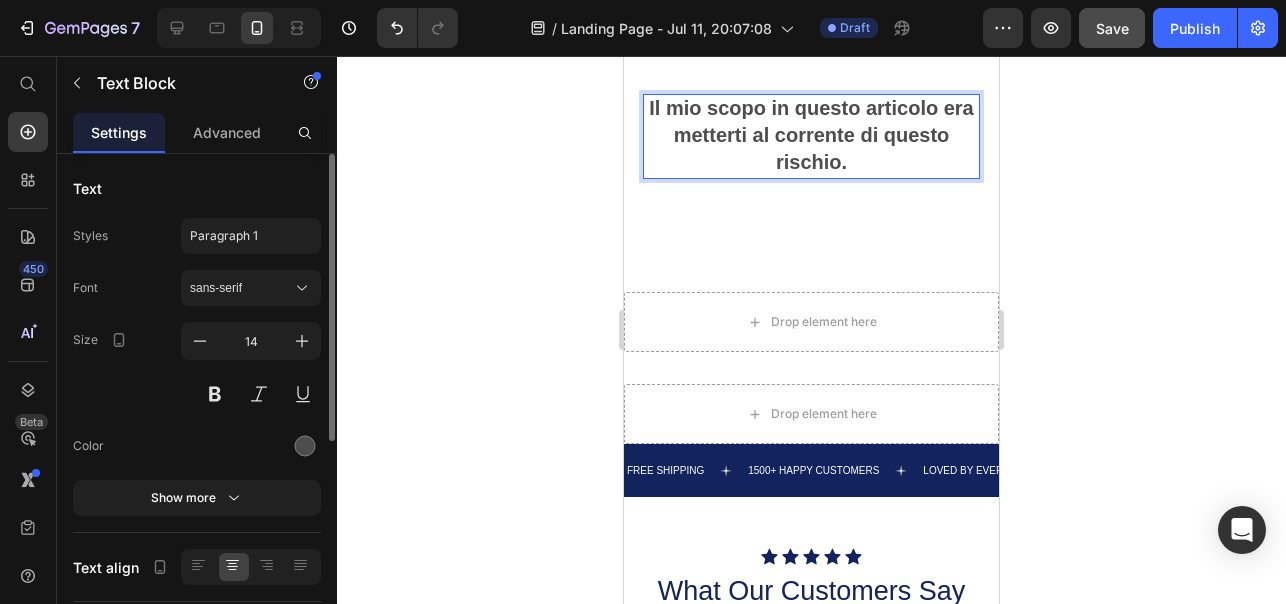 click 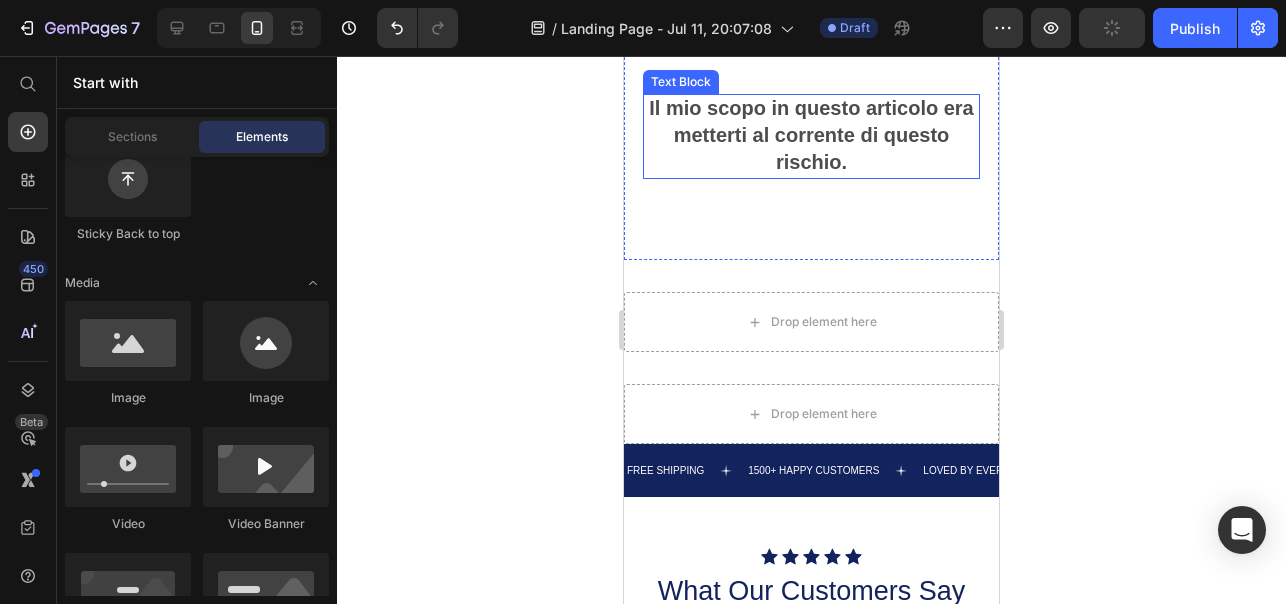 click on "Il mio scopo in questo articolo era metterti al corrente di questo rischio." at bounding box center (811, 135) 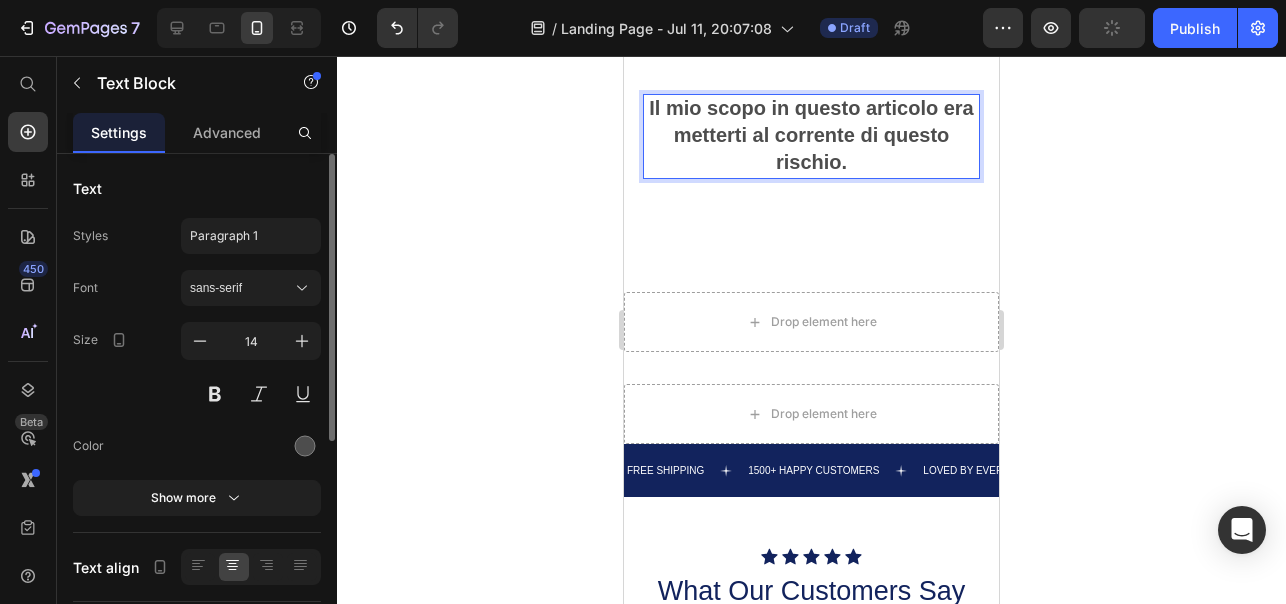 click on "Il mio scopo in questo articolo era metterti al corrente di questo rischio." at bounding box center (811, 137) 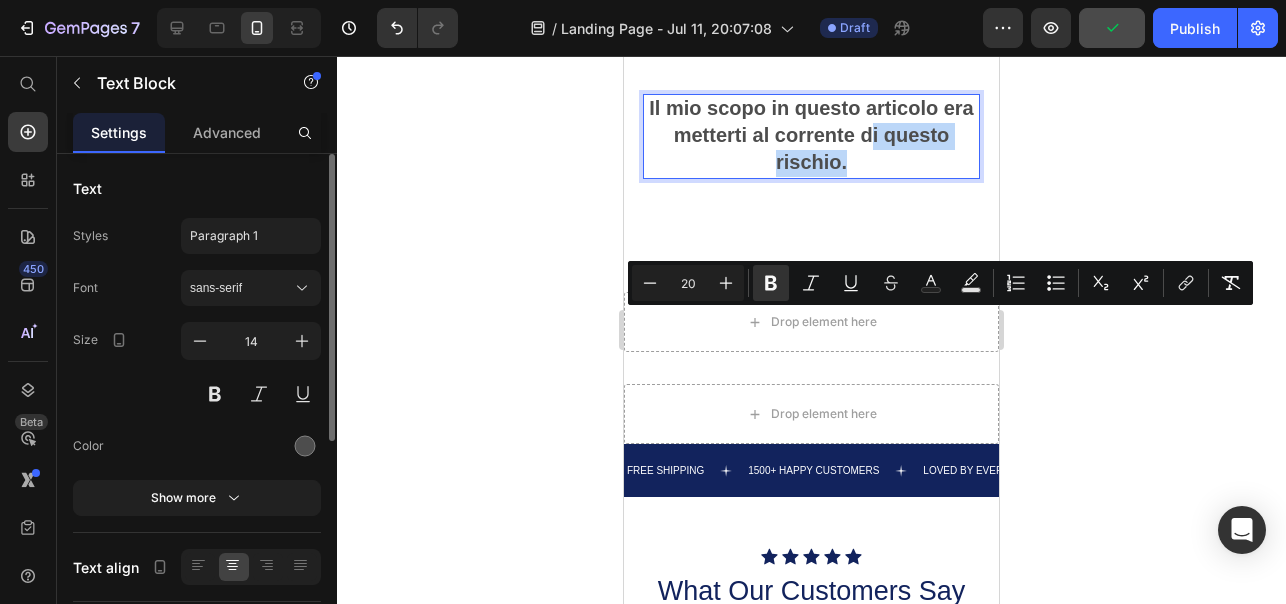 drag, startPoint x: 856, startPoint y: 347, endPoint x: 871, endPoint y: 331, distance: 21.931713 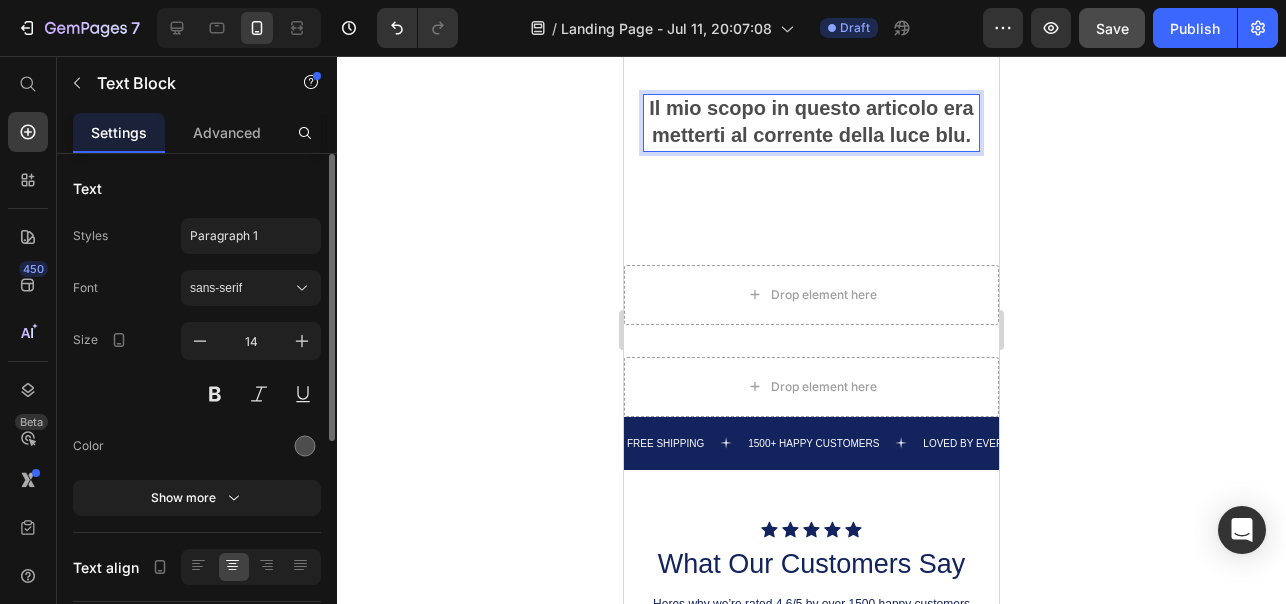 click 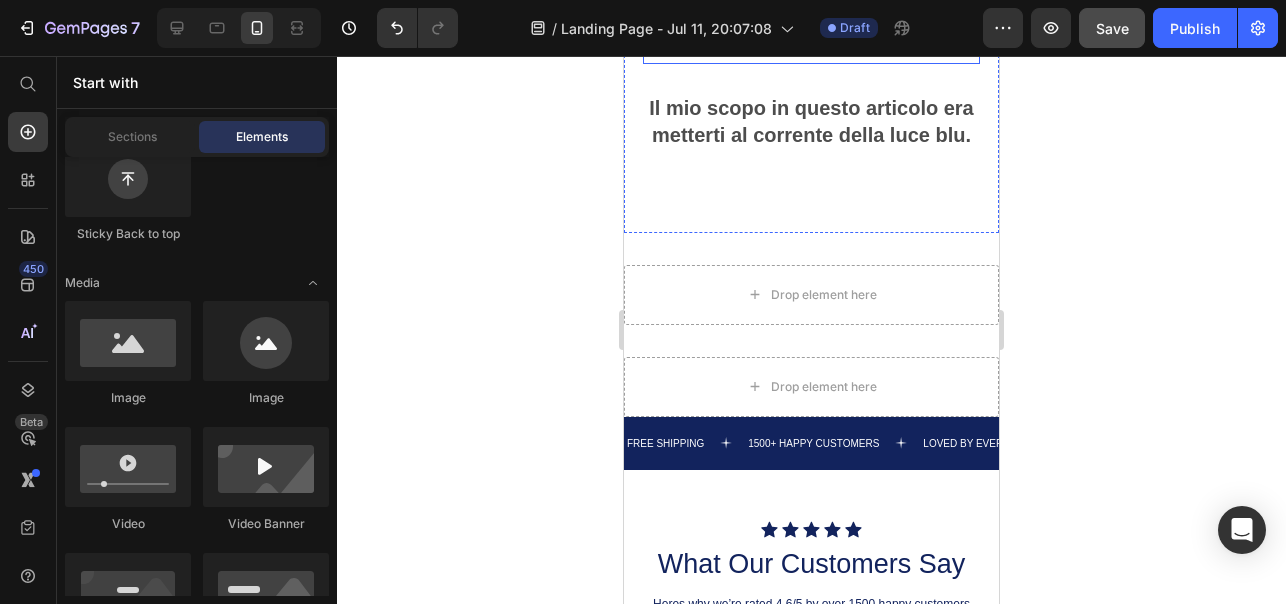scroll, scrollTop: 4050, scrollLeft: 0, axis: vertical 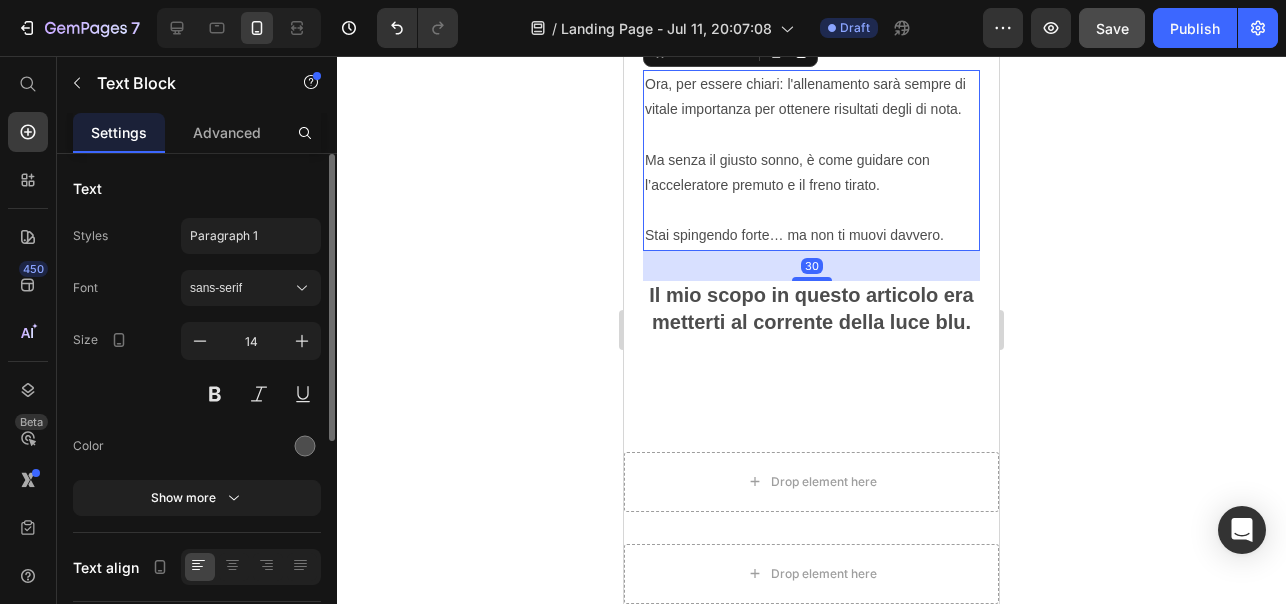 click on "Ora, per essere chiari: l'allenamento sarà sempre di vitale importanza per ottenere risultati degli di nota. Ma senza il giusto sonno, è come guidare con l’acceleratore premuto e il freno tirato. Stai spingendo forte… ma non ti muovi davvero." at bounding box center (811, 160) 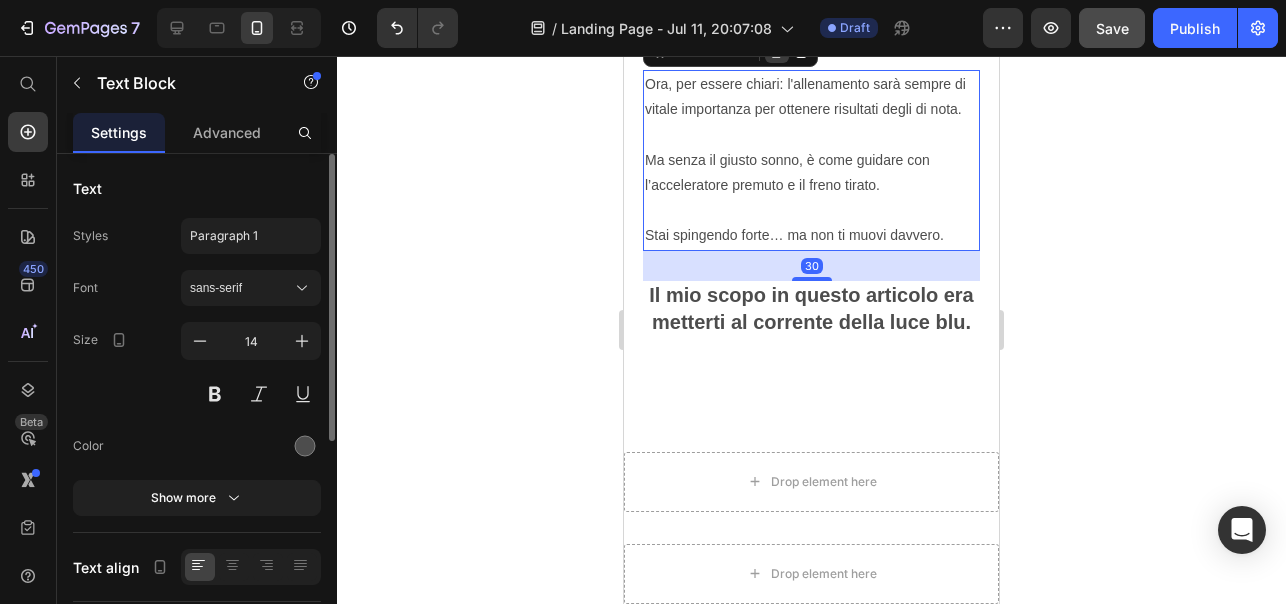 click 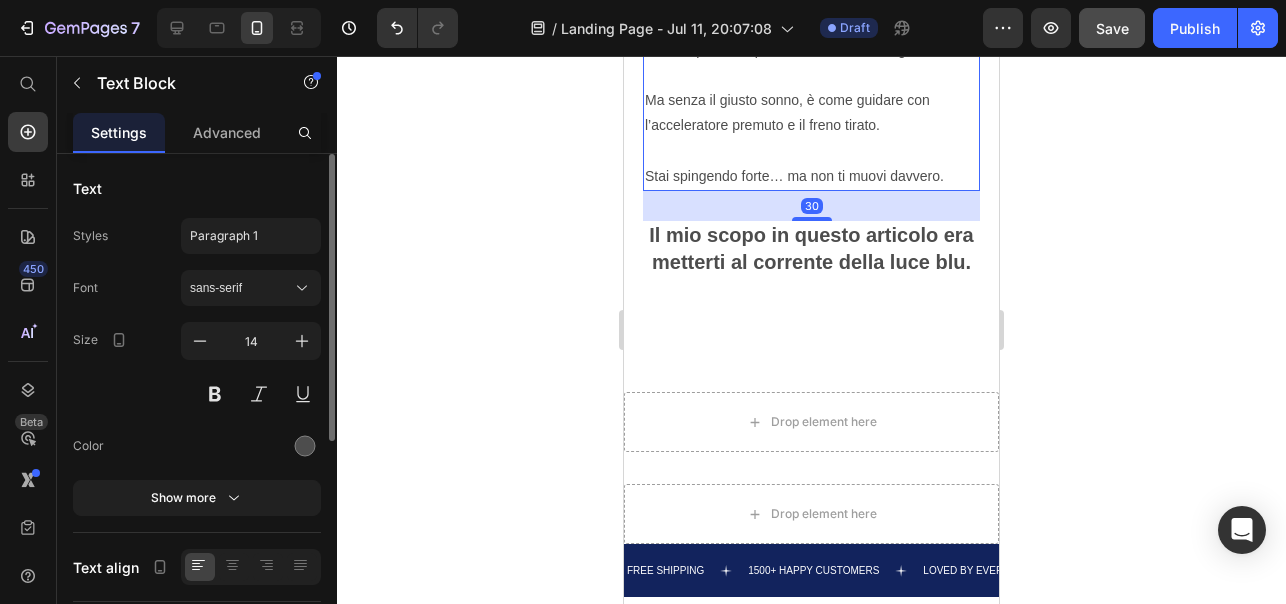 scroll, scrollTop: 4331, scrollLeft: 0, axis: vertical 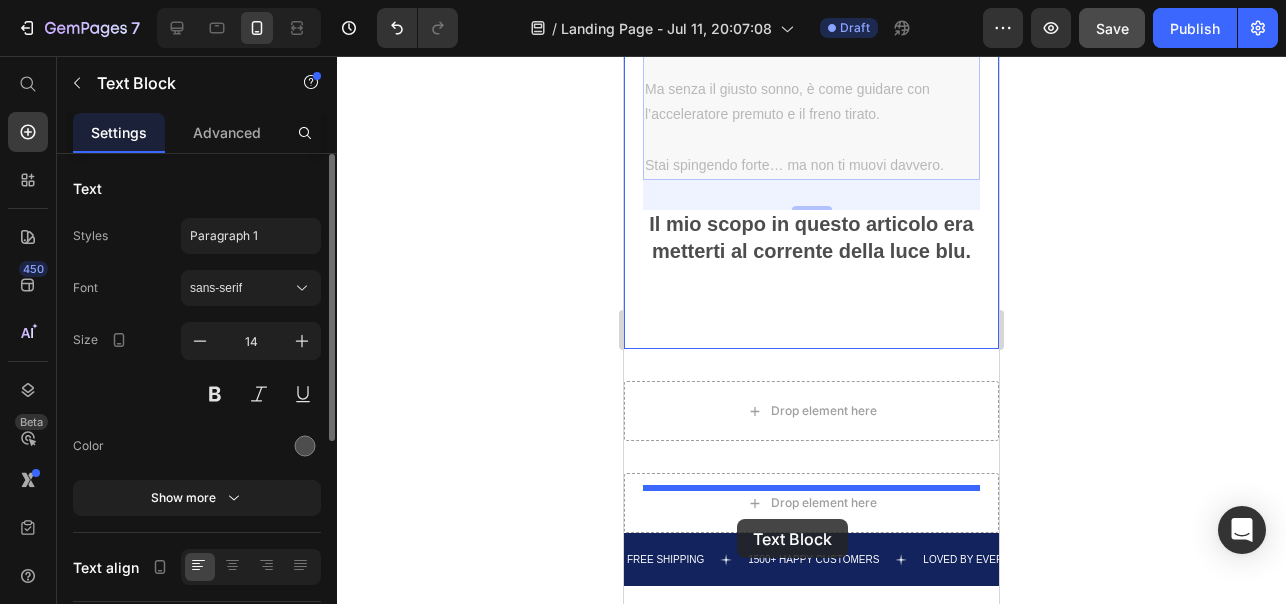 drag, startPoint x: 654, startPoint y: 169, endPoint x: 737, endPoint y: 519, distance: 359.70682 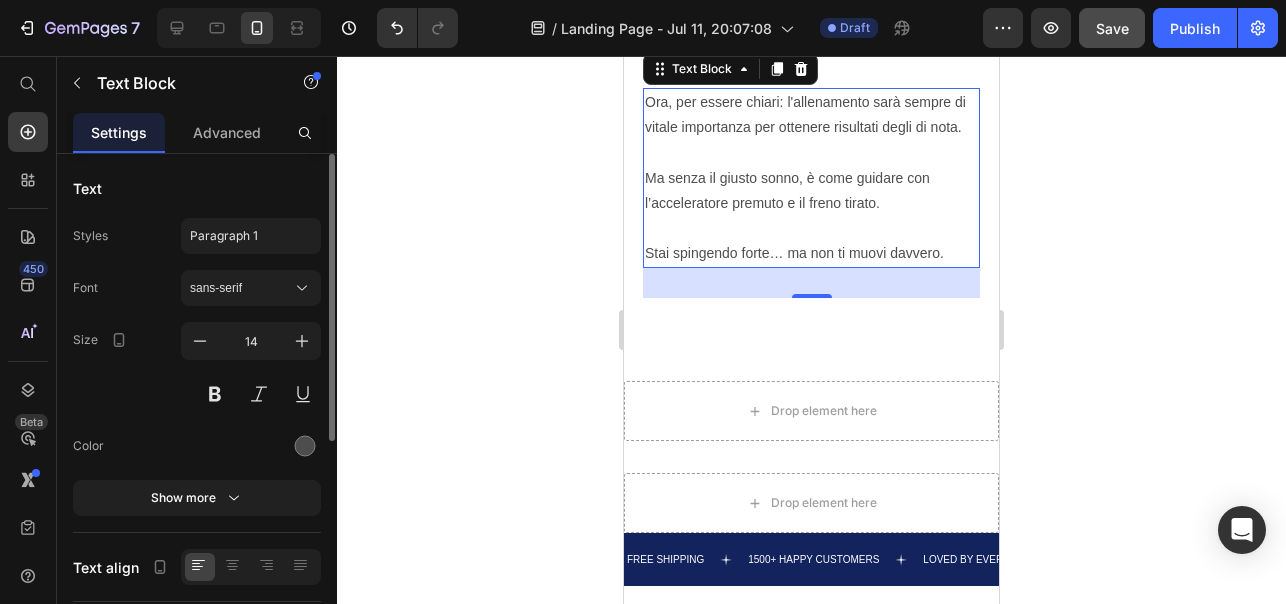 scroll, scrollTop: 4419, scrollLeft: 0, axis: vertical 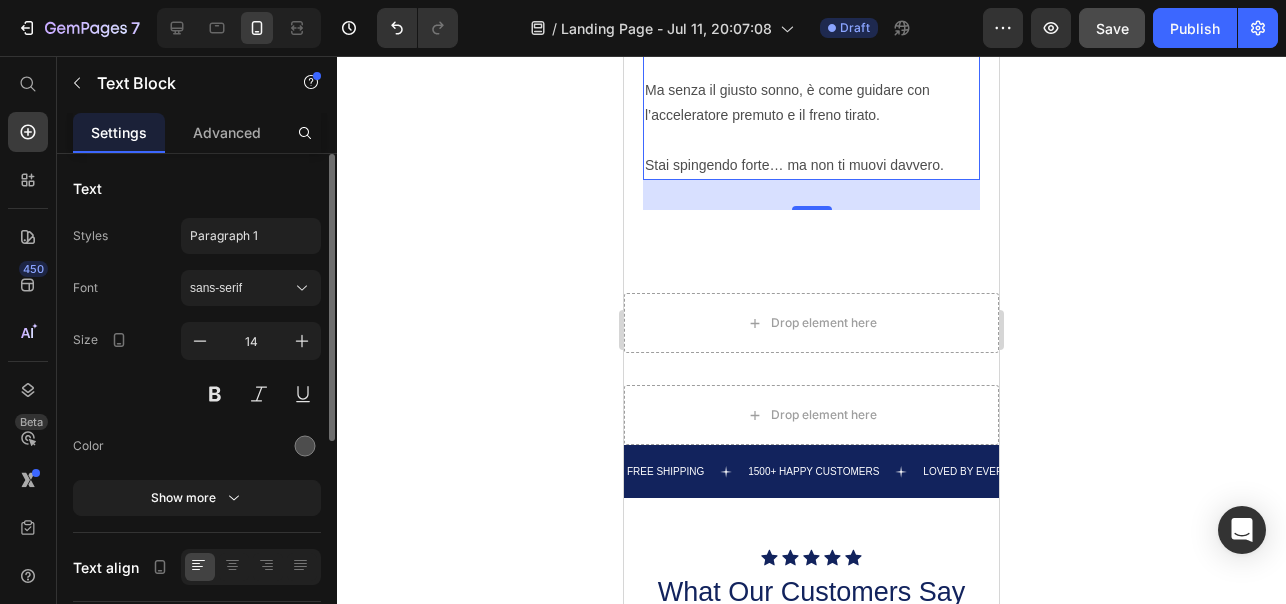 click on "Ora, per essere chiari: l'allenamento sarà sempre di vitale importanza per ottenere risultati degli di nota. Ma senza il giusto sonno, è come guidare con l’acceleratore premuto e il freno tirato. Stai spingendo forte… ma non ti muovi davvero." at bounding box center [811, 90] 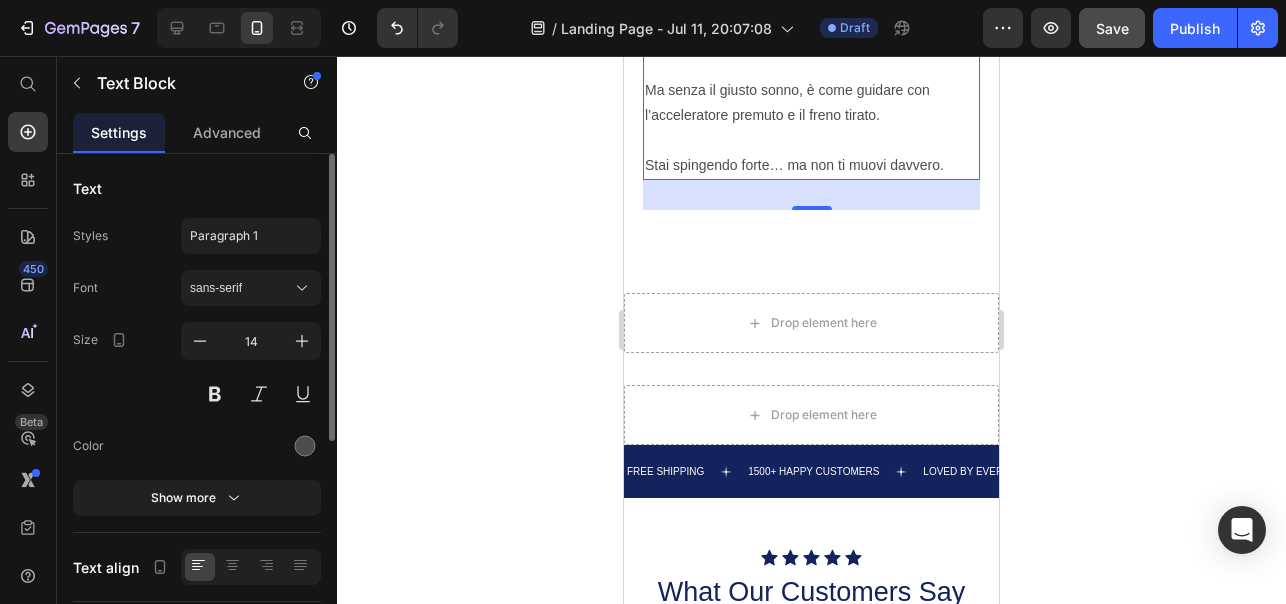 click on "Ora, per essere chiari: l'allenamento sarà sempre di vitale importanza per ottenere risultati degli di nota. Ma senza il giusto sonno, è come guidare con l’acceleratore premuto e il freno tirato. Stai spingendo forte… ma non ti muovi davvero." at bounding box center [811, 90] 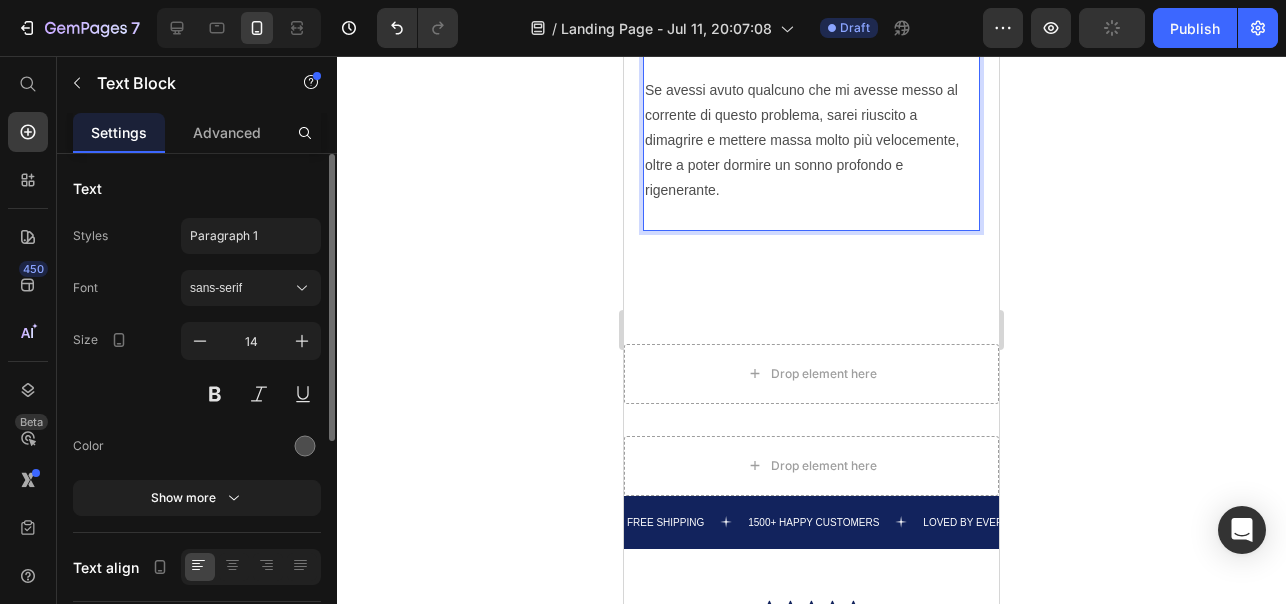 click on "⁠⁠⁠⁠⁠⁠⁠ C'è una singola cosa che da qualche anno sta compromettendo sempre di più il nostro sonno. Heading Image Supportive Design Text Block Ergonomically engineered for optimal spinal alignment Text Block Hero Banner Image Pressure Relief Text Block Reduces neck and shoulder discomfort Text Block Hero Banner Image Breathable Materials Text Block Ensures cool, comfortable sleep Text Block Hero Banner Row Come forse già sai, il nostro sonno è regolato dalla melatonina, conosciuta anche come "l'ormone del sonno". La melatonina viene prodotta naturalmente dal nostro cervello la sera. Ma c'è un problema... Il nostro corpo produce la melatonina dal tramonto in poi,  quando la luce blu del sole scompare. Da qualche anno però,  la sera siamo esposti alla luce blu artificiale  emessa dagli schermi dei nostri smartphone, PC, TV e lampadine a LED di casa. Text Block Text Block Row Image Il risultato? Un sonno compromesso e meno profondo, con meno ore passate nelle fasi di recupero maggiore. Karger" at bounding box center [811, -1786] 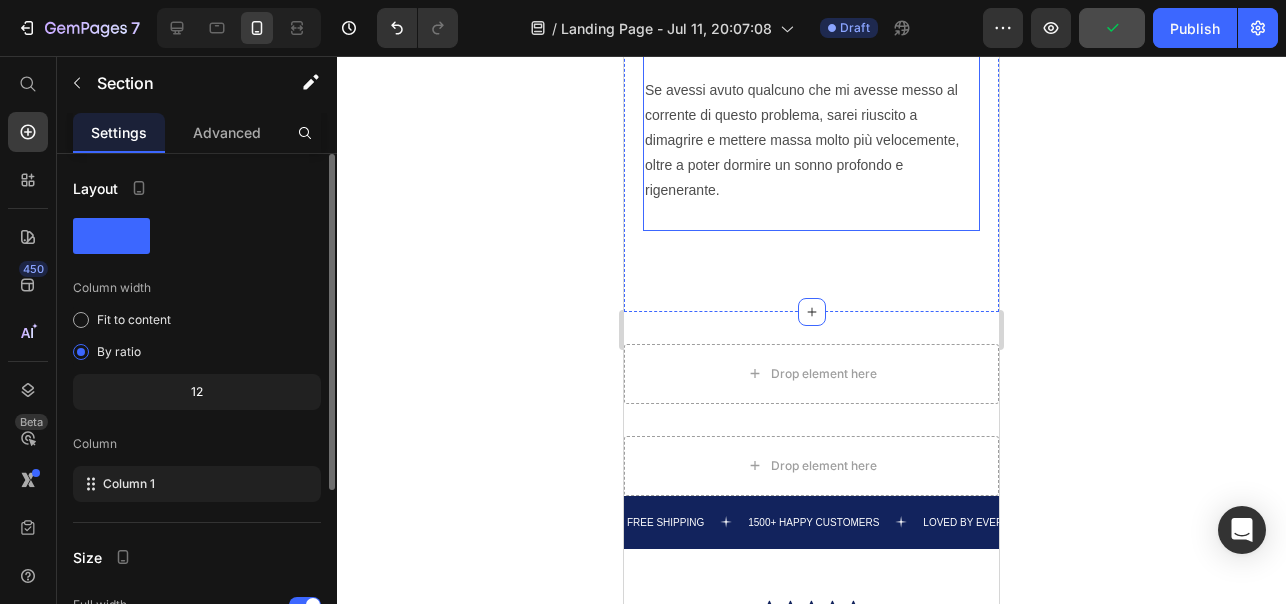click on "Per anni ho avuto un sonno rovinato a causa della luce blu. Se avessi avuto qualcuno che mi avesse messo al corrente di questo problema, sarei riuscito a dimagrire e mettere massa molto più velocemente, oltre a poter dormire un sonno profondo e rigenerante." at bounding box center (811, 115) 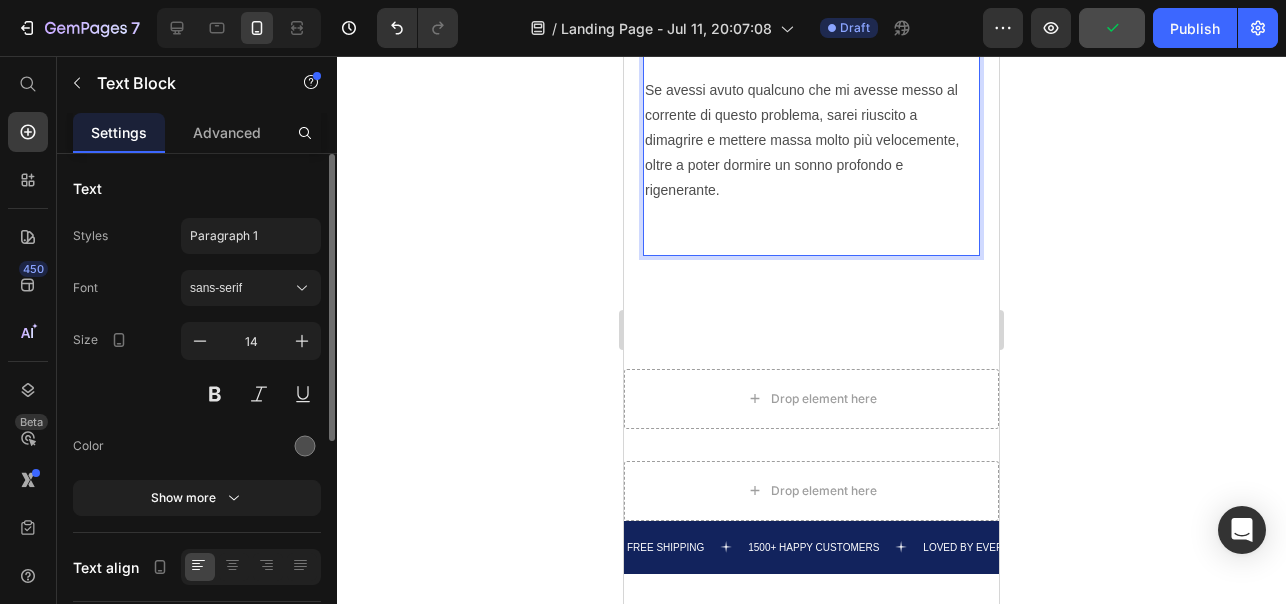 click on "Per anni ho avuto un sonno rovinato a causa della luce blu. Se avessi avuto qualcuno che mi avesse messo al corrente di questo problema, sarei riuscito a dimagrire e mettere massa molto più velocemente, oltre a poter dormire un sonno profondo e rigenerante." at bounding box center [811, 128] 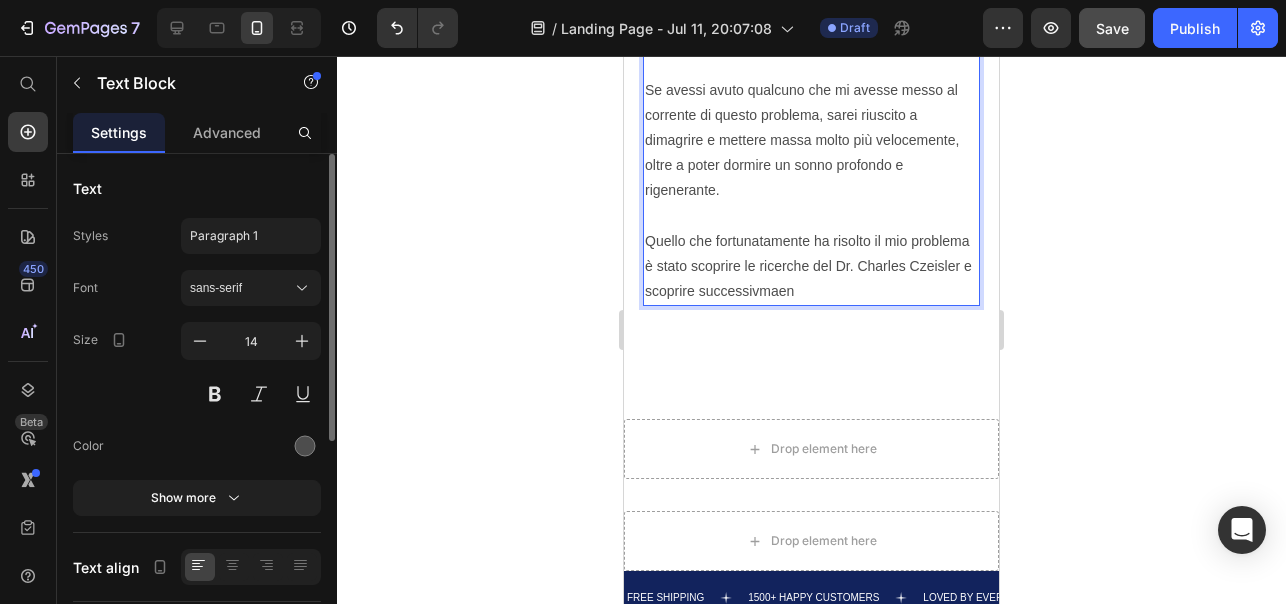 click on "Per anni ho avuto un sonno rovinato a causa della luce blu. Se avessi avuto qualcuno che mi avesse messo al corrente di questo problema, sarei riuscito a dimagrire e mettere massa molto più velocemente, oltre a poter dormire un sonno profondo e rigenerante. Quello che fortunatamente ha risolto il mio problema è stato scoprire le ricerche del Dr. [LAST] [LAST] e scoprire successivmaen" at bounding box center [811, 153] 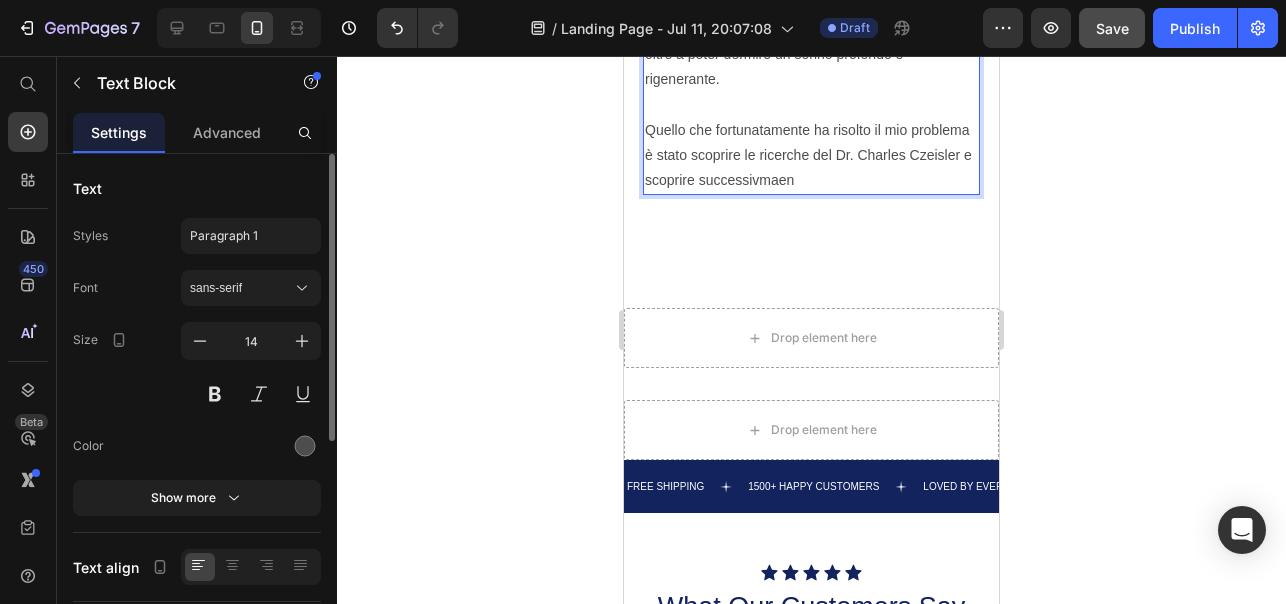 scroll, scrollTop: 4531, scrollLeft: 0, axis: vertical 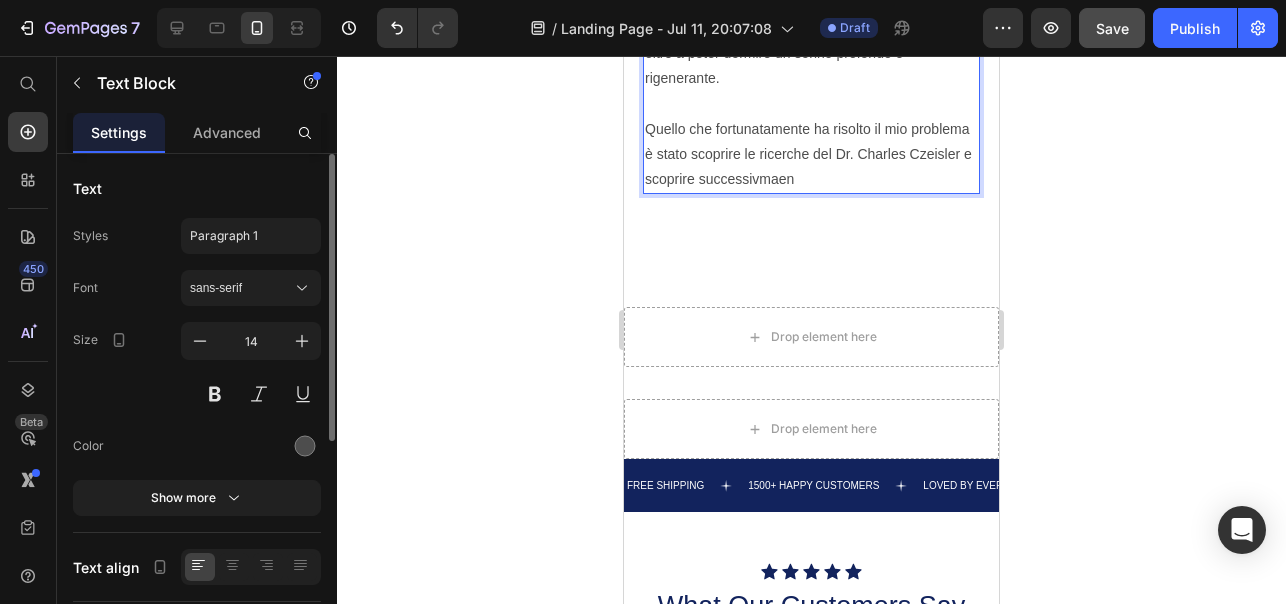 click on "Per anni ho avuto un sonno rovinato a causa della luce blu. Se avessi avuto qualcuno che mi avesse messo al corrente di questo problema, sarei riuscito a dimagrire e mettere massa molto più velocemente, oltre a poter dormire un sonno profondo e rigenerante. Quello che fortunatamente ha risolto il mio problema è stato scoprire le ricerche del Dr. Charles Czeisler e scoprire successivmaen" at bounding box center (811, 41) 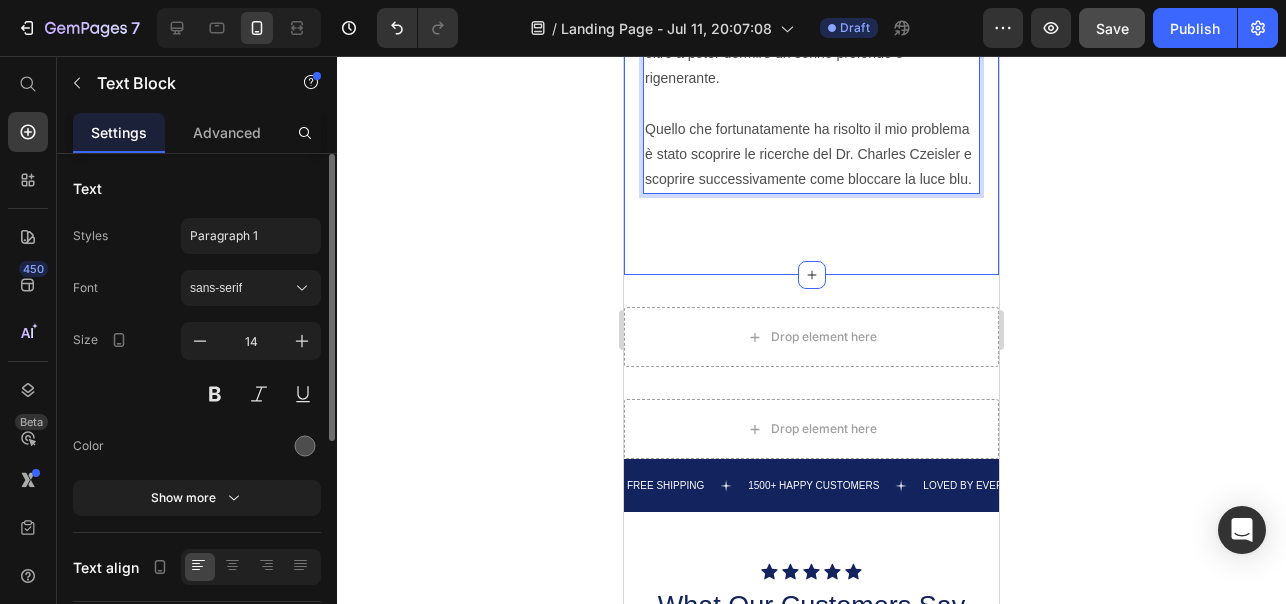click 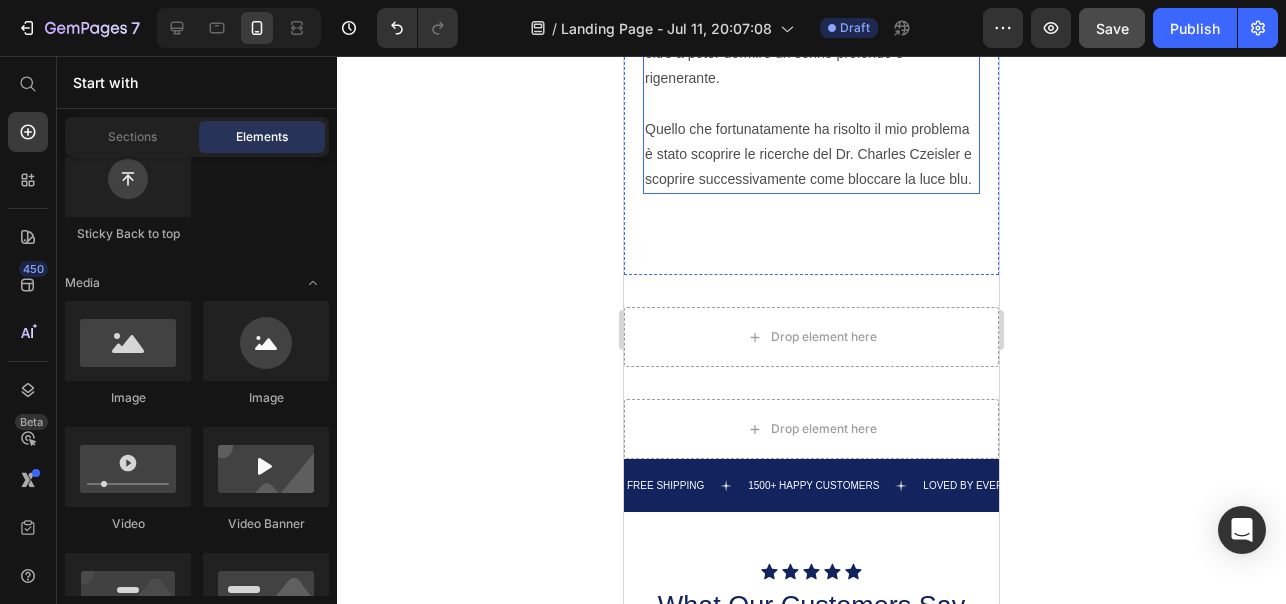 click on "Per anni ho avuto un sonno rovinato a causa della luce blu. Se avessi avuto qualcuno che mi avesse messo al corrente di questo problema, sarei riuscito a dimagrire e mettere massa molto più velocemente, oltre a poter dormire un sonno profondo e rigenerante. Quello che fortunatamente ha risolto il mio problema è stato scoprire le ricerche del Dr. [LAST] e scoprire successivamente come bloccare la luce blu." at bounding box center [811, 41] 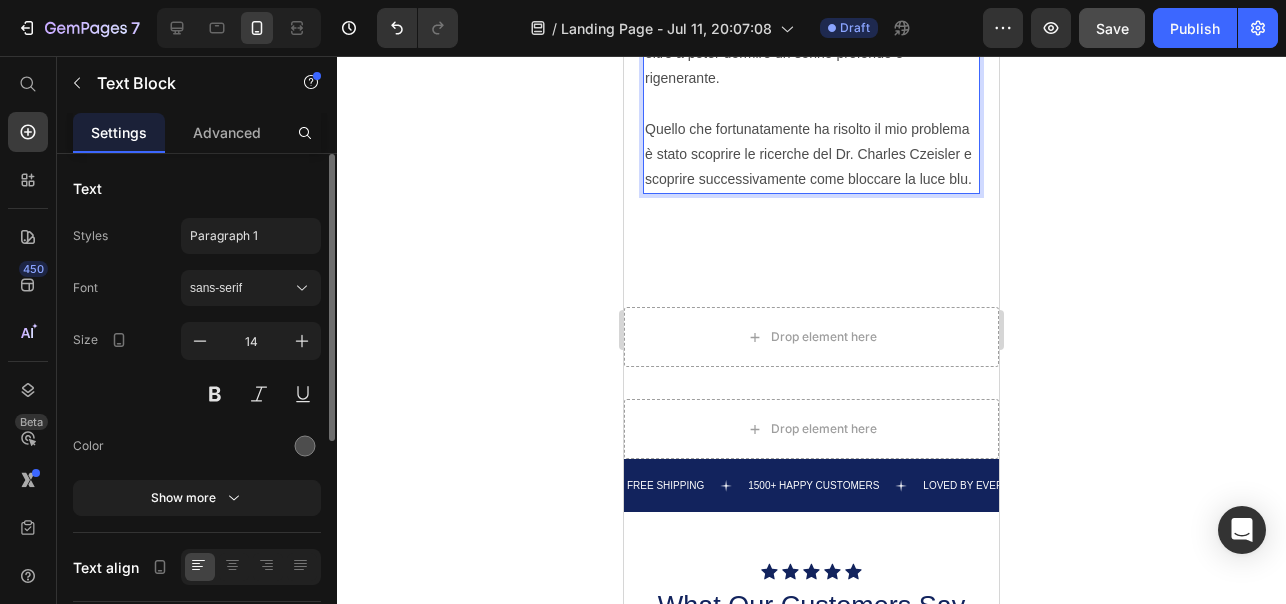 click on "Per anni ho avuto un sonno rovinato a causa della luce blu. Se avessi avuto qualcuno che mi avesse messo al corrente di questo problema, sarei riuscito a dimagrire e mettere massa molto più velocemente, oltre a poter dormire un sonno profondo e rigenerante. Quello che fortunatamente ha risolto il mio problema è stato scoprire le ricerche del Dr. [LAST] e scoprire successivamente come bloccare la luce blu." at bounding box center [811, 41] 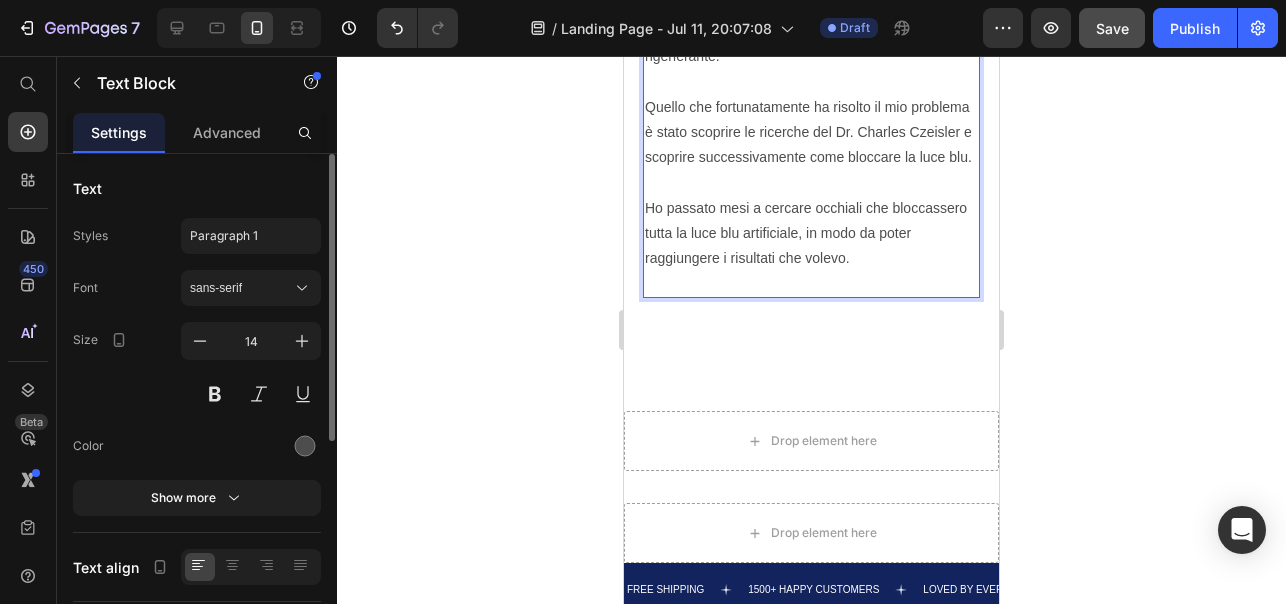 scroll, scrollTop: 4534, scrollLeft: 0, axis: vertical 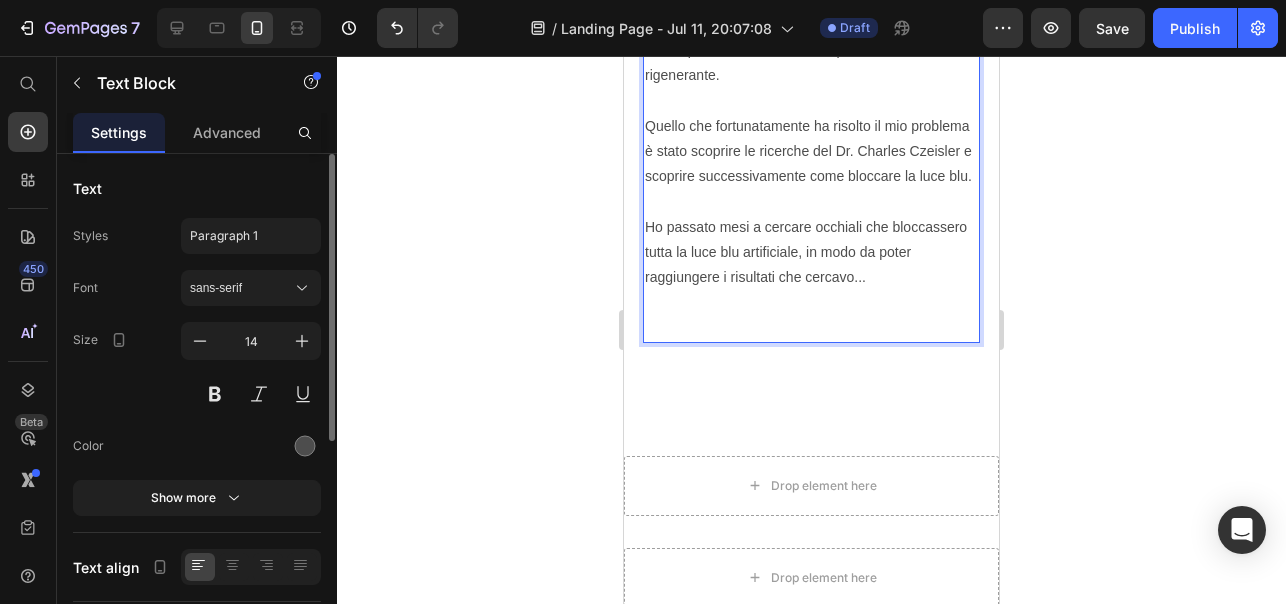 click on "Per anni ho avuto un sonno rovinato a causa della luce blu. Se avessi avuto qualcuno che mi avesse messo al corrente di questo problema, sarei riuscito a dimagrire e mettere massa molto più velocemente, oltre a poter dormire un sonno profondo e rigenerante. Quello che fortunatamente ha risolto il mio problema è stato scoprire le ricerche del Dr. [LAST_NAME] e scoprire successivamente come bloccare la luce blu. Ho passato mesi a cercare occhiali che bloccassero tutta la luce blu artificiale, in modo da poter raggiungere i risultati che cercavo..." at bounding box center (811, 114) 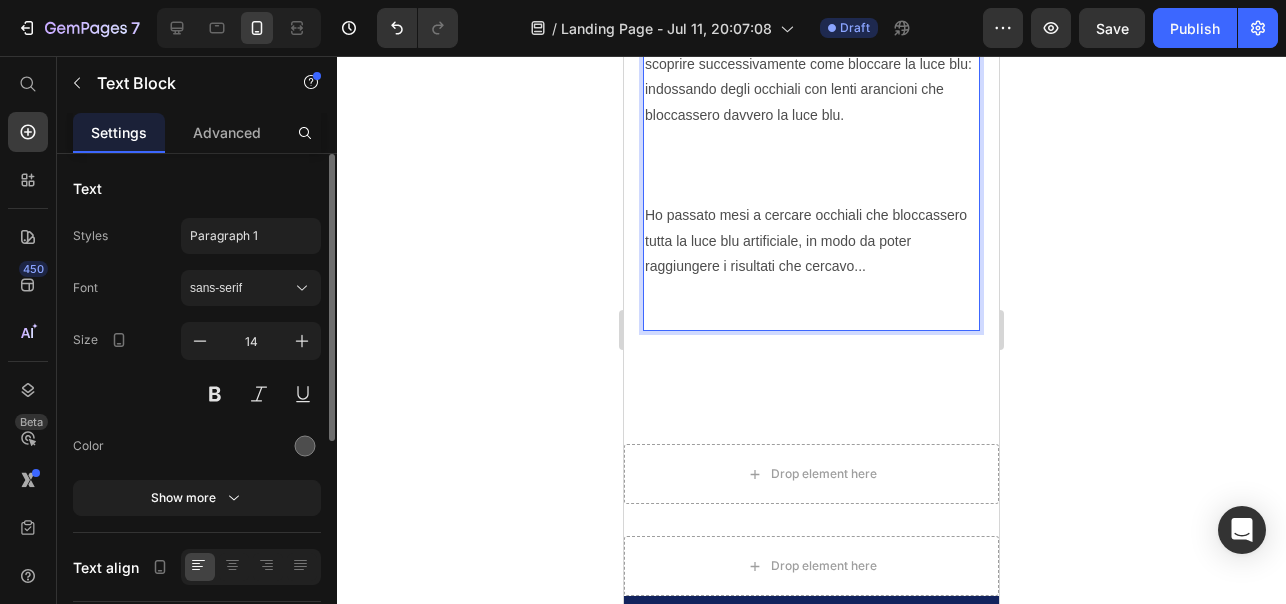 scroll, scrollTop: 4649, scrollLeft: 0, axis: vertical 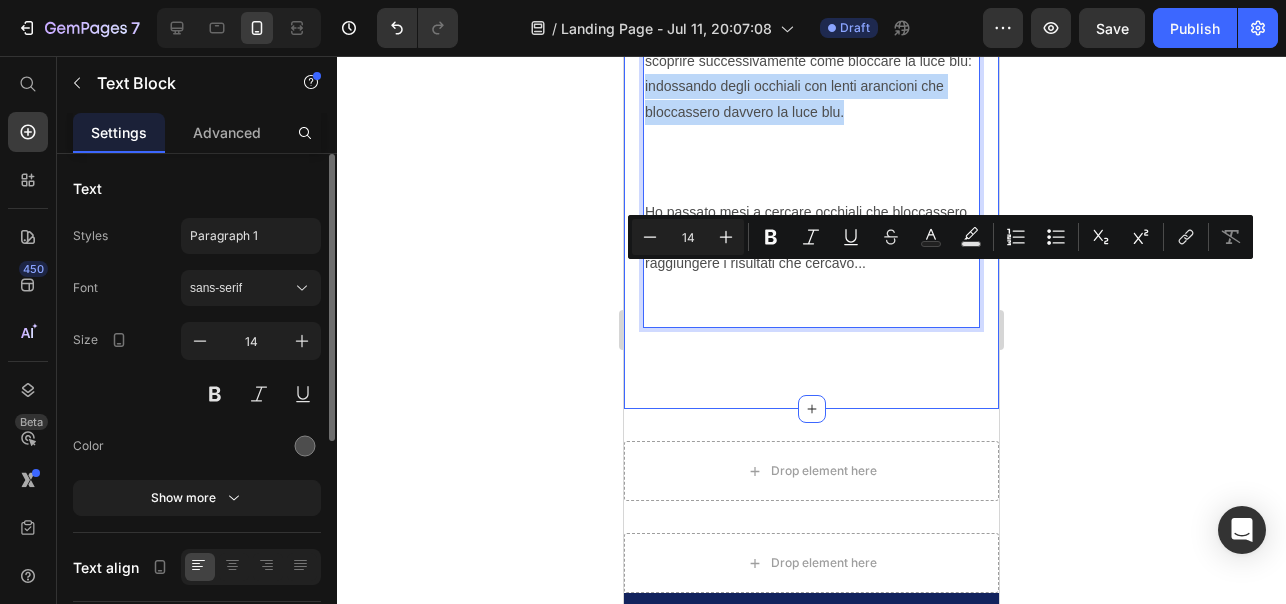 drag, startPoint x: 861, startPoint y: 295, endPoint x: 637, endPoint y: 279, distance: 224.5707 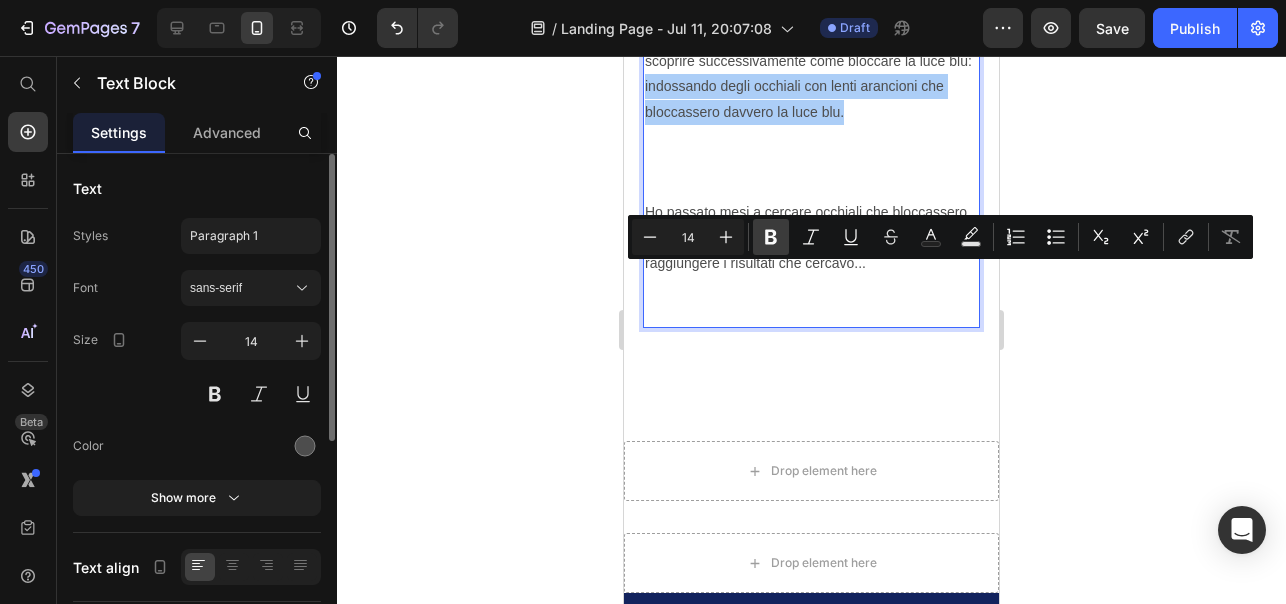 click 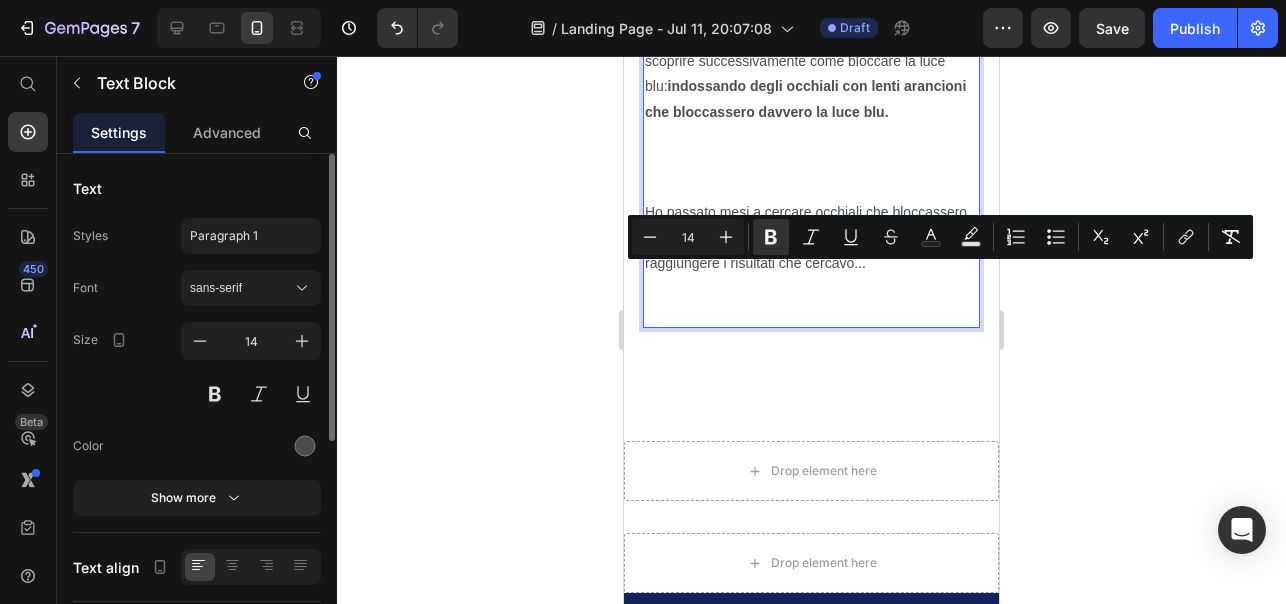 click on "Per anni ho avuto un sonno rovinato a causa della luce blu. Se avessi avuto qualcuno che mi avesse messo al corrente di questo problema, sarei riuscito a dimagrire e mettere massa molto più velocemente, oltre a poter dormire un sonno profondo e rigenerante. Quello che fortunatamente ha risolto il mio problema è stato scoprire le ricerche del Dr. [LAST_NAME] e scoprire successivamente come bloccare la luce blu:  indossando degli occhiali con lenti arancioni che bloccassero davvero la luce blu. Ho passato mesi a cercare occhiali che bloccassero tutta la luce blu artificiale, in modo da poter raggiungere i risultati che cercavo..." at bounding box center [811, 49] 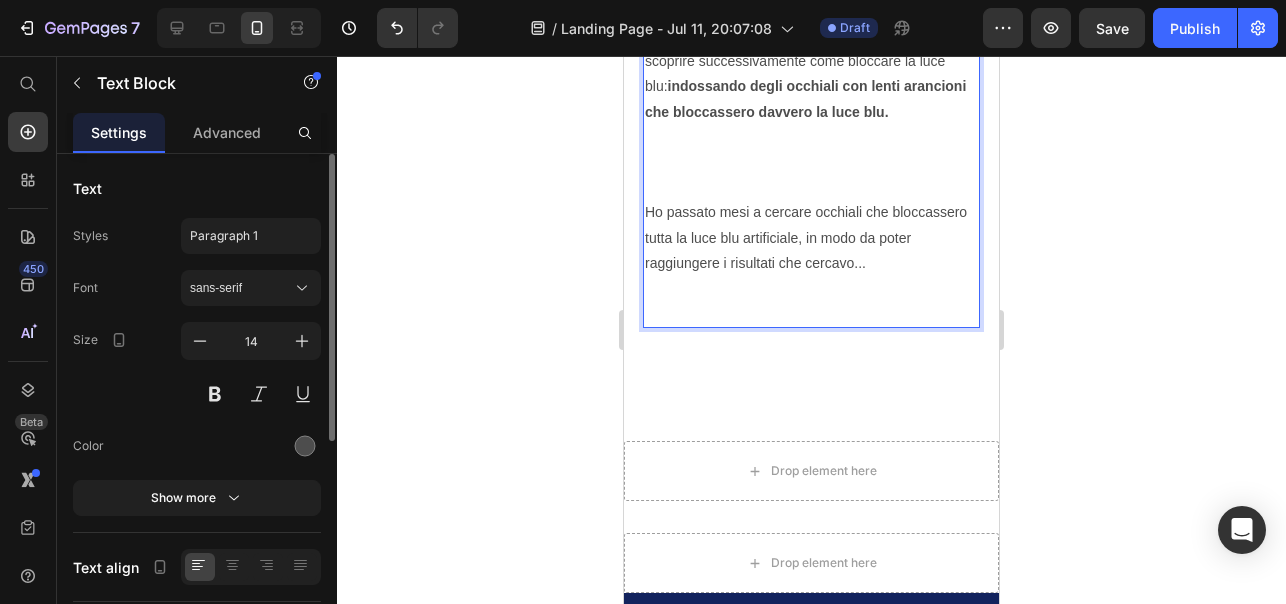 click on "Per anni ho avuto un sonno rovinato a causa della luce blu. Se avessi avuto qualcuno che mi avesse messo al corrente di questo problema, sarei riuscito a dimagrire e mettere massa molto più velocemente, oltre a poter dormire un sonno profondo e rigenerante. Quello che fortunatamente ha risolto il mio problema è stato scoprire le ricerche del Dr. Charles Czeisler e scoprire successivamente come bloccare la luce blu:  indossando degli occhiali con lenti arancioni che bloccassero davvero la luce blu. ⁠⁠⁠⁠⁠⁠⁠ Ho passato mesi a cercare occhiali che bloccassero tutta la luce blu artificiale, in modo da poter raggiungere i risultati che cercavo..." at bounding box center [811, 49] 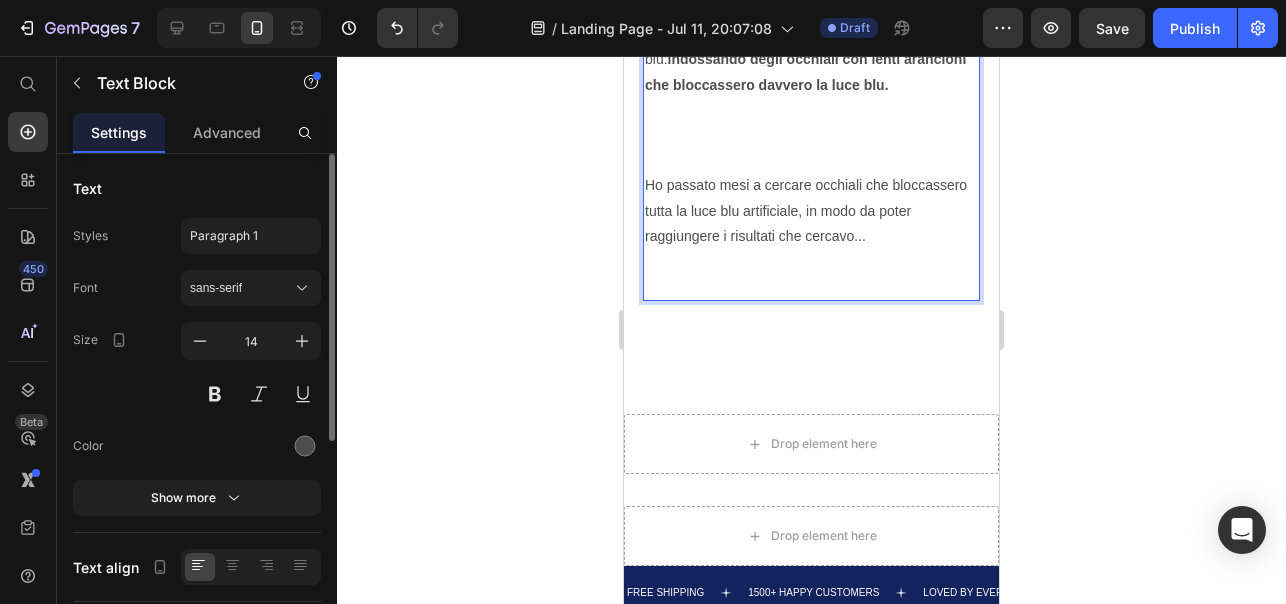scroll, scrollTop: 4682, scrollLeft: 0, axis: vertical 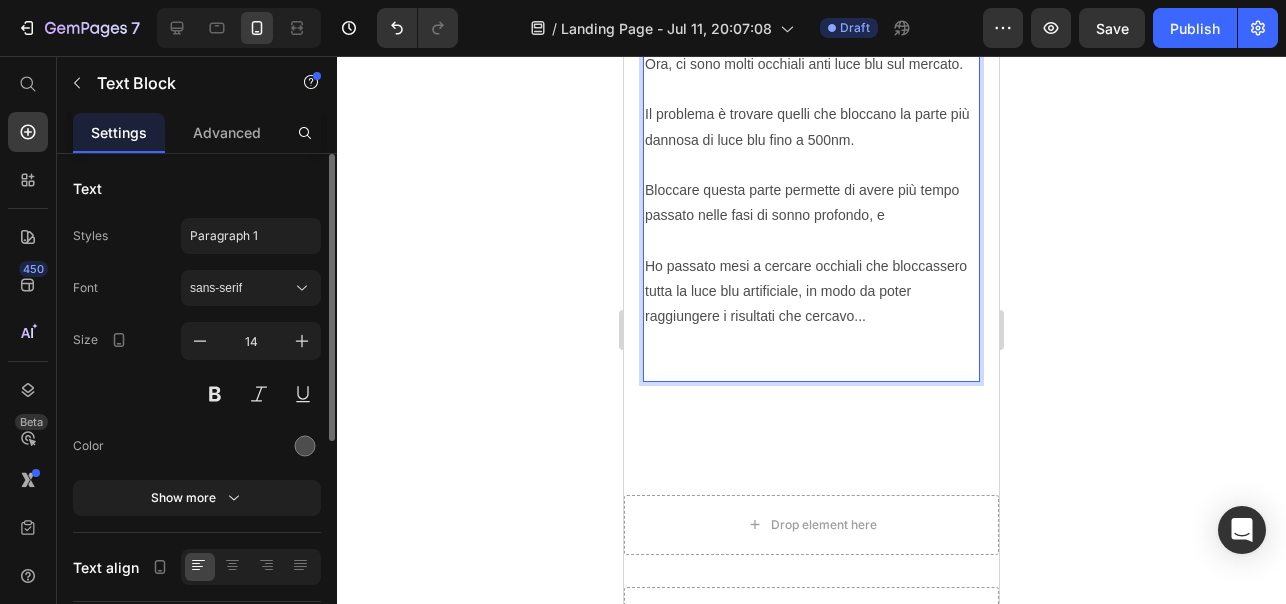 click on "Per anni ho avuto un sonno rovinato a causa della luce blu. Se avessi avuto qualcuno che mi avesse messo al corrente di questo problema, sarei riuscito a dimagrire e mettere massa molto più velocemente, oltre a poter dormire un sonno profondo e rigenerante. Quello che fortunatamente ha risolto il mio problema è stato scoprire le ricerche del Dr. Charles Czeisler e scoprire successivamente come bloccare la luce blu:  indossando degli occhiali con lenti arancioni che bloccassero davvero la luce blu. Ora, ci sono molti occhiali anti luce blu sul mercato. Il problema è trovare quelli che bloccano la parte più dannosa di luce blu fino a 500nm. ⁠⁠⁠⁠⁠⁠⁠Bloccare questa parte permette di avere più tempo passato nelle fasi di sonno profondo, e  Ho passato mesi a cercare occhiali che bloccassero tutta la luce blu artificiale, in modo da poter raggiungere i risultati che cercavo..." at bounding box center (811, 27) 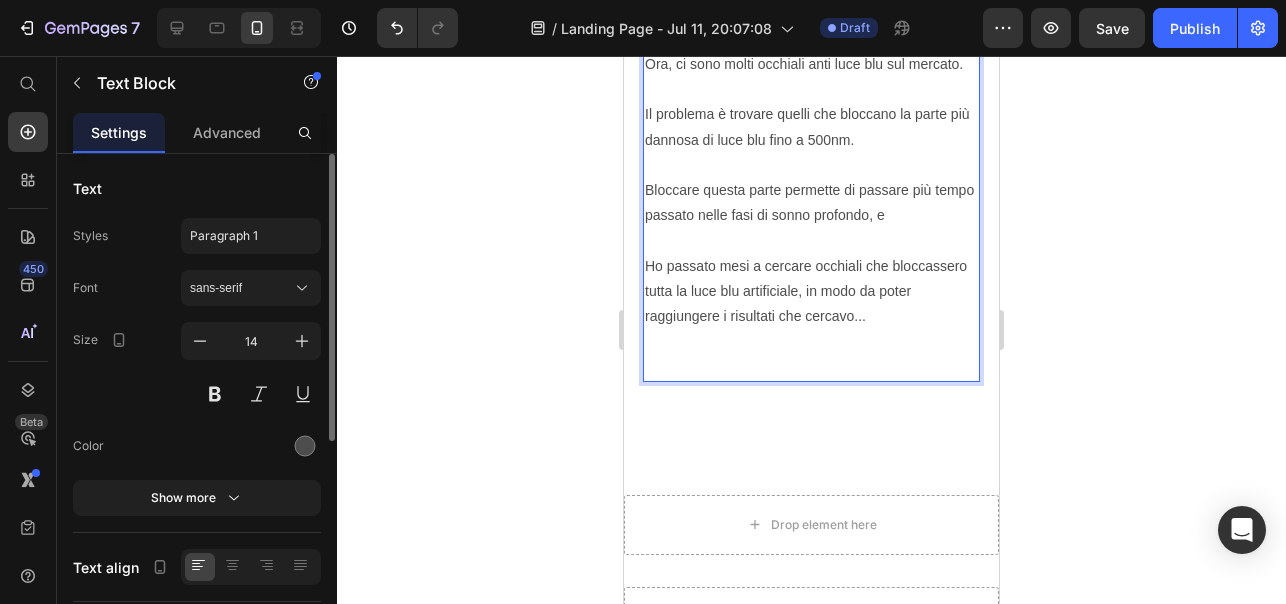 click on "Per anni ho avuto un sonno rovinato a causa della luce blu. Se avessi avuto qualcuno che mi avesse messo al corrente di questo problema, sarei riuscito a dimagrire e mettere massa molto più velocemente, oltre a poter dormire un sonno profondo e rigenerante. Quello che fortunatamente ha risolto il mio problema è stato scoprire le ricerche del Dr. [LAST] e scoprire successivamente come bloccare la luce blu: indossando degli occhiali con lenti arancioni che bloccassero davvero la luce blu. Ora, ci sono molti occhiali anti luce blu sul mercato. Il problema è trovare quelli che bloccano la parte più dannosa di luce blu fino a 500nm. Bloccare questa parte permette di passare più tempo passato nelle fasi di sonno profondo, e Ho passato mesi a cercare occhiali che bloccassero tutta la luce blu artificiale, in modo da poter raggiungere i risultati che cercavo..." at bounding box center (811, 27) 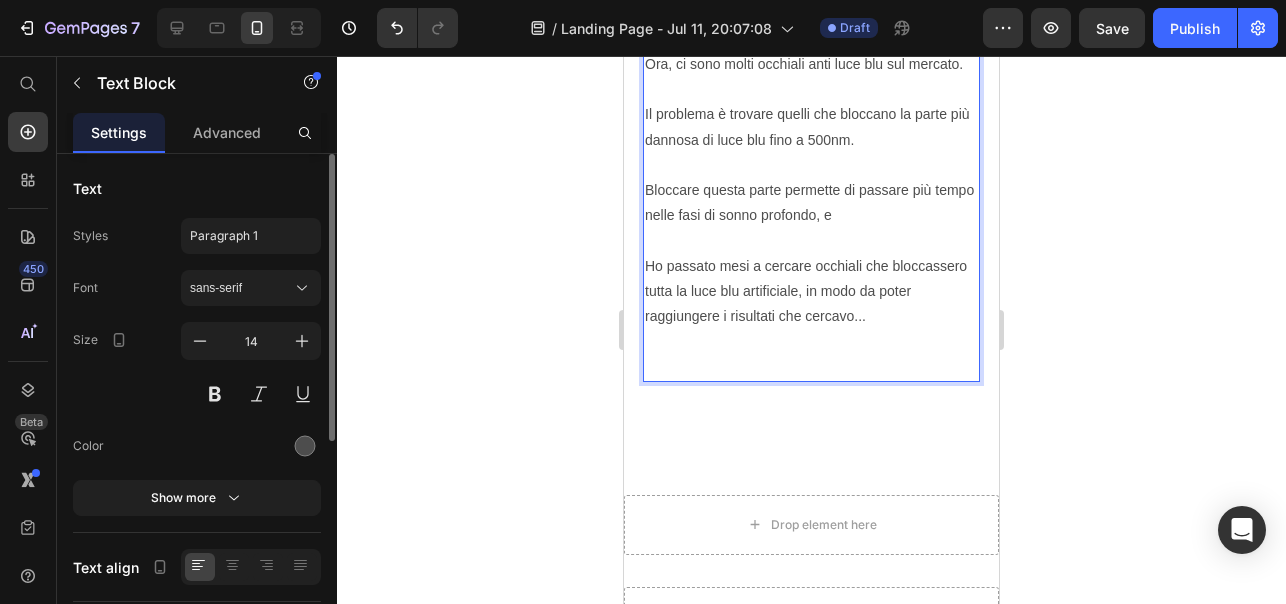 click on "Per anni ho avuto un sonno rovinato a causa della luce blu. Se avessi avuto qualcuno che mi avesse messo al corrente di questo problema, sarei riuscito a dimagrire e mettere massa molto più velocemente, oltre a poter dormire un sonno profondo e rigenerante. Quello che fortunatamente ha risolto il mio problema è stato scoprire le ricerche del Dr. Charles Czeisler e scoprire successivamente come bloccare la luce blu:  indossando degli occhiali con lenti arancioni che bloccassero davvero la luce blu. Ora, ci sono molti occhiali anti luce blu sul mercato. Il problema è trovare quelli che bloccano la parte più dannosa di luce blu fino a 500nm. ⁠⁠⁠⁠⁠⁠⁠Bloccare questa parte permette di passare più tempo nelle fasi di sonno profondo, e  Ho passato mesi a cercare occhiali che bloccassero tutta la luce blu artificiale, in modo da poter raggiungere i risultati che cercavo..." at bounding box center [811, 27] 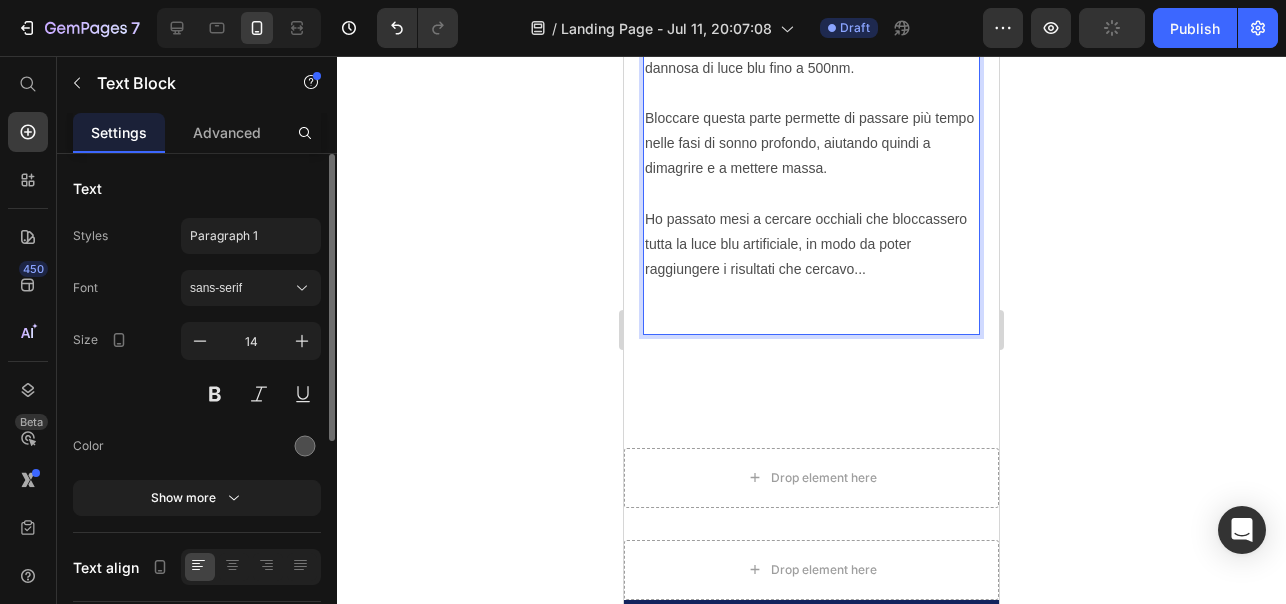 scroll, scrollTop: 4835, scrollLeft: 0, axis: vertical 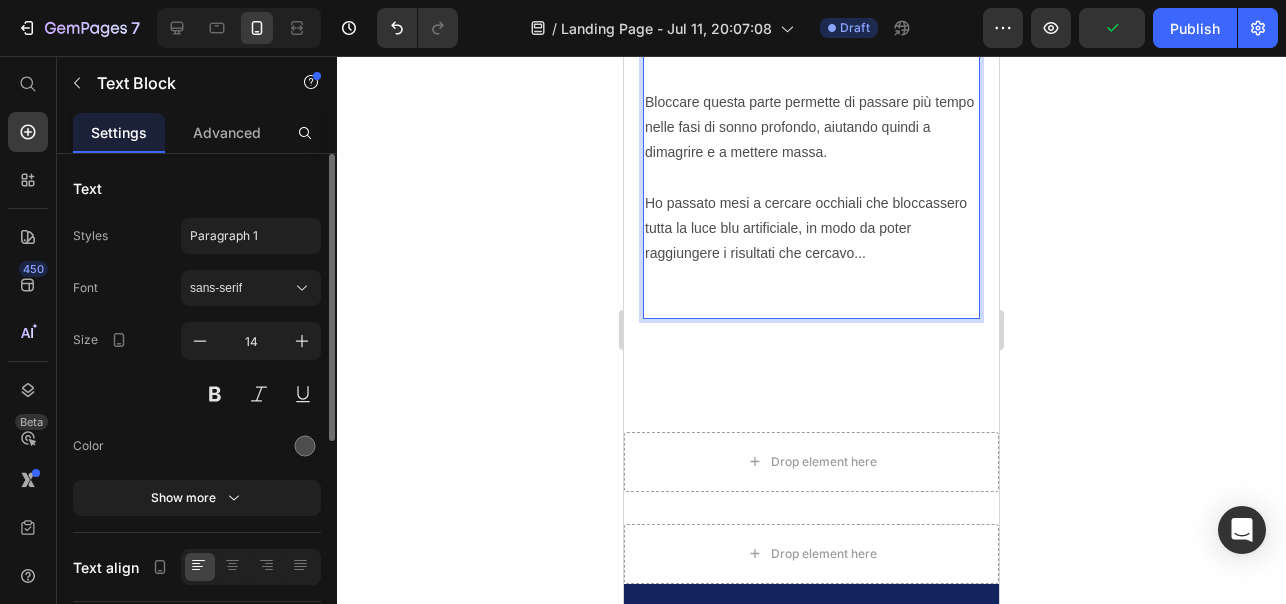 click on "Per anni ho avuto un sonno rovinato a causa della luce blu. Se avessi avuto qualcuno che mi avesse messo al corrente di questo problema, sarei riuscito a dimagrire e mettere massa molto più velocemente, oltre a poter dormire un sonno profondo e rigenerante. Quello che fortunatamente ha risolto il mio problema è stato scoprire le ricerche del Dr. [LAST] [LAST] e scoprire successivamente come bloccare la luce blu:  indossando degli occhiali con lenti arancioni che bloccassero davvero la luce blu. Ora, ci sono molti occhiali anti luce blu sul mercato. Il problema è trovare quelli che bloccano la parte più dannosa di luce blu fino a 500nm. Blocc" at bounding box center [811, -49] 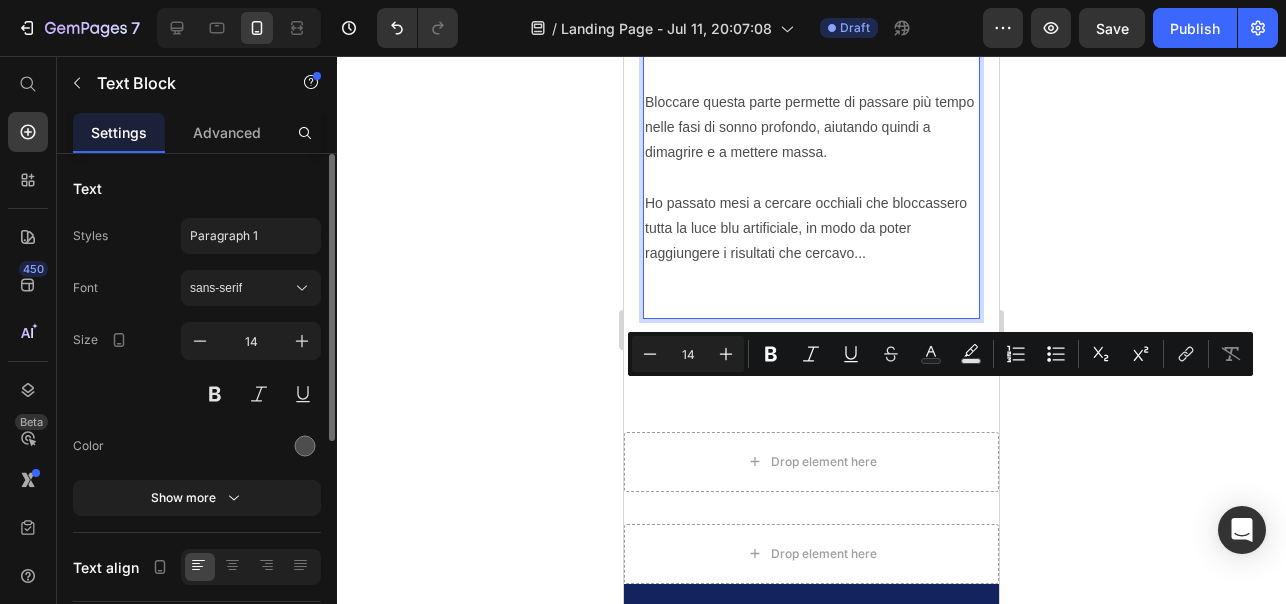 drag, startPoint x: 881, startPoint y: 440, endPoint x: 667, endPoint y: 397, distance: 218.27734 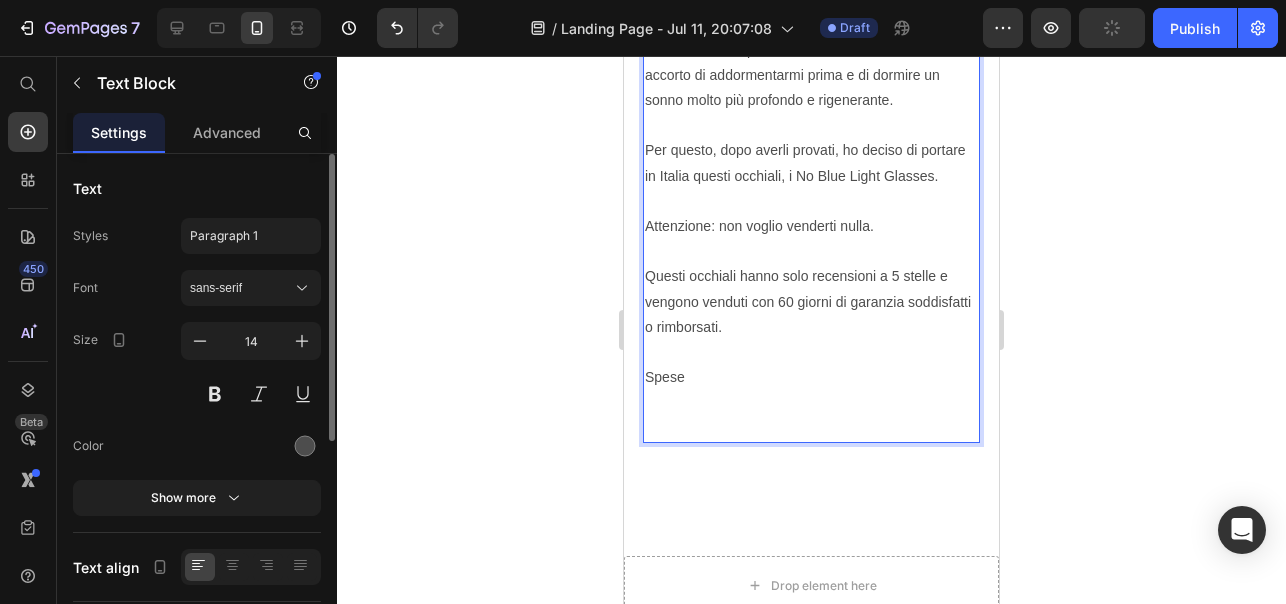 scroll, scrollTop: 5266, scrollLeft: 0, axis: vertical 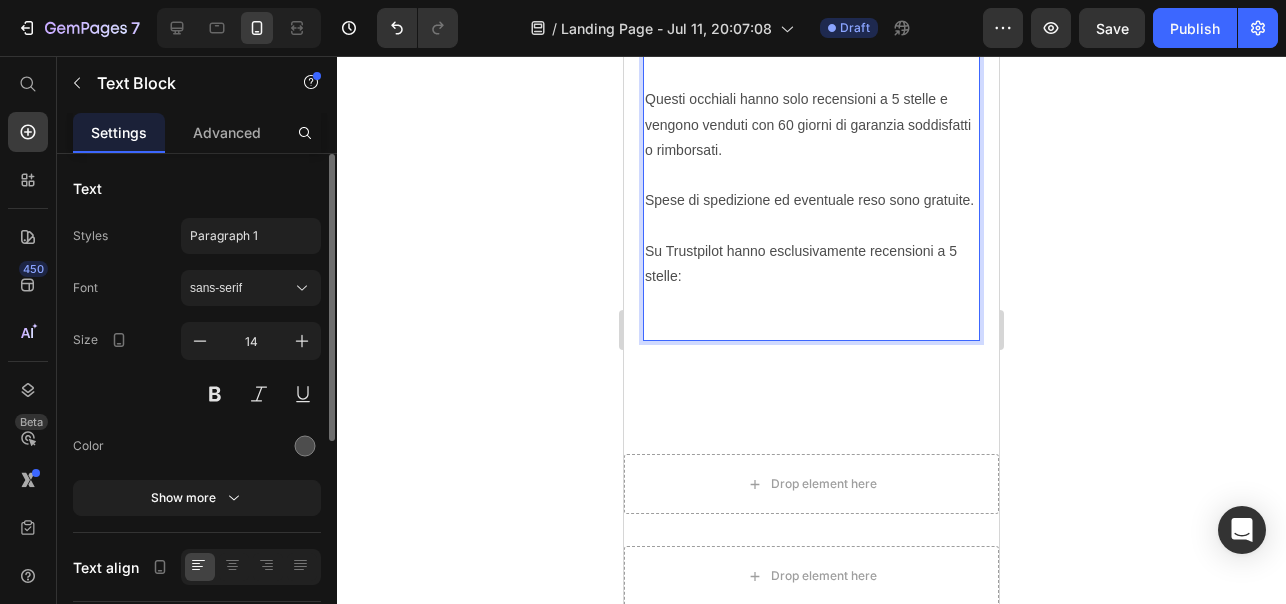 click on "Per anni ho avuto un sonno rovinato a causa della luce blu. Se avessi avuto qualcuno che mi avesse messo al corrente di questo problema, sarei riuscito a dimagrire e mettere massa molto più velocemente, oltre a poter dormire un sonno profondo e rigenerante. Quello che fortunatamente ha risolto il mio problema è stato scoprire le ricerche del Dr. [LAST] [LAST] e scoprire successivamente come bloccare la luce blu: indossando degli occhiali con lenti arancioni che bloccassero davvero la luce blu. Ora, ci sono molti occhiali anti luce blu sul mercato. Il problema è trovare quelli che bloccano la parte più dannosa di luce blu fino a 500nm. Bloccare questa parte permette di passare più tempo nelle fasi di sonno profondo, aiutando quindi a dimagrire e a mettere massa. Ho provato decine di occhiali prima di arrivare alla lente che ha davvero migliorato il mio sonno. Per questo, dopo averli provati, ho deciso di portare in Italia questi occhiali, i No Blue Light Glasses. Attenzione: non voglio venderti nulla." at bounding box center (811, -253) 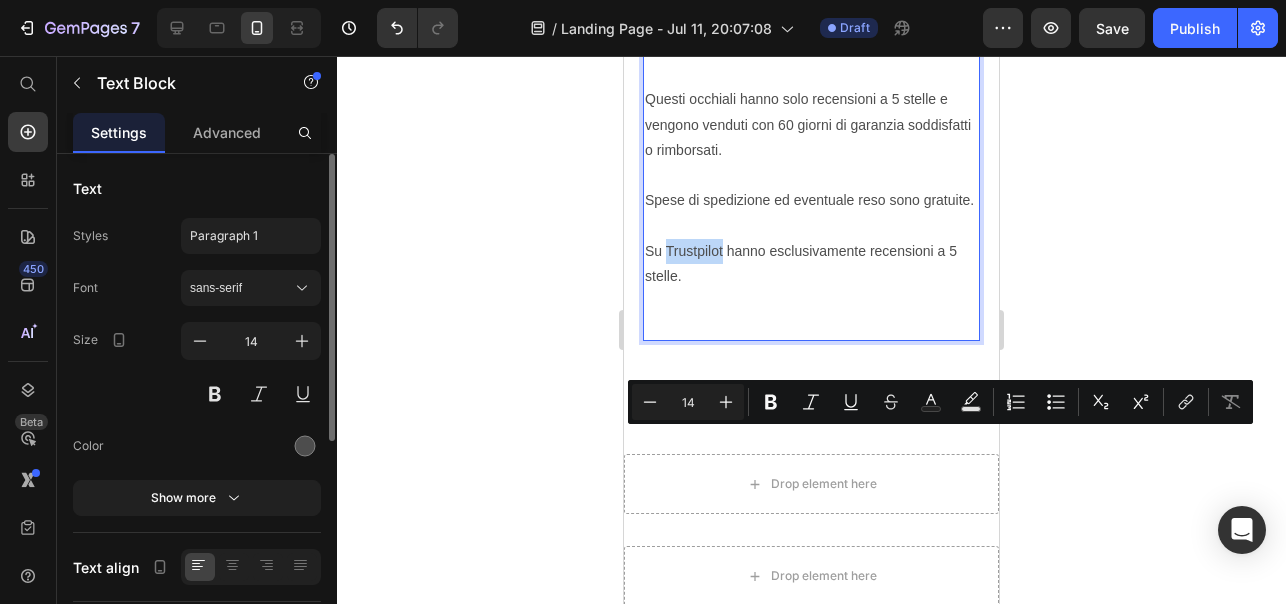 drag, startPoint x: 667, startPoint y: 440, endPoint x: 1833, endPoint y: 477, distance: 1166.5869 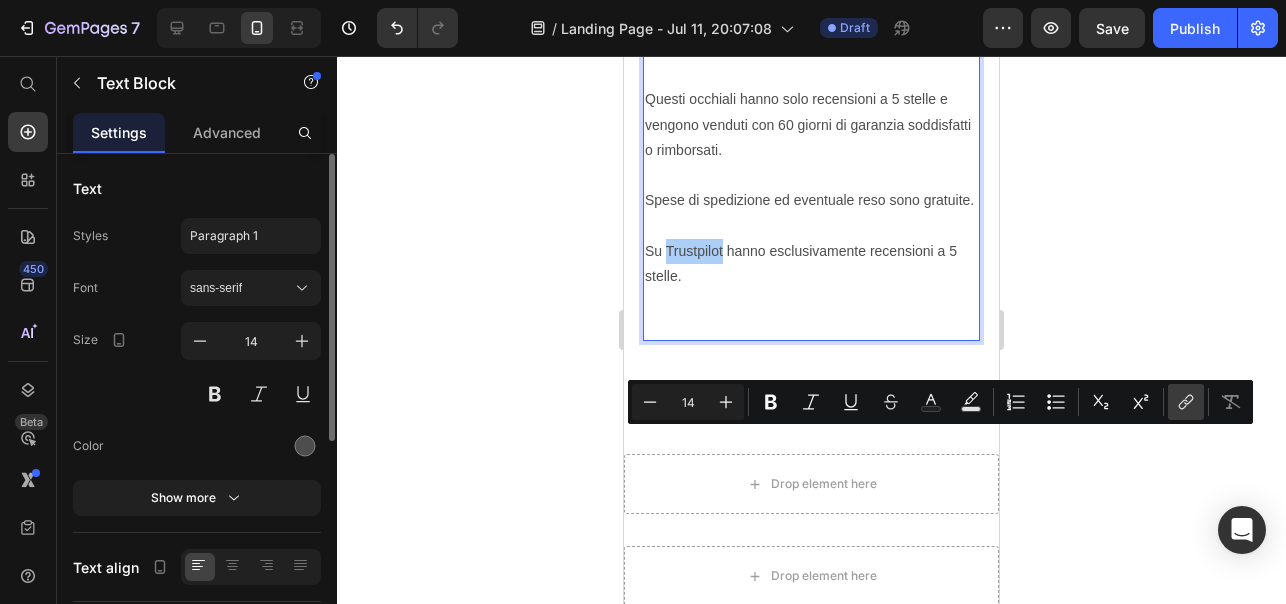 click 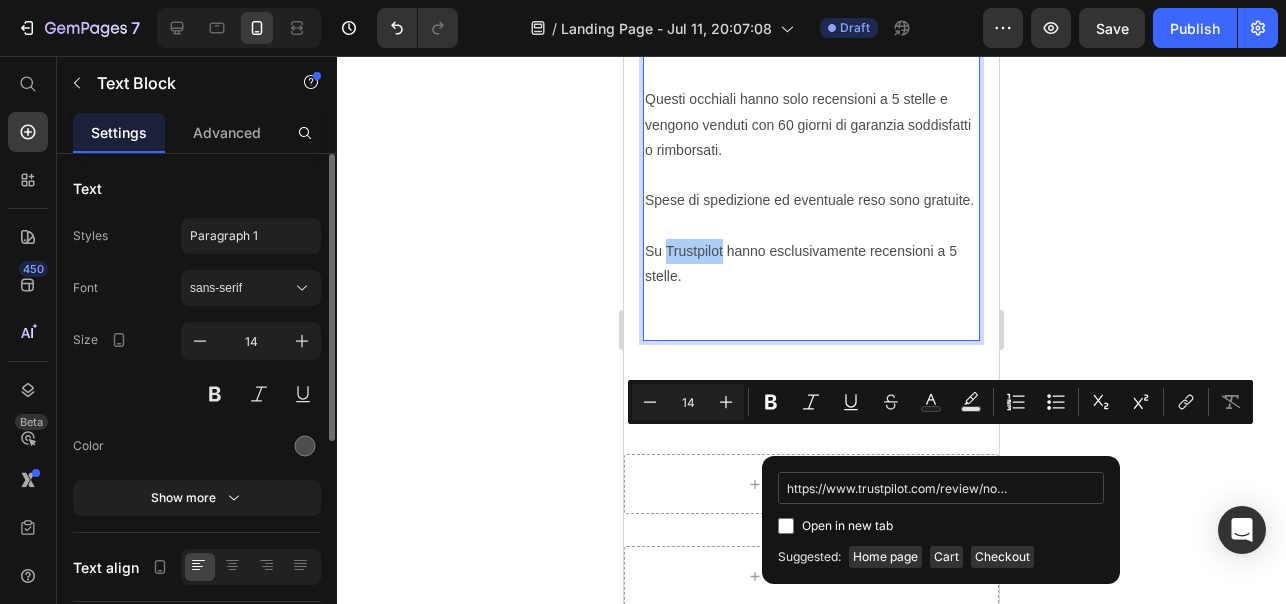 scroll, scrollTop: 0, scrollLeft: 106, axis: horizontal 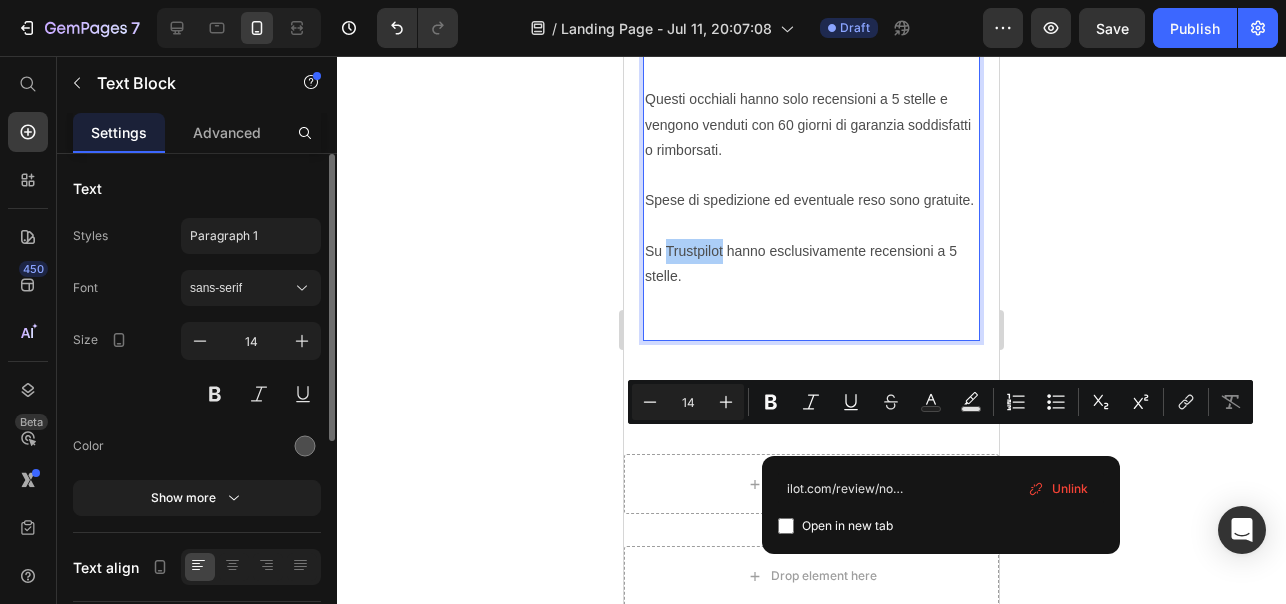 type on "https://www.trustpilot.com/review/nobluelightglasses.com" 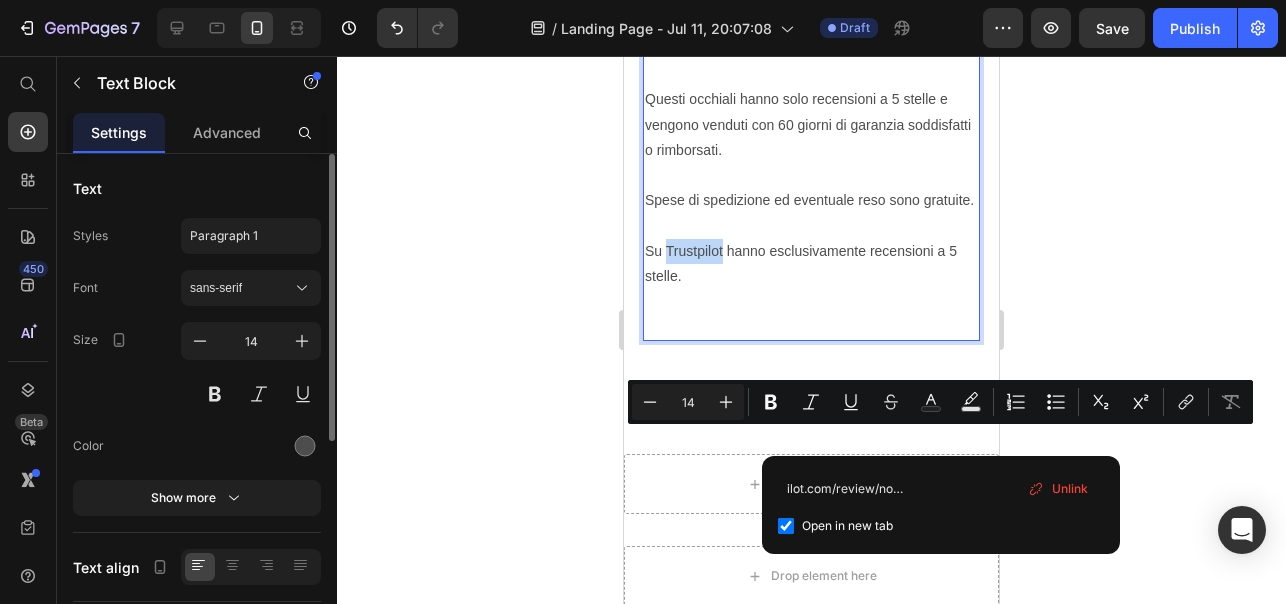 checkbox on "true" 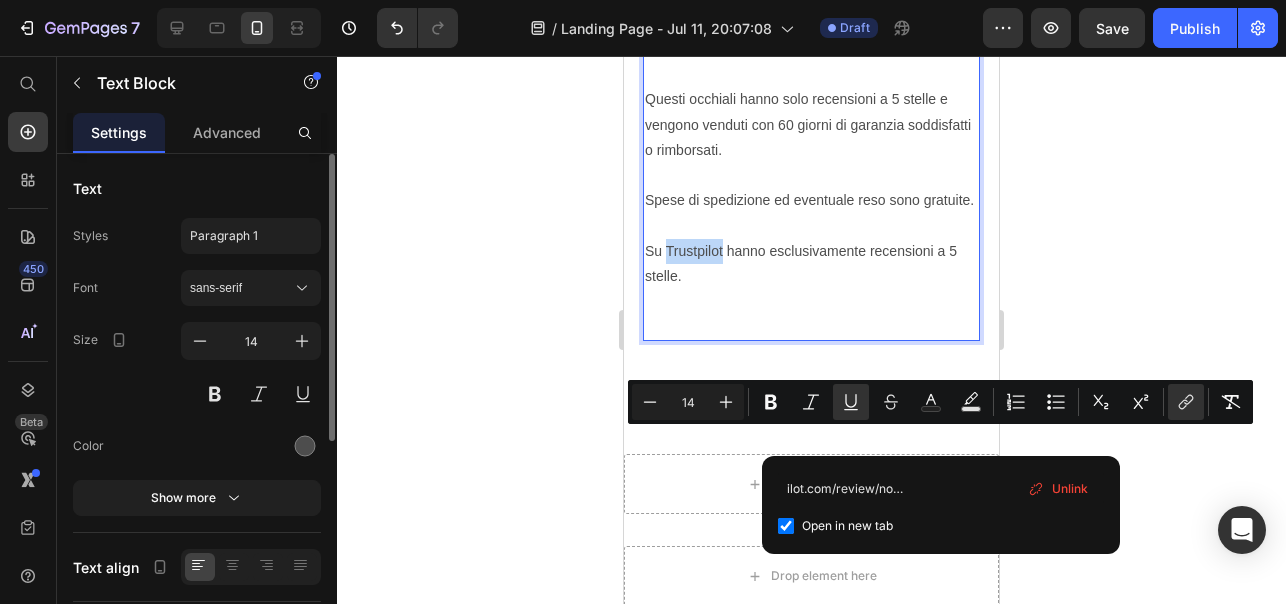 scroll, scrollTop: 0, scrollLeft: 0, axis: both 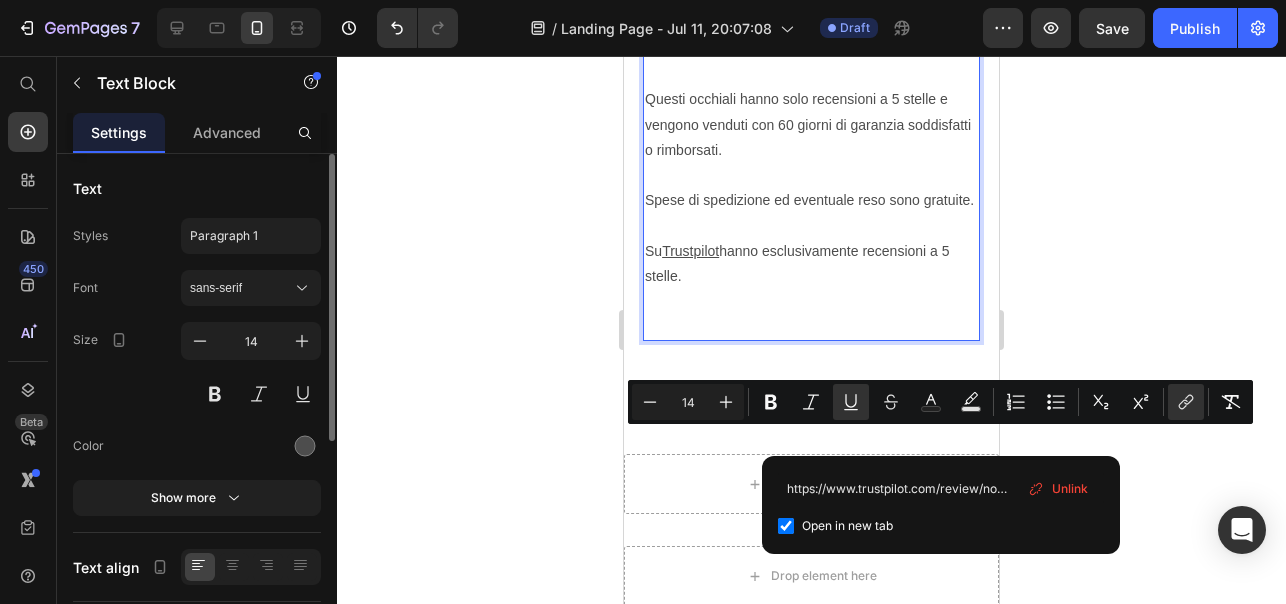 click on "Per anni ho avuto un sonno rovinato a causa della luce blu. Se avessi avuto qualcuno che mi avesse messo al corrente di questo problema, sarei riuscito a dimagrire e mettere massa molto più velocemente, oltre a poter dormire un sonno profondo e rigenerante. Quello che fortunatamente ha risolto il mio problema è stato scoprire le ricerche del Dr. [LAST] [LAST] e scoprire successivamente come bloccare la luce blu: indossando degli occhiali con lenti arancioni che bloccassero davvero la luce blu. Ora, ci sono molti occhiali anti luce blu sul mercato. Il problema è trovare quelli che bloccano la parte più dannosa di luce blu fino a 500nm. Bloccare questa parte permette di passare più tempo nelle fasi di sonno profondo, aiutando quindi a dimagrire e a mettere massa. Ho provato decine di occhiali prima di arrivare alla lente che ha davvero migliorato il mio sonno. Per questo, dopo averli provati, ho deciso di portare in Italia questi occhiali, i No Blue Light Glasses. Attenzione: non voglio venderti nulla." at bounding box center [811, -253] 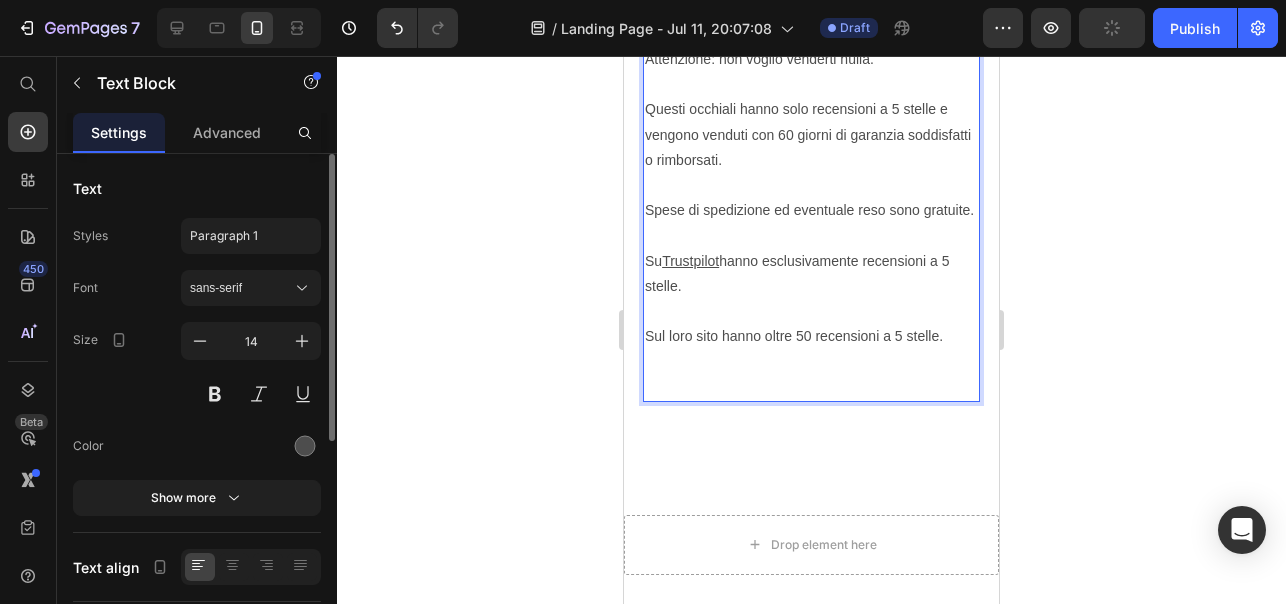 scroll, scrollTop: 5250, scrollLeft: 0, axis: vertical 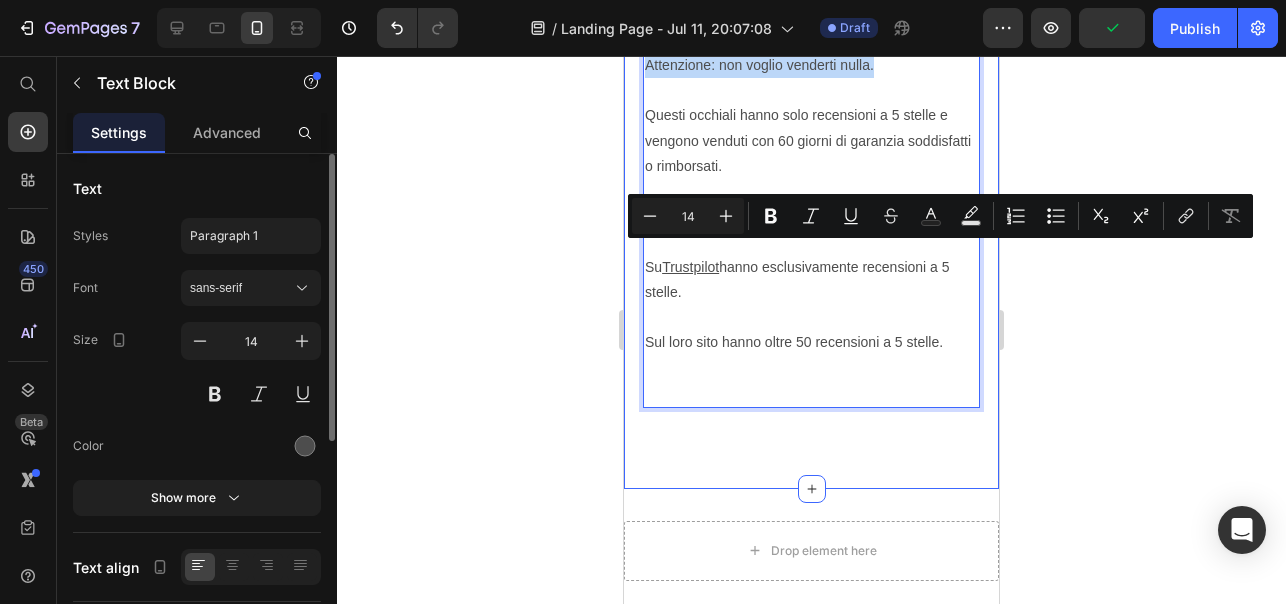 drag, startPoint x: 889, startPoint y: 262, endPoint x: 641, endPoint y: 258, distance: 248.03226 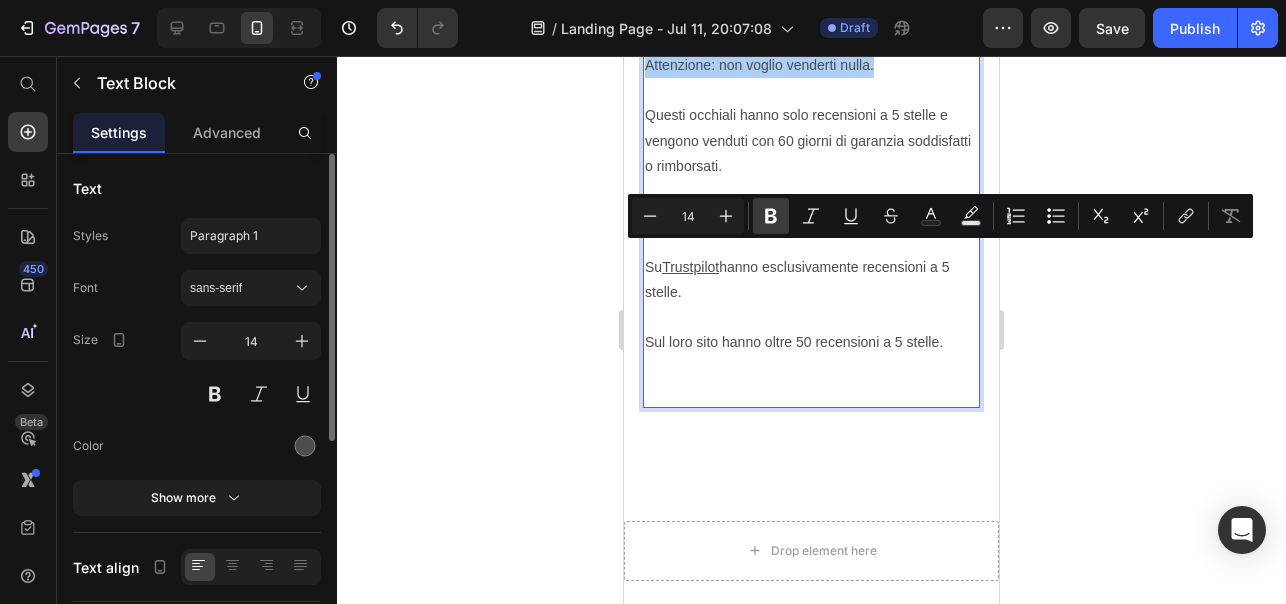 click on "Bold" at bounding box center (771, 216) 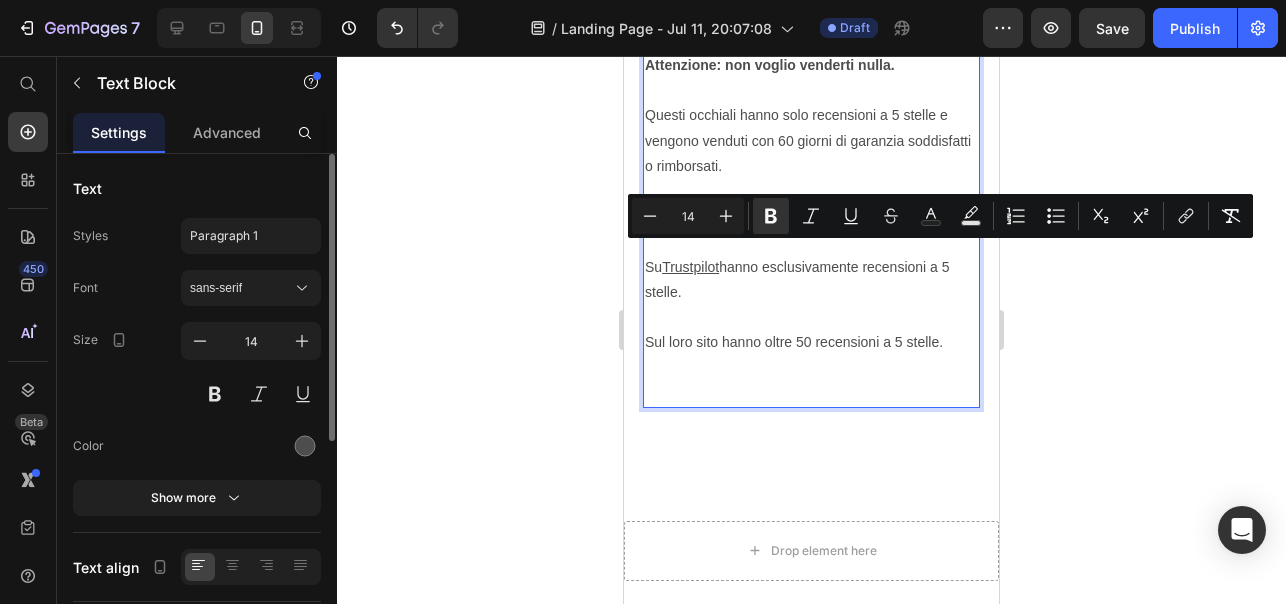 click on "Per anni ho avuto un sonno rovinato a causa della luce blu. Se avessi avuto qualcuno che mi avesse messo al corrente di questo problema, sarei riuscito a dimagrire e mettere massa molto più velocemente, oltre a poter dormire un sonno profondo e rigenerante. Quello che fortunatamente ha risolto il mio problema è stato scoprire le ricerche del Dr. [LAST] [LAST] e scoprire successivamente come bloccare la luce blu: indossando degli occhiali con lenti arancioni che bloccassero davvero la luce blu. Ora, ci sono molti occhiali anti luce blu sul mercato. Il problema è trovare quelli che bloccano la parte più dannosa di luce blu fino a 500nm. Bloccare questa parte permette di passare più tempo nelle fasi di sonno profondo, aiutando quindi a dimagrire e a mettere massa. Ho provato decine di occhiali prima di arrivare alla lente che ha davvero migliorato il mio sonno. Per questo, dopo averli provati, ho deciso di portare in Italia questi occhiali, i No Blue Light Glasses. Attenzione: non voglio venderti nulla." at bounding box center (811, -212) 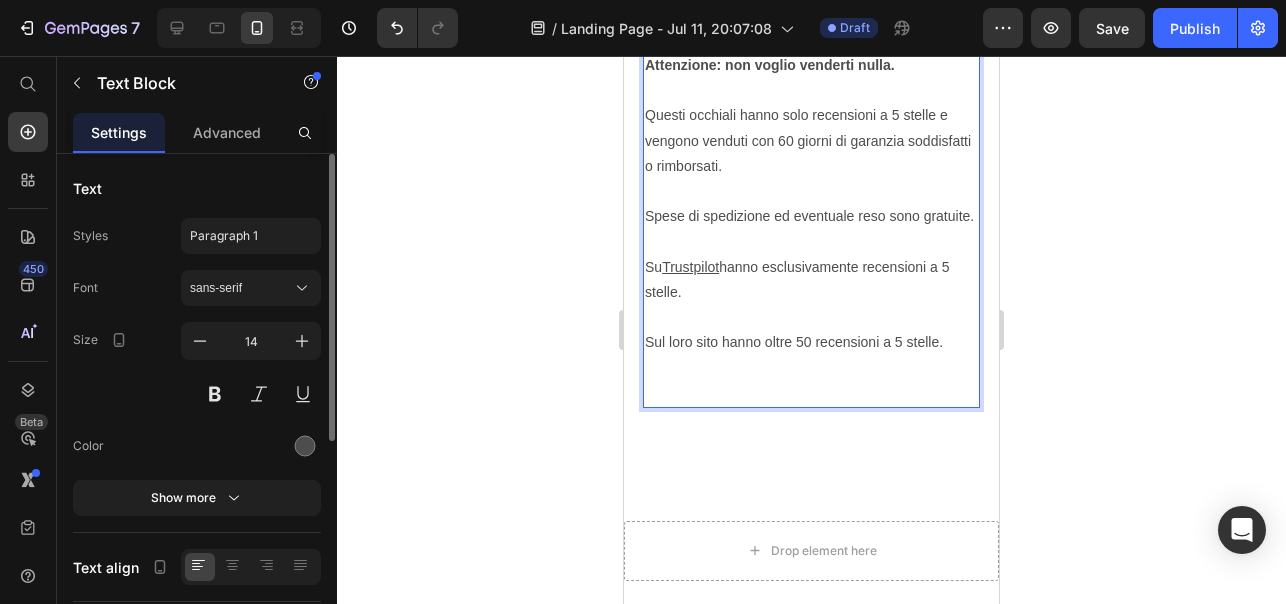 click on "Per anni ho avuto un sonno rovinato a causa della luce blu. Se avessi avuto qualcuno che mi avesse messo al corrente di questo problema, sarei riuscito a dimagrire e mettere massa molto più velocemente, oltre a poter dormire un sonno profondo e rigenerante. Quello che fortunatamente ha risolto il mio problema è stato scoprire le ricerche del Dr. [LAST] [LAST] e scoprire successivamente come bloccare la luce blu: indossando degli occhiali con lenti arancioni che bloccassero davvero la luce blu. Ora, ci sono molti occhiali anti luce blu sul mercato. Il problema è trovare quelli che bloccano la parte più dannosa di luce blu fino a 500nm. Bloccare questa parte permette di passare più tempo nelle fasi di sonno profondo, aiutando quindi a dimagrire e a mettere massa. Ho provato decine di occhiali prima di arrivare alla lente che ha davvero migliorato il mio sonno. Per questo, dopo averli provati, ho deciso di portare in Italia questi occhiali, i No Blue Light Glasses. Attenzione: non voglio venderti nulla." at bounding box center (811, -212) 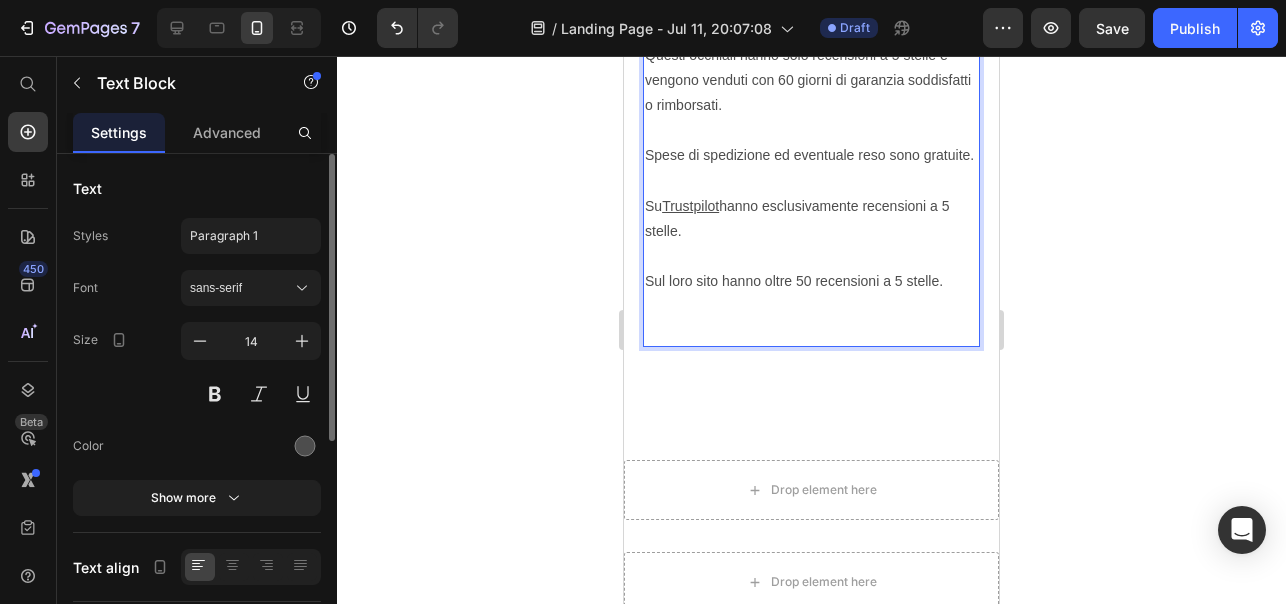 scroll, scrollTop: 5386, scrollLeft: 0, axis: vertical 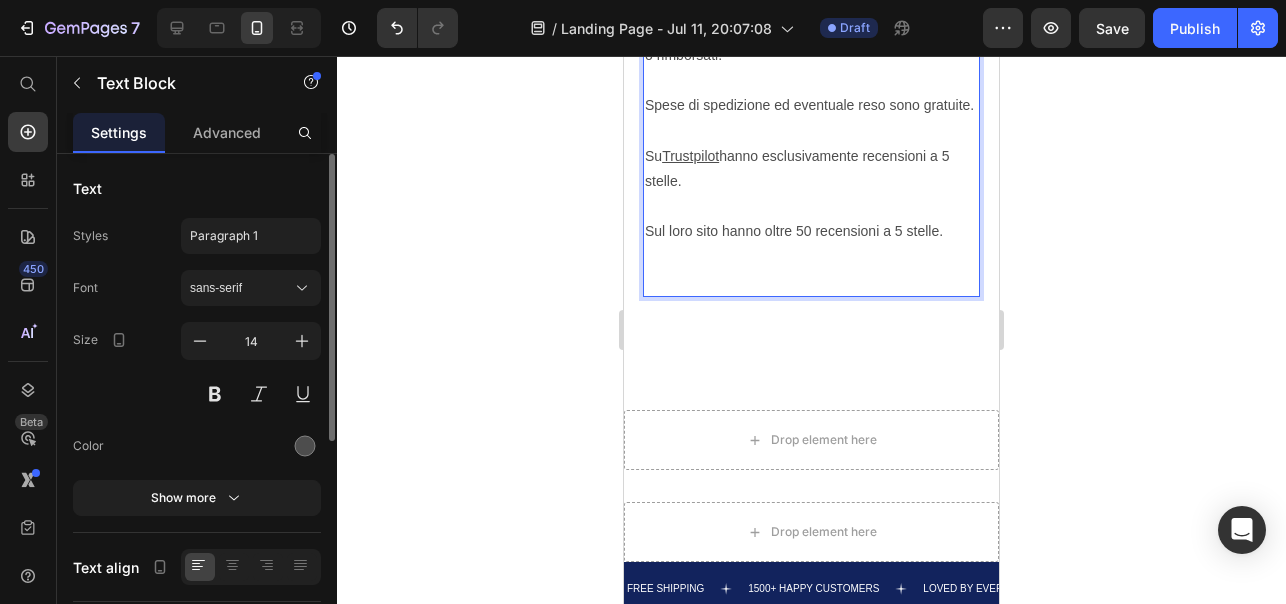 click on "Per anni ho avuto un sonno rovinato a causa della luce blu. Se avessi avuto qualcuno che mi avesse messo al corrente di questo problema, sarei riuscito a dimagrire e mettere massa molto più velocemente, oltre a poter dormire un sonno profondo e rigenerante. Quello che fortunatamente ha risolto il mio problema è stato scoprire le ricerche del Dr. [LAST_NAME] e scoprire successivamente come bloccare la luce blu:  indossando degli occhiali con lenti arancioni che bloccassero davvero la luce blu. Ora, ci sono molti occhiali anti luce blu sul mercato. Il problema è trovare quelli che bloccano la parte più dannosa di luce blu fino a 500nm. Bloccare questa parte permette di passare più tempo nelle fasi di sonno profondo, aiutando quindi a dimagrire e a mettere massa. Ho provato decine di occhiali prima di arrivare alla lente che ha davvero migliorato il mio sonno. Per questo, dopo averli provati, ho deciso di portare in Italia questi occhiali, i No Blue Light Glasses. ⁠⁠⁠⁠⁠⁠⁠ Su  Trustpilot" at bounding box center [811, -335] 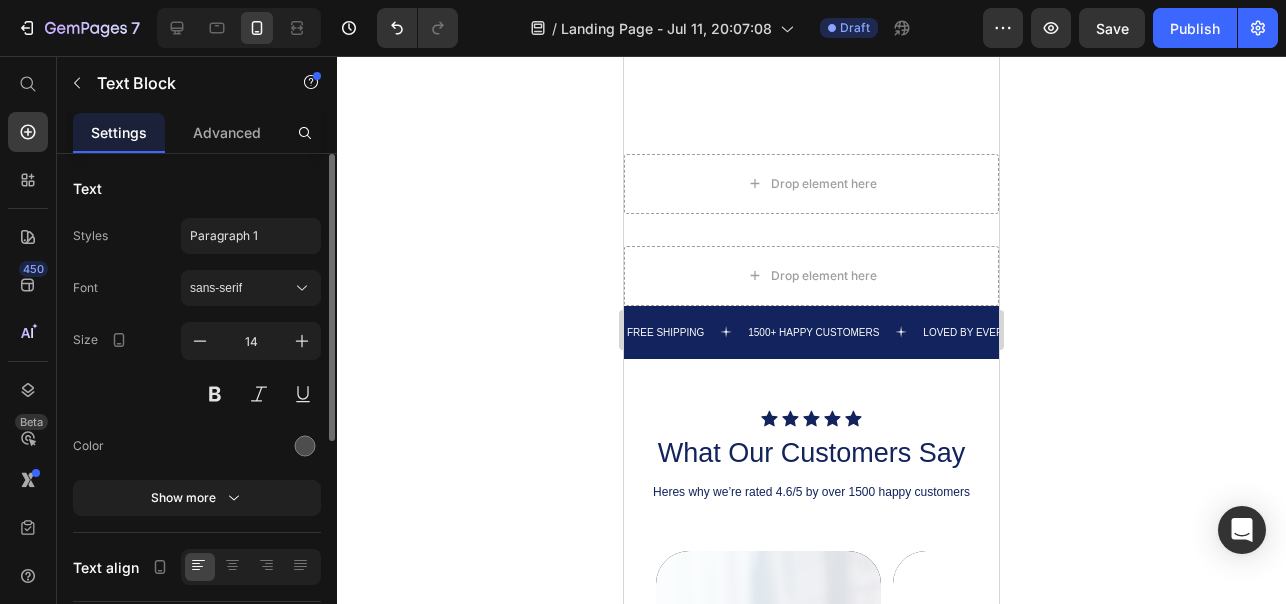 scroll, scrollTop: 5721, scrollLeft: 0, axis: vertical 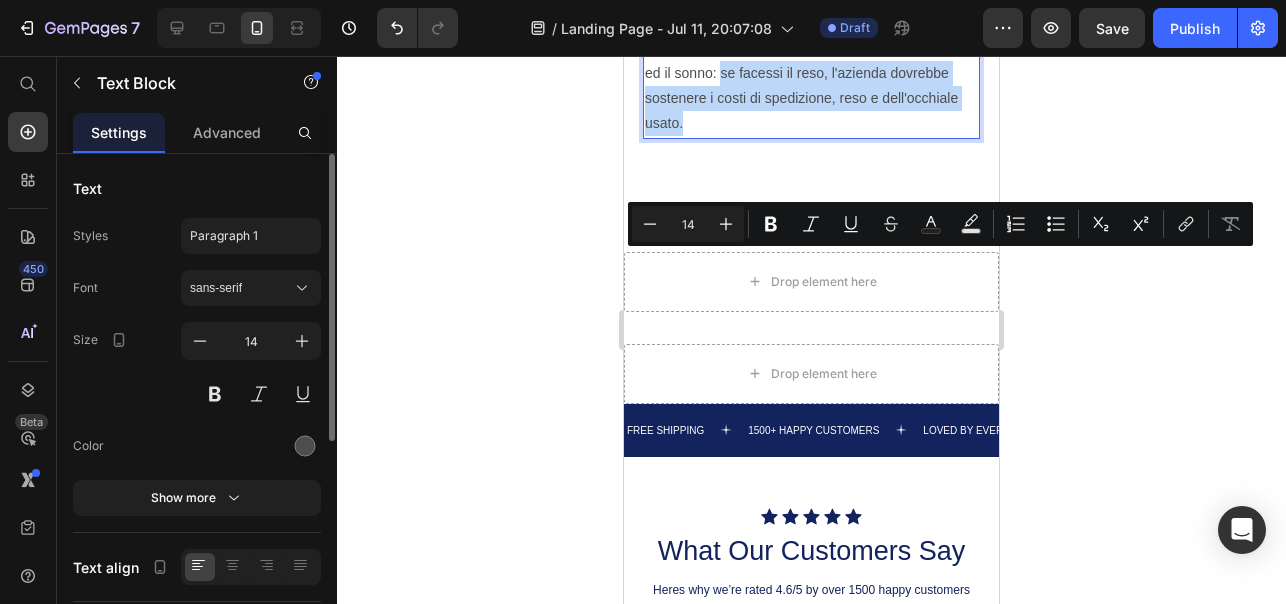 drag, startPoint x: 722, startPoint y: 262, endPoint x: 1411, endPoint y: 297, distance: 689.88837 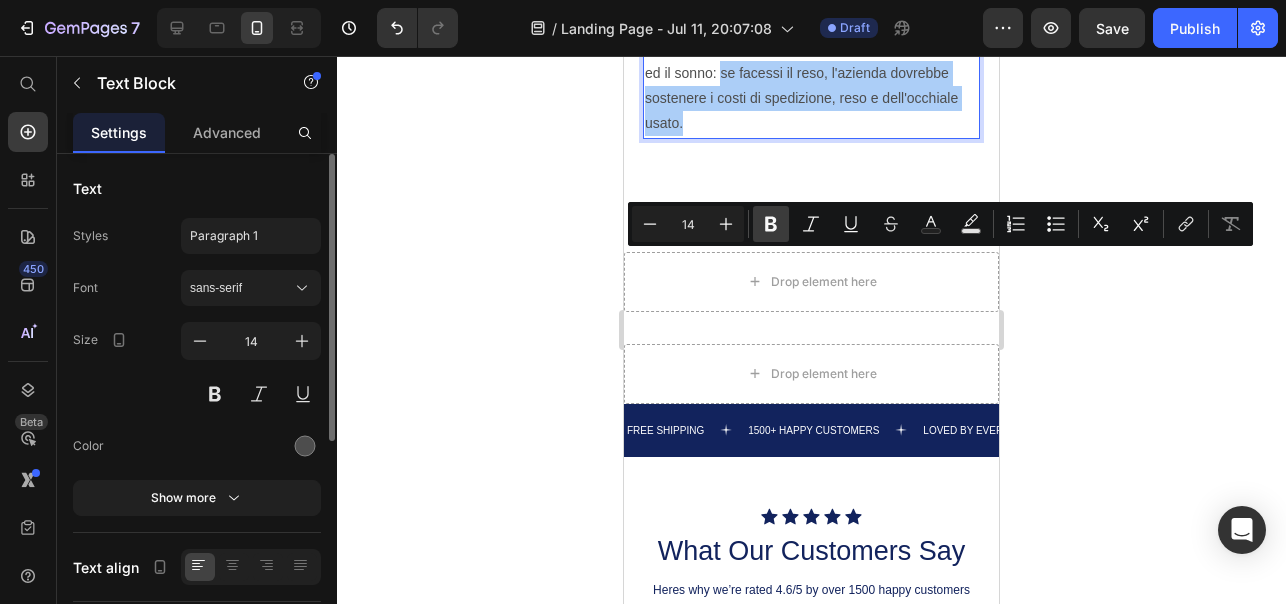 click 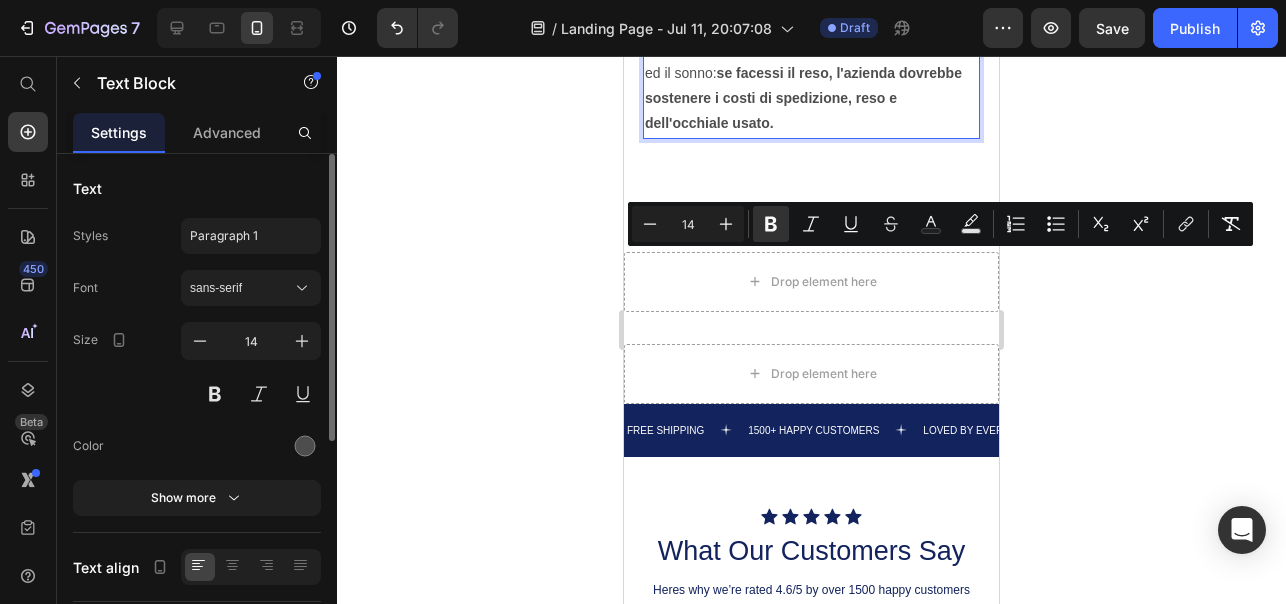 click on "Per anni ho avuto un sonno rovinato a causa della luce blu. Se avessi avuto qualcuno che mi avesse messo al corrente di questo problema, sarei riuscito a dimagrire e mettere massa molto più velocemente, oltre a poter dormire un sonno profondo e rigenerante. Quello che fortunatamente ha risolto il mio problema è stato scoprire le ricerche del Dr. [LAST_NAME] e scoprire successivamente come bloccare la luce blu:  indossando degli occhiali con lenti arancioni che bloccassero davvero la luce blu. Ora, ci sono molti occhiali anti luce blu sul mercato. Il problema è trovare quelli che bloccano la parte più dannosa di luce blu fino a 500nm. Bloccare questa parte permette di passare più tempo nelle fasi di sonno profondo, aiutando quindi a dimagrire e a mettere massa. Ho provato decine di occhiali prima di arrivare alla lente che ha davvero migliorato il mio sonno. Per questo, dopo averli provati, ho deciso di portare in Italia questi occhiali, i No Blue Light Glasses. ⁠⁠⁠⁠⁠⁠⁠ Su  Trustpilot" at bounding box center [811, -582] 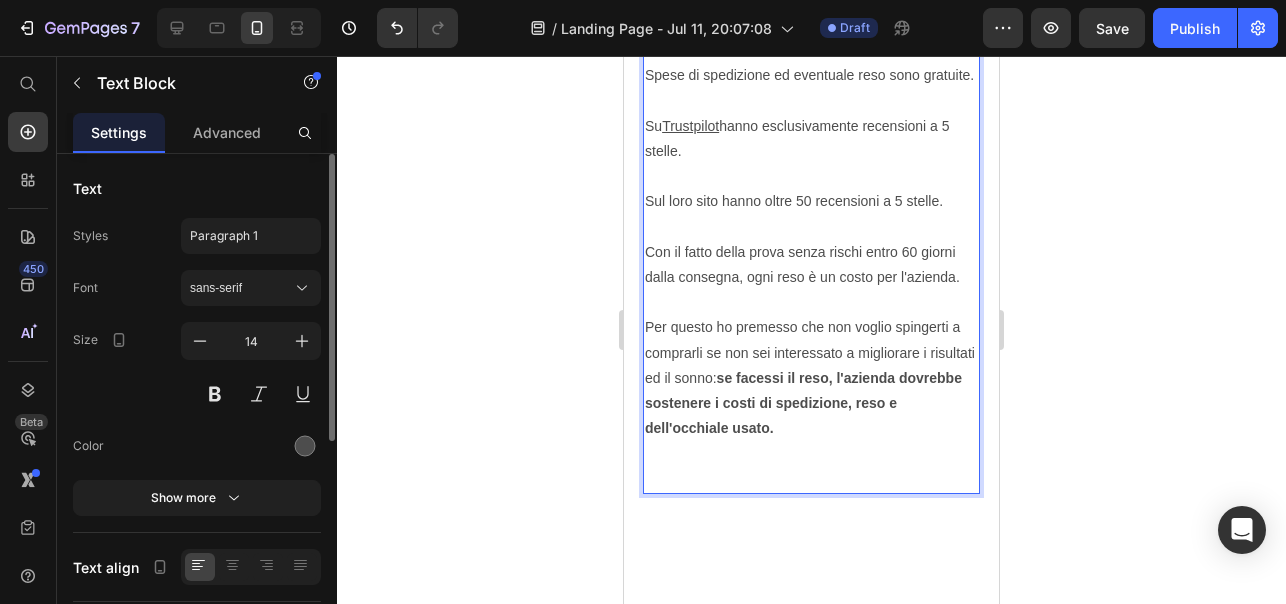 scroll, scrollTop: 5862, scrollLeft: 0, axis: vertical 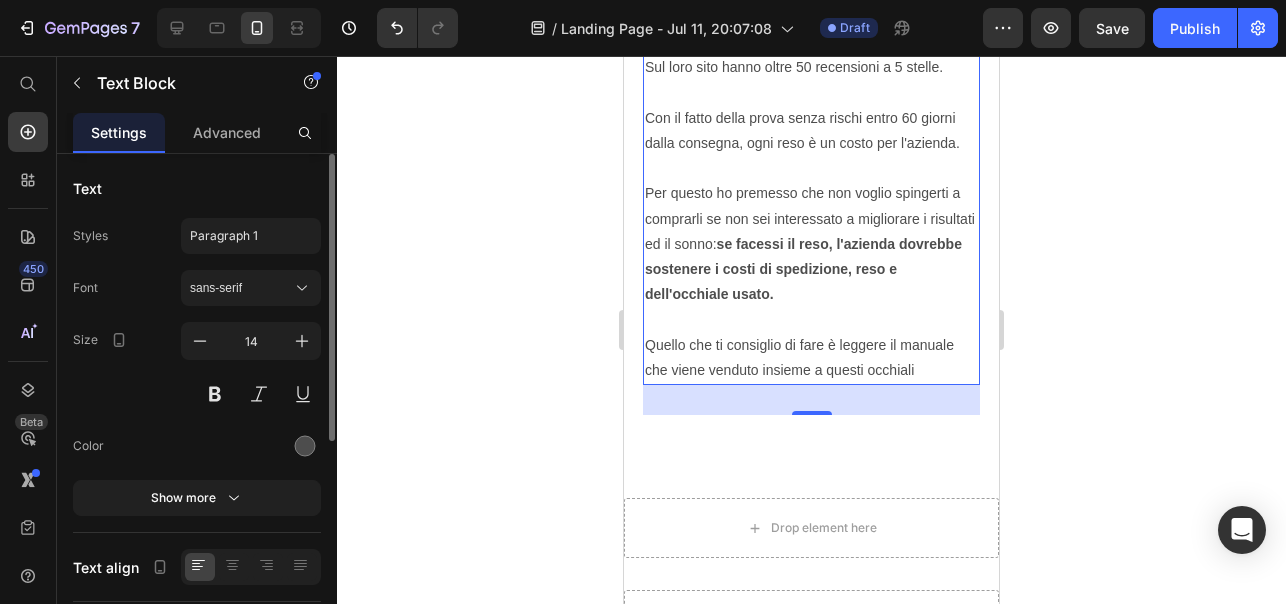 click 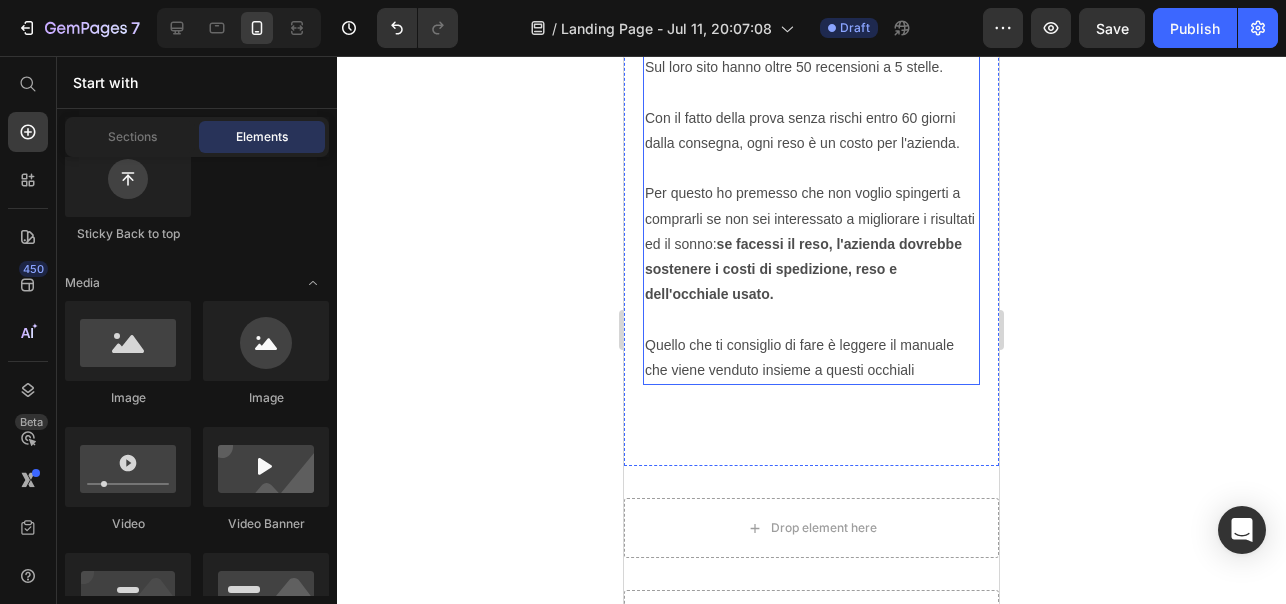 scroll, scrollTop: 5663, scrollLeft: 0, axis: vertical 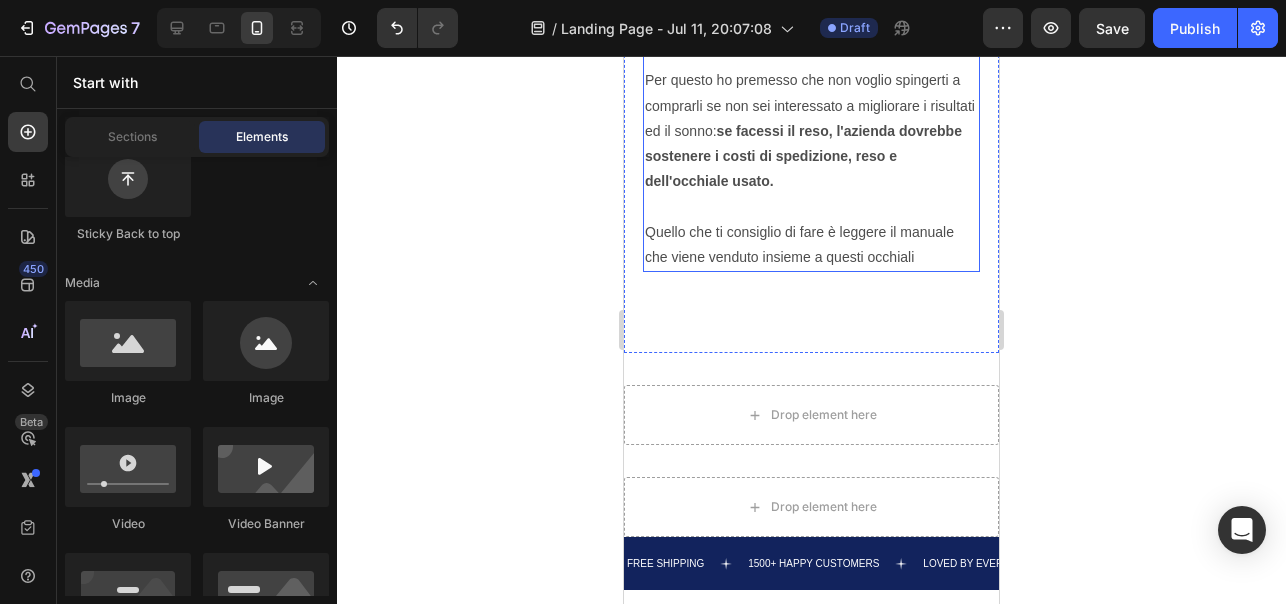click on "Per anni ho avuto un sonno rovinato a causa della luce blu. Se avessi avuto qualcuno che mi avesse messo al corrente di questo problema, sarei riuscito a dimagrire e mettere massa molto più velocemente, oltre a poter dormire un sonno profondo e rigenerante. Quello che fortunatamente ha risolto il mio problema è stato scoprire le ricerche del Dr. [LAST_NAME] e scoprire successivamente come bloccare la luce blu:  indossando degli occhiali con lenti arancioni che bloccassero davvero la luce blu. Ora, ci sono molti occhiali anti luce blu sul mercato. Il problema è trovare quelli che bloccano la parte più dannosa di luce blu fino a 500nm. Bloccare questa parte permette di passare più tempo nelle fasi di sonno profondo, aiutando quindi a dimagrire e a mettere massa. Ho provato decine di occhiali prima di arrivare alla lente che ha davvero migliorato il mio sonno. Per questo, dopo averli provati, ho deciso di portare in Italia questi occhiali, i No Blue Light Glasses. ⁠⁠⁠⁠⁠⁠⁠ Su  Trustpilot" at bounding box center (811, -486) 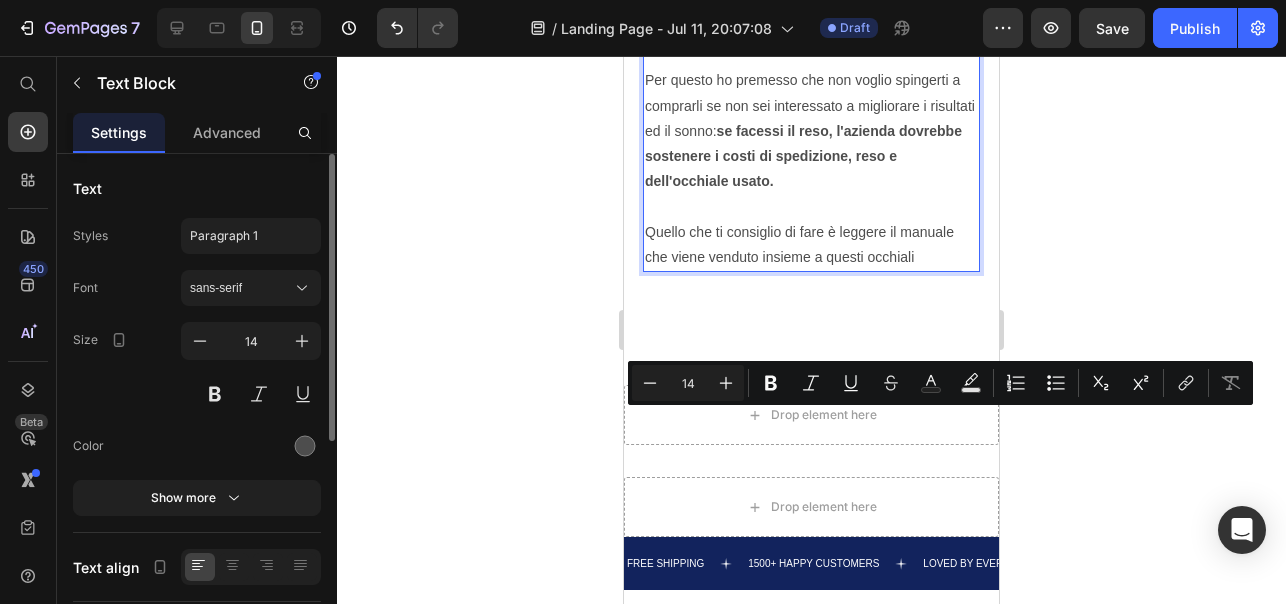 drag, startPoint x: 919, startPoint y: 445, endPoint x: 650, endPoint y: 428, distance: 269.53665 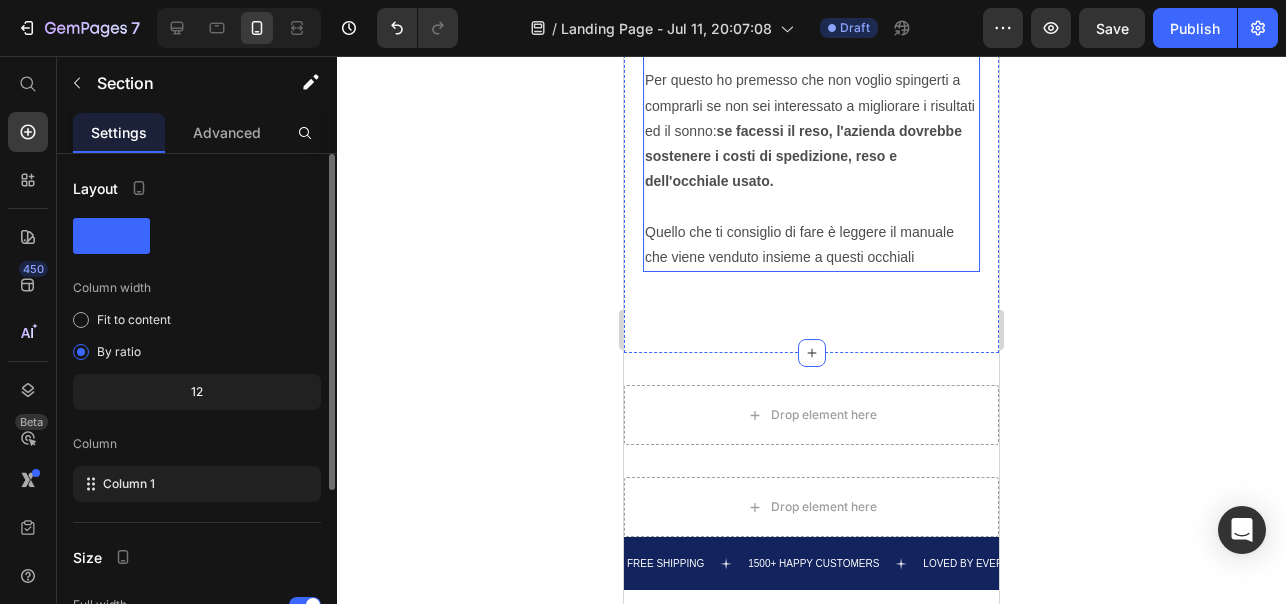 click on "Per anni ho avuto un sonno rovinato a causa della luce blu. Se avessi avuto qualcuno che mi avesse messo al corrente di questo problema, sarei riuscito a dimagrire e mettere massa molto più velocemente, oltre a poter dormire un sonno profondo e rigenerante. Quello che fortunatamente ha risolto il mio problema è stato scoprire le ricerche del Dr. [LAST_NAME] e scoprire successivamente come bloccare la luce blu:  indossando degli occhiali con lenti arancioni che bloccassero davvero la luce blu. Ora, ci sono molti occhiali anti luce blu sul mercato. Il problema è trovare quelli che bloccano la parte più dannosa di luce blu fino a 500nm. Bloccare questa parte permette di passare più tempo nelle fasi di sonno profondo, aiutando quindi a dimagrire e a mettere massa. Ho provato decine di occhiali prima di arrivare alla lente che ha davvero migliorato il mio sonno. Per questo, dopo averli provati, ho deciso di portare in Italia questi occhiali, i No Blue Light Glasses. ⁠⁠⁠⁠⁠⁠⁠ Su  Trustpilot" at bounding box center [811, -486] 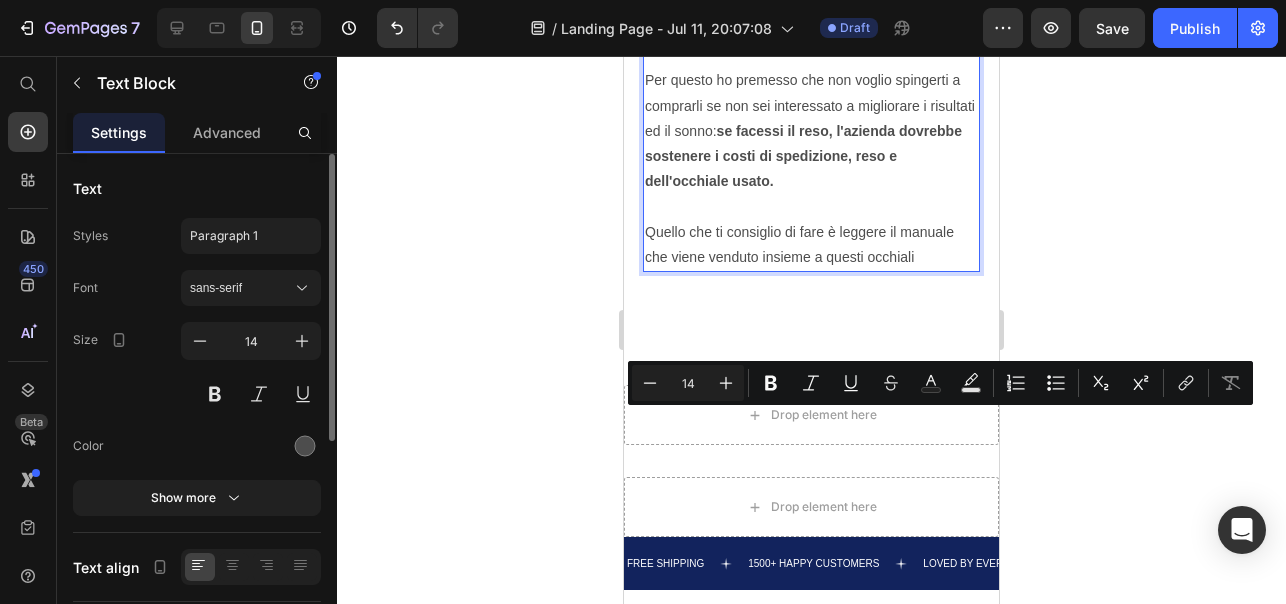 drag, startPoint x: 929, startPoint y: 442, endPoint x: 649, endPoint y: 424, distance: 280.57797 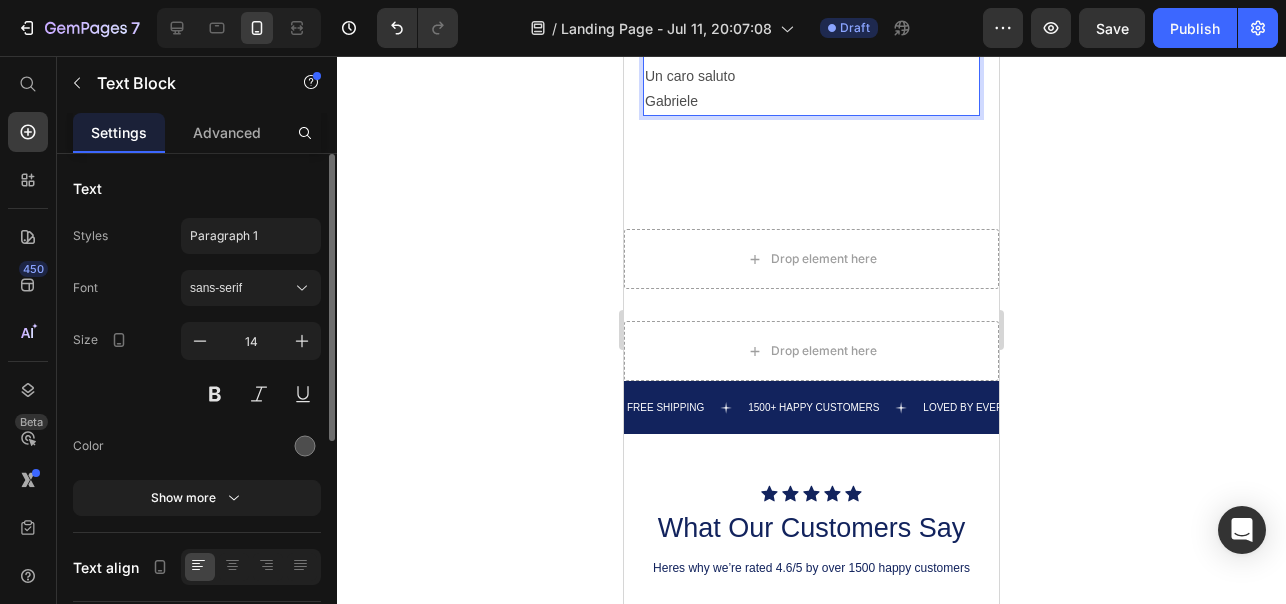 scroll, scrollTop: 6070, scrollLeft: 0, axis: vertical 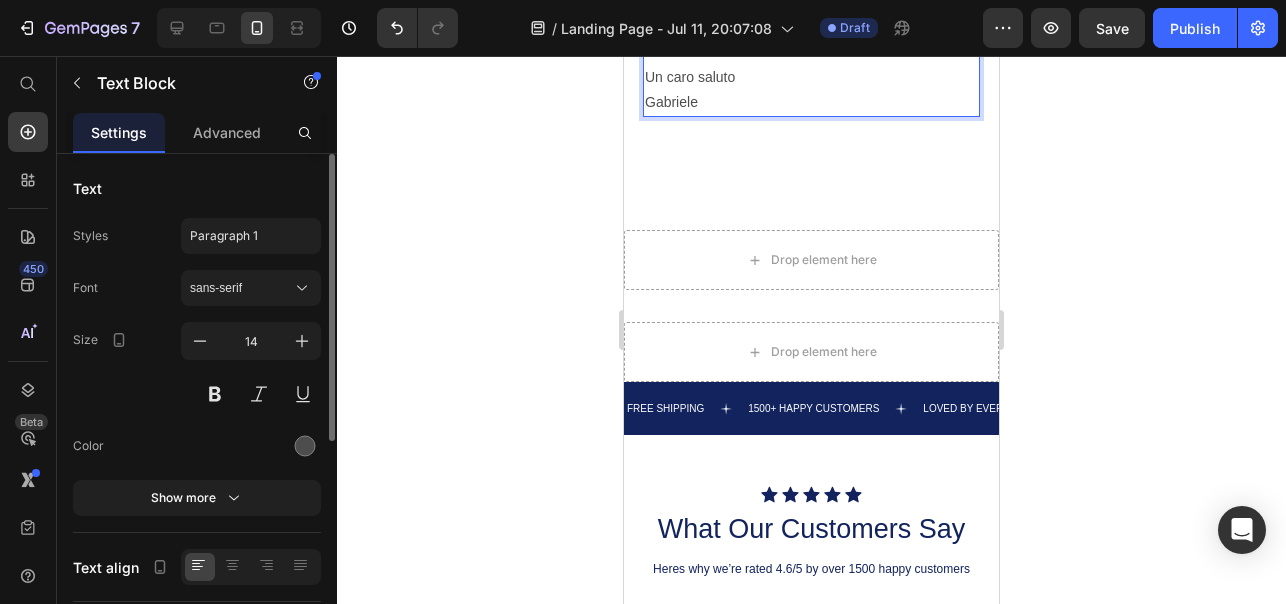 click 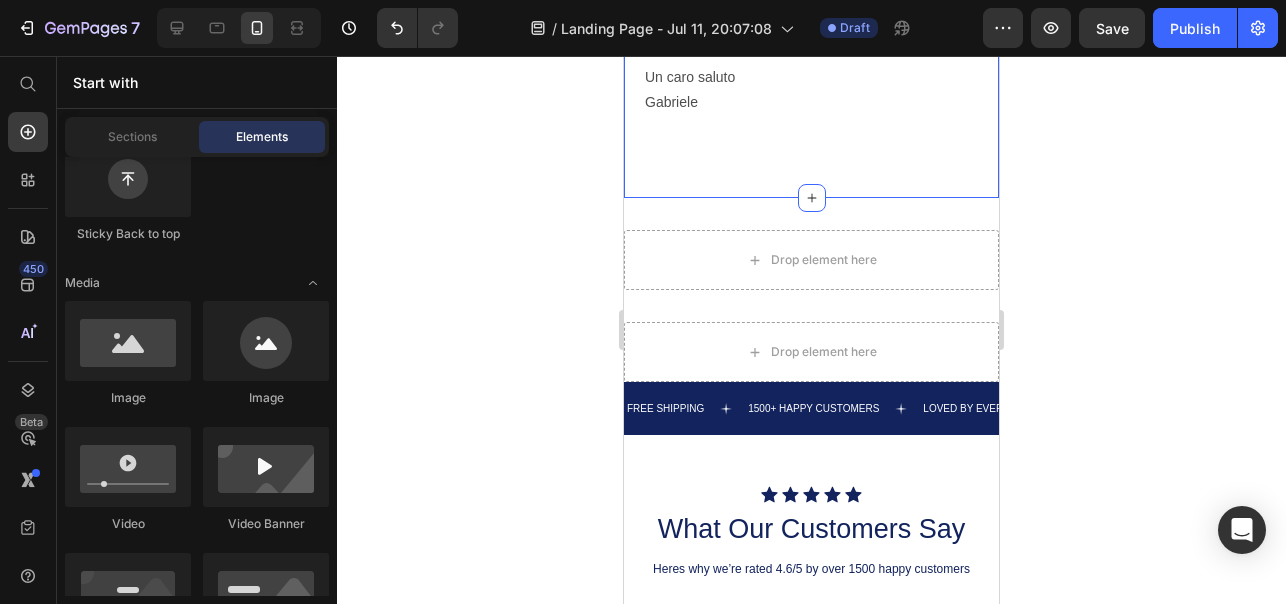 scroll, scrollTop: 6011, scrollLeft: 0, axis: vertical 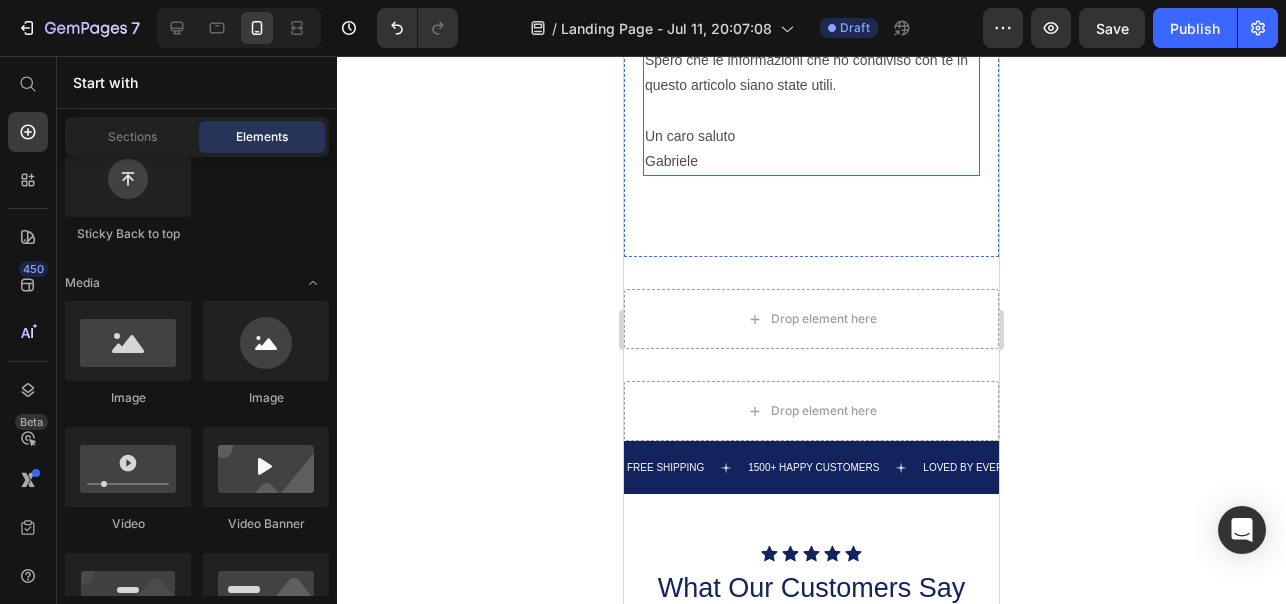 click on "Per anni ho avuto un sonno rovinato a causa della luce blu. Se avessi avuto qualcuno che mi avesse messo al corrente di questo problema, sarei riuscito a dimagrire e mettere massa molto più velocemente, oltre a poter dormire un sonno profondo e rigenerante. Quello che fortunatamente ha risolto il mio problema è stato scoprire le ricerche del Dr. [LAST_NAME] e scoprire successivamente come bloccare la luce blu:  indossando degli occhiali con lenti arancioni che bloccassero davvero la luce blu. Ora, ci sono molti occhiali anti luce blu sul mercato. Il problema è trovare quelli che bloccano la parte più dannosa di luce blu fino a 500nm. Bloccare questa parte permette di passare più tempo nelle fasi di sonno profondo, aiutando quindi a dimagrire e a mettere massa. Ho provato decine di occhiali prima di arrivare alla lente che ha davvero migliorato il mio sonno. Per questo, dopo averli provati, ho deciso di portare in Italia questi occhiali, i No Blue Light Glasses. Su  Trustpilot Un caro saluto [FIRST_NAME]" at bounding box center (811, -708) 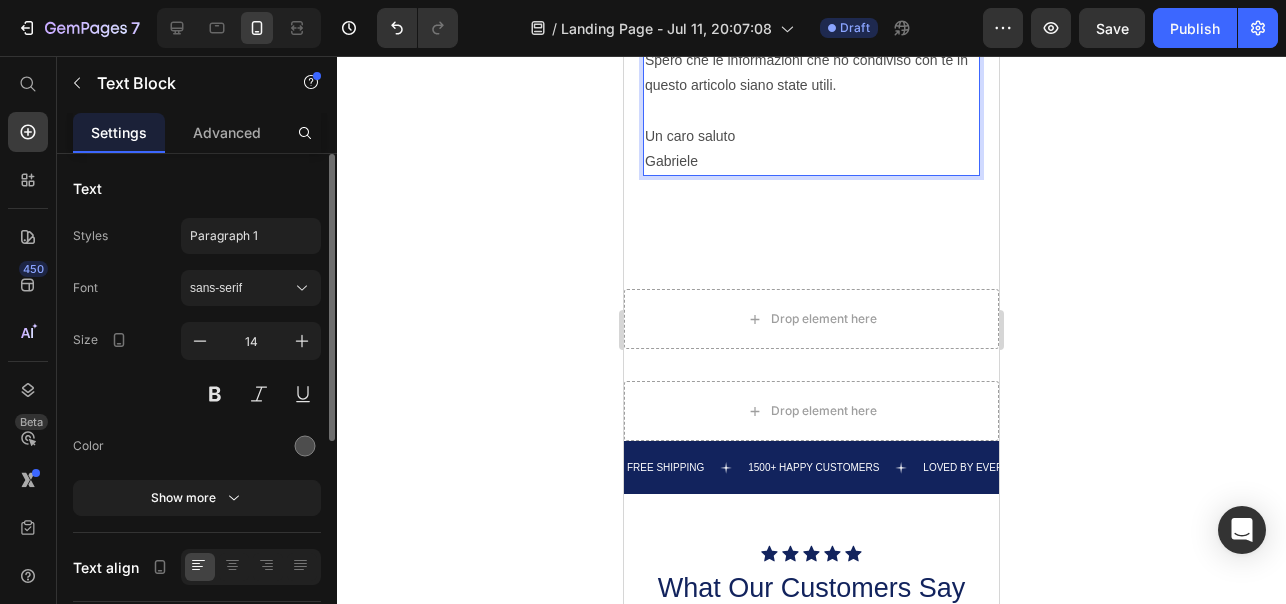 click on "Per anni ho avuto un sonno rovinato a causa della luce blu. Se avessi avuto qualcuno che mi avesse messo al corrente di questo problema, sarei riuscito a dimagrire e mettere massa molto più velocemente, oltre a poter dormire un sonno profondo e rigenerante. Quello che fortunatamente ha risolto il mio problema è stato scoprire le ricerche del Dr. [LAST_NAME] e scoprire successivamente come bloccare la luce blu:  indossando degli occhiali con lenti arancioni che bloccassero davvero la luce blu. Ora, ci sono molti occhiali anti luce blu sul mercato. Il problema è trovare quelli che bloccano la parte più dannosa di luce blu fino a 500nm. Bloccare questa parte permette di passare più tempo nelle fasi di sonno profondo, aiutando quindi a dimagrire e a mettere massa. Ho provato decine di occhiali prima di arrivare alla lente che ha davvero migliorato il mio sonno. Per questo, dopo averli provati, ho deciso di portare in Italia questi occhiali, i No Blue Light Glasses. Su  Trustpilot Un caro saluto [FIRST_NAME]" at bounding box center (811, -708) 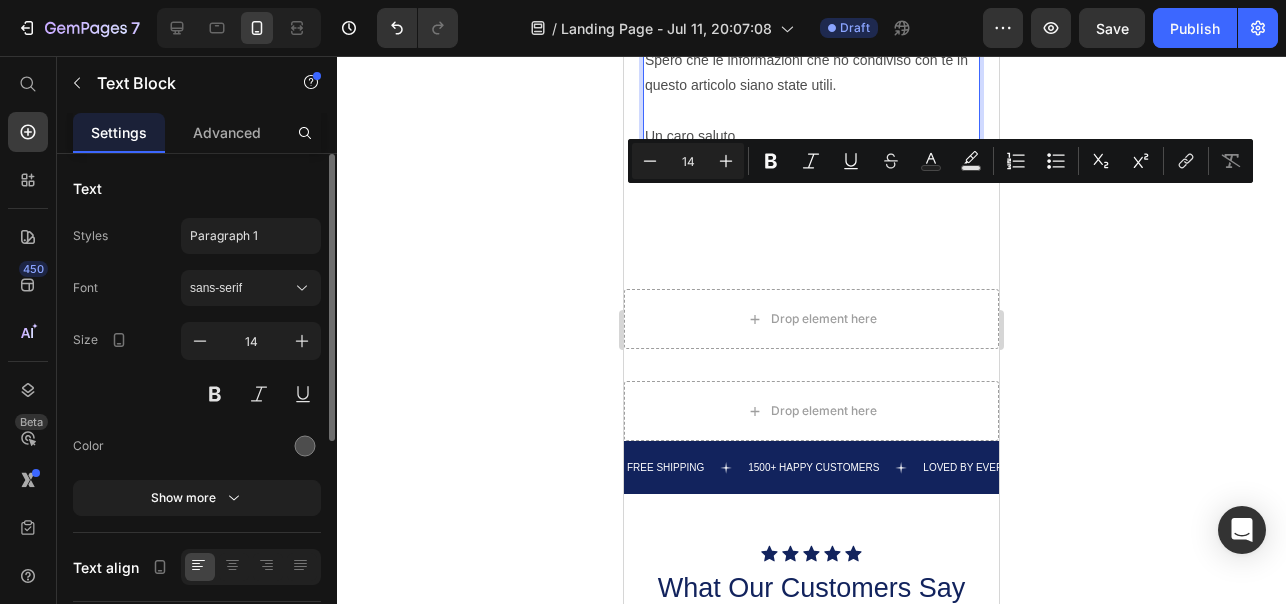 click on "Per anni ho avuto un sonno rovinato a causa della luce blu. Se avessi avuto qualcuno che mi avesse messo al corrente di questo problema, sarei riuscito a dimagrire e mettere massa molto più velocemente, oltre a poter dormire un sonno profondo e rigenerante. Quello che fortunatamente ha risolto il mio problema è stato scoprire le ricerche del Dr. [LAST_NAME] e scoprire successivamente come bloccare la luce blu:  indossando degli occhiali con lenti arancioni che bloccassero davvero la luce blu. Ora, ci sono molti occhiali anti luce blu sul mercato. Il problema è trovare quelli che bloccano la parte più dannosa di luce blu fino a 500nm. Bloccare questa parte permette di passare più tempo nelle fasi di sonno profondo, aiutando quindi a dimagrire e a mettere massa. Ho provato decine di occhiali prima di arrivare alla lente che ha davvero migliorato il mio sonno. Per questo, dopo averli provati, ho deciso di portare in Italia questi occhiali, i No Blue Light Glasses. Su  Trustpilot Un caro saluto [FIRST_NAME]" at bounding box center (811, -708) 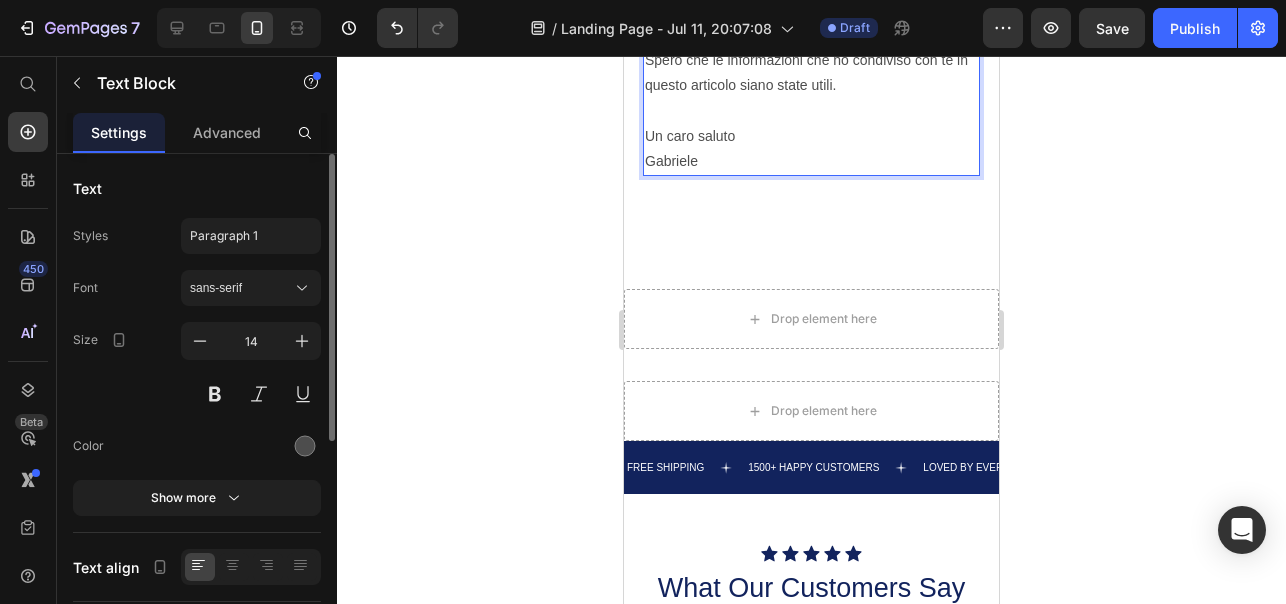 click on "Per anni ho avuto un sonno rovinato a causa della luce blu. Se avessi avuto qualcuno che mi avesse messo al corrente di questo problema, sarei riuscito a dimagrire e mettere massa molto più velocemente, oltre a poter dormire un sonno profondo e rigenerante. Quello che fortunatamente ha risolto il mio problema è stato scoprire le ricerche del Dr. [LAST_NAME] e scoprire successivamente come bloccare la luce blu:  indossando degli occhiali con lenti arancioni che bloccassero davvero la luce blu. Ora, ci sono molti occhiali anti luce blu sul mercato. Il problema è trovare quelli che bloccano la parte più dannosa di luce blu fino a 500nm. Bloccare questa parte permette di passare più tempo nelle fasi di sonno profondo, aiutando quindi a dimagrire e a mettere massa. Ho provato decine di occhiali prima di arrivare alla lente che ha davvero migliorato il mio sonno. Per questo, dopo averli provati, ho deciso di portare in Italia questi occhiali, i No Blue Light Glasses. Su  Trustpilot Un caro saluto [FIRST_NAME]" at bounding box center [811, -708] 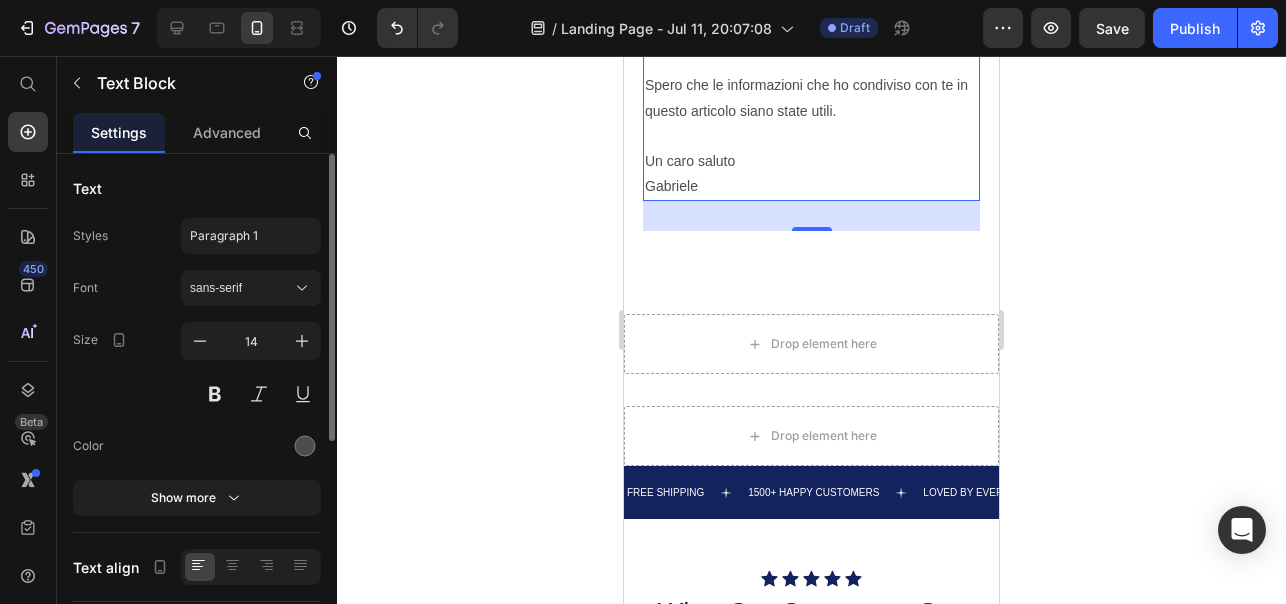 click 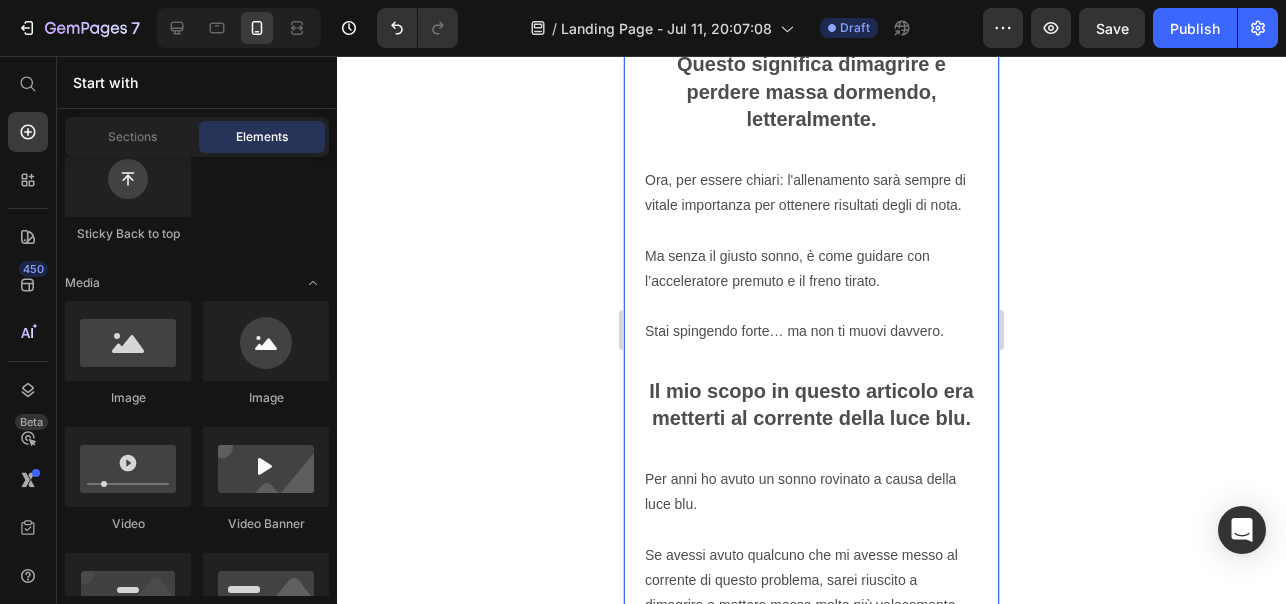 scroll, scrollTop: 3944, scrollLeft: 0, axis: vertical 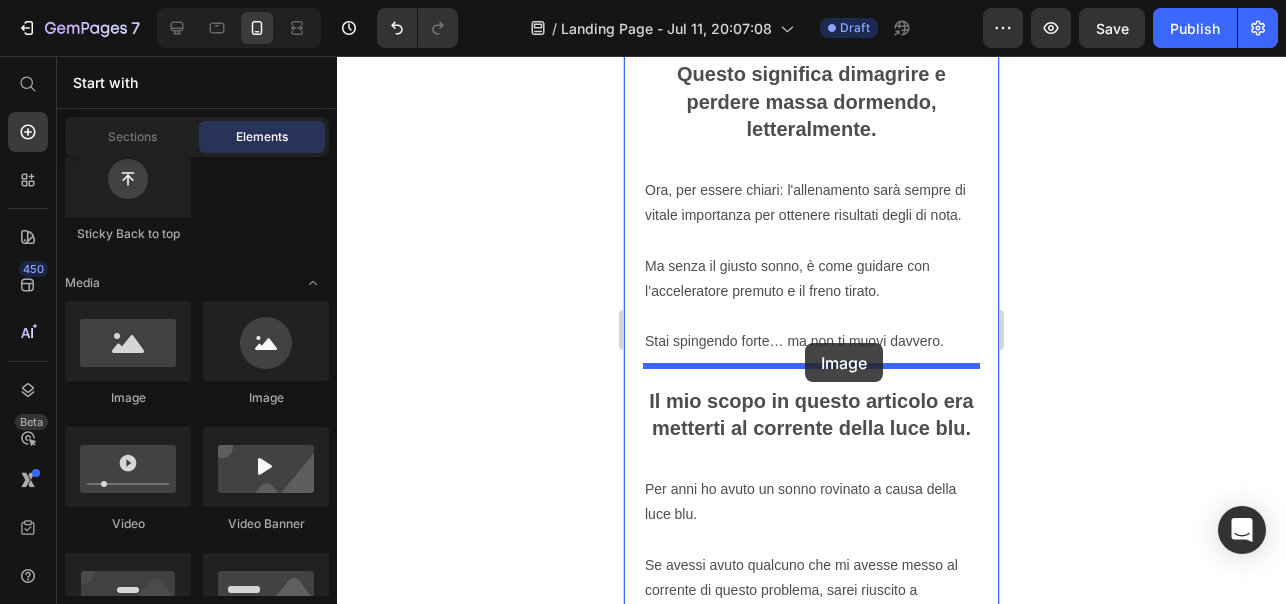 drag, startPoint x: 742, startPoint y: 402, endPoint x: 1775, endPoint y: 75, distance: 1083.5211 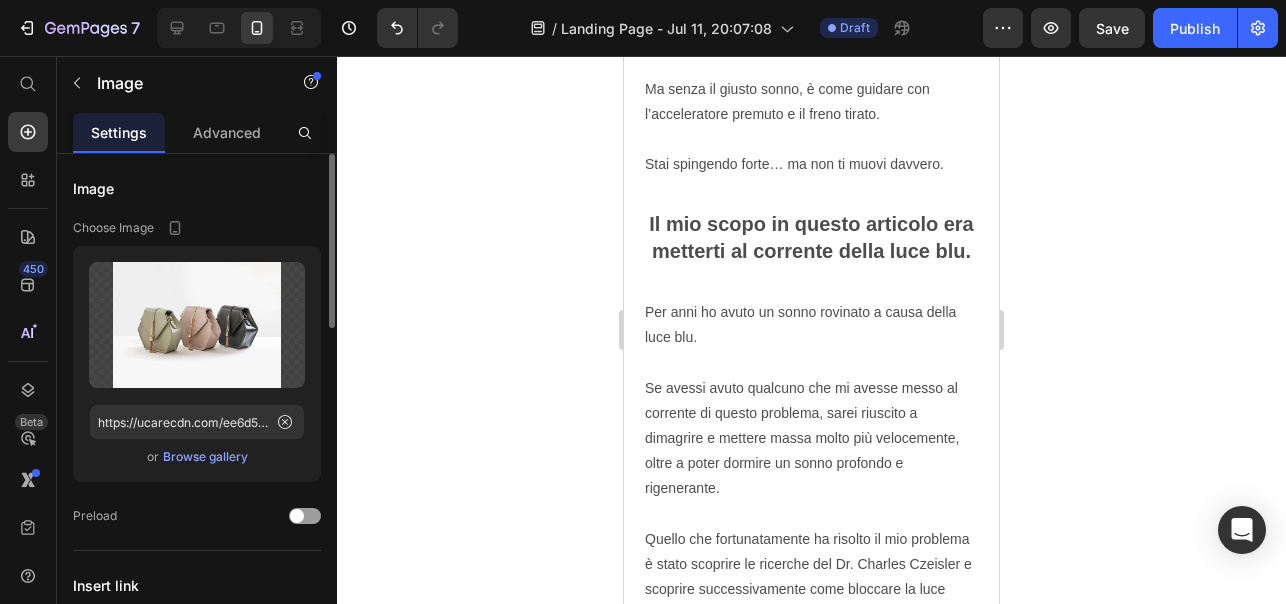 scroll, scrollTop: 4193, scrollLeft: 0, axis: vertical 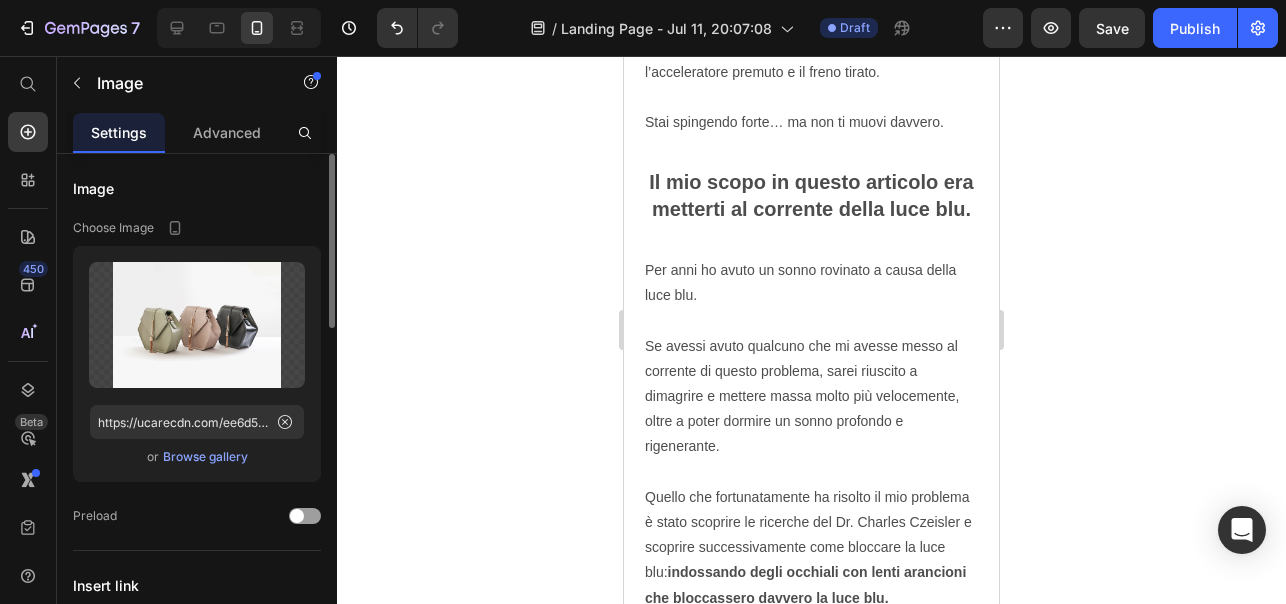 drag, startPoint x: 813, startPoint y: 364, endPoint x: 1746, endPoint y: 136, distance: 960.4546 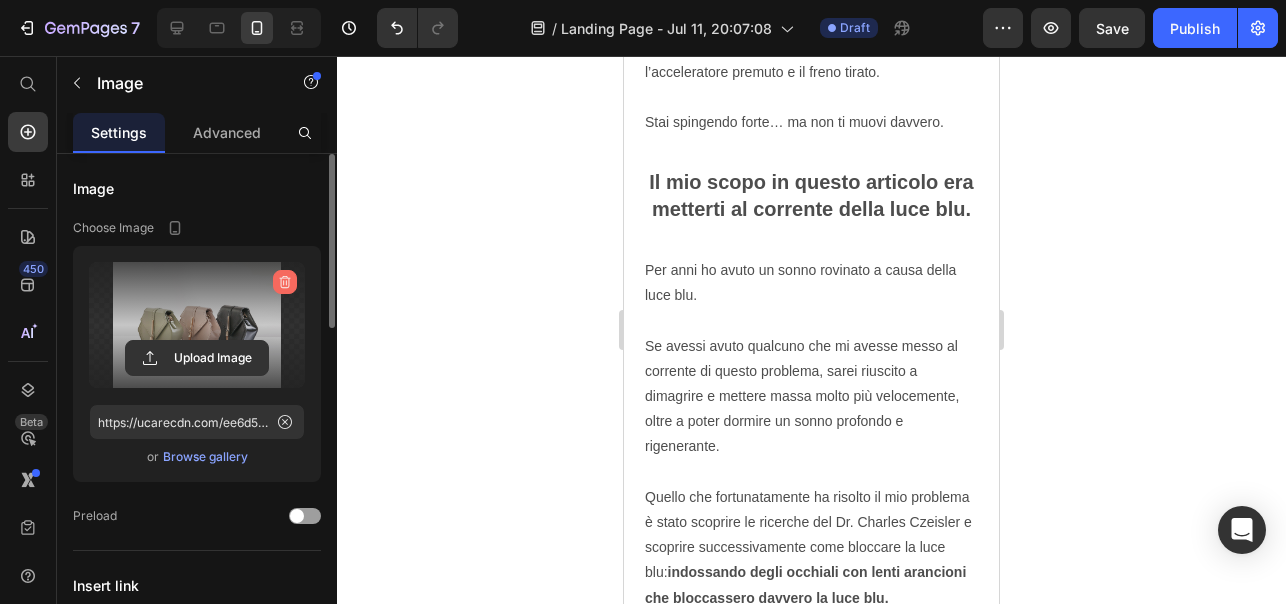 click 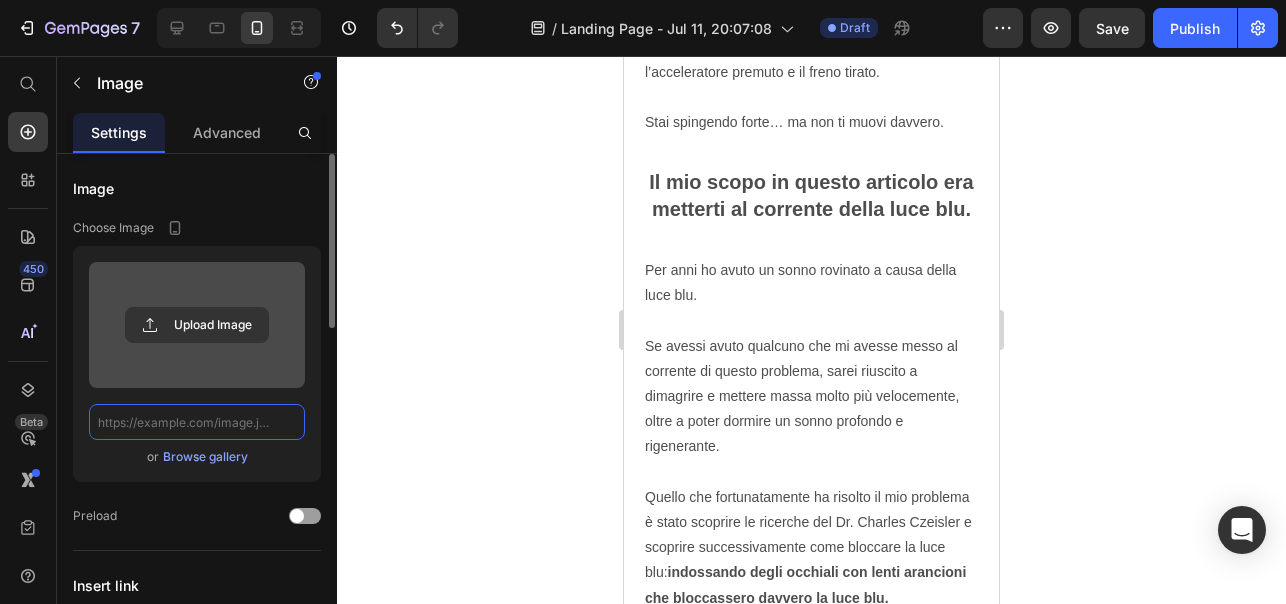 scroll, scrollTop: 0, scrollLeft: 0, axis: both 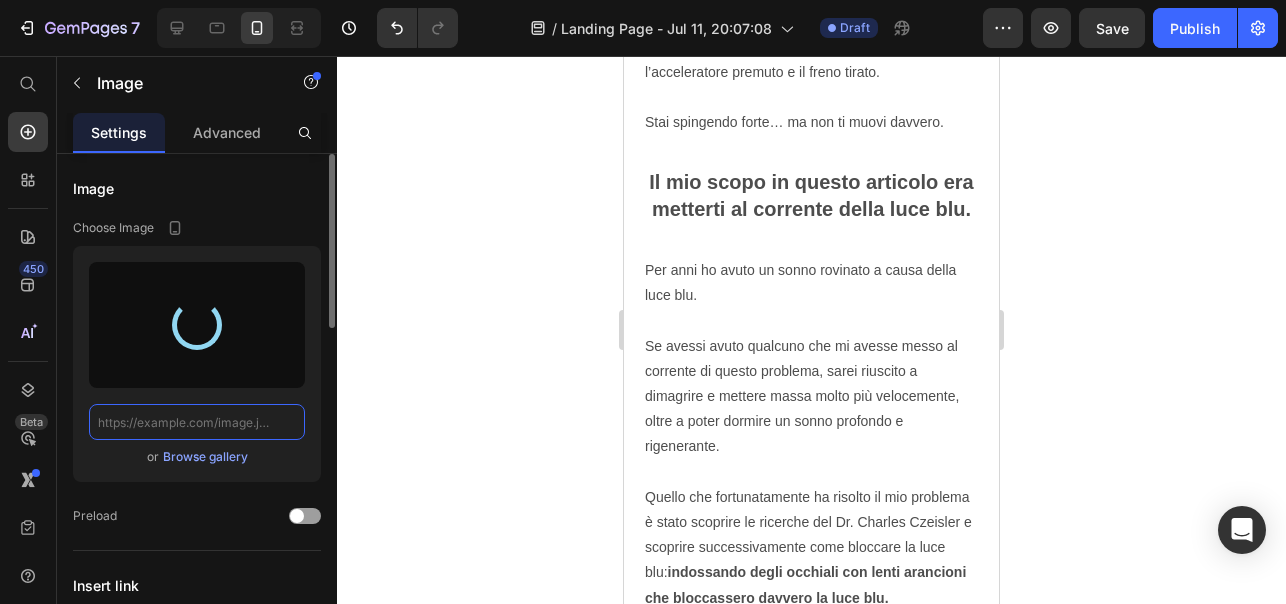 type on "https://cdn.shopify.com/s/files/1/0888/0478/6515/files/gempages_552376144410706713-2e1b5324-ac7a-478f-bca0-fa433ca7cd51.png" 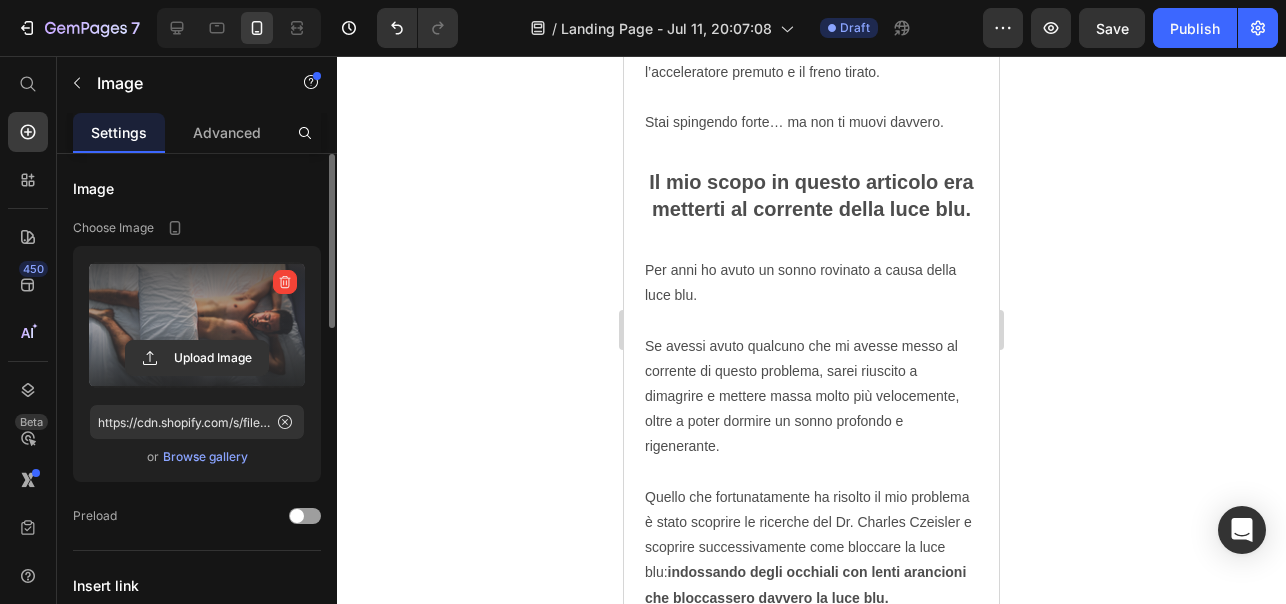 click 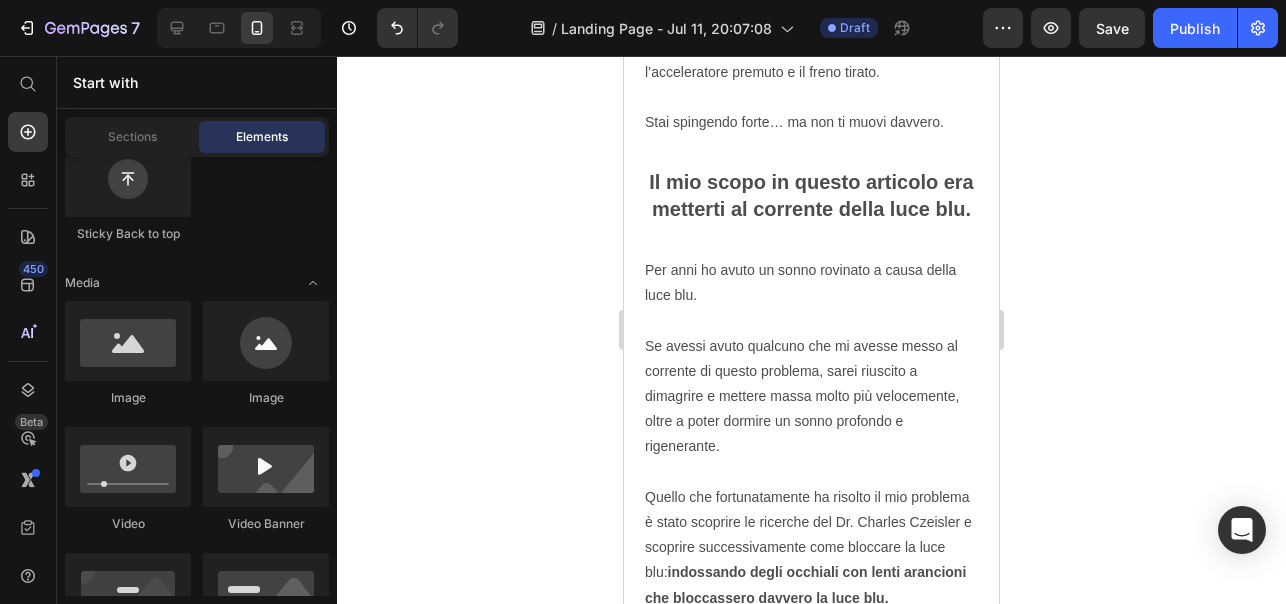 click 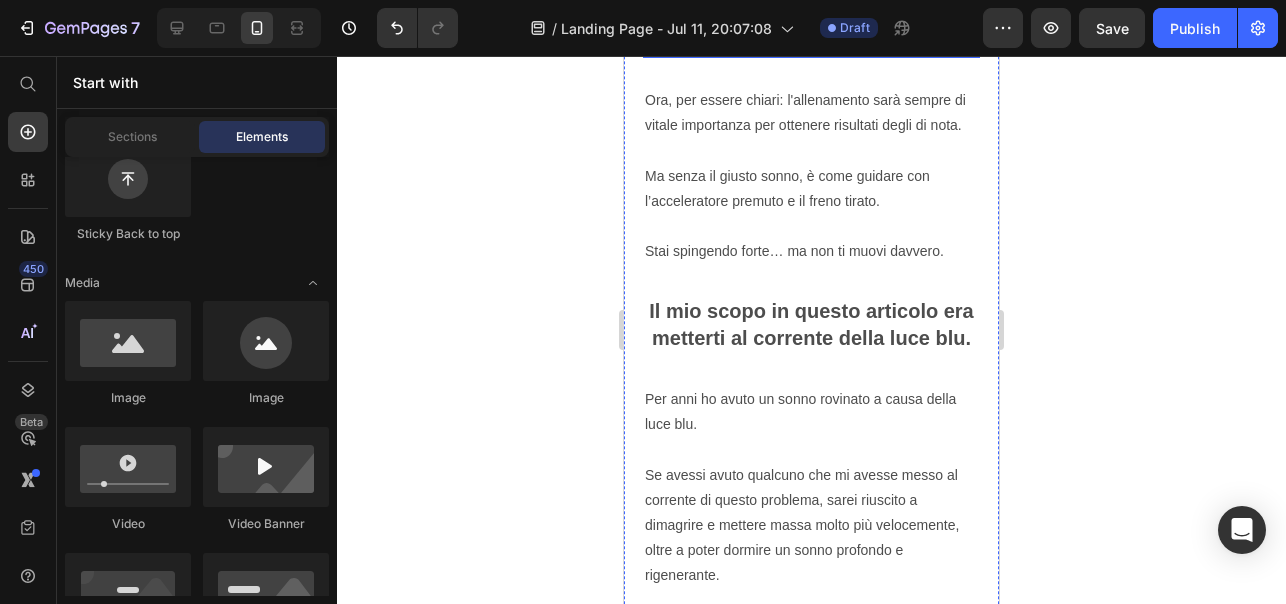 scroll, scrollTop: 4065, scrollLeft: 0, axis: vertical 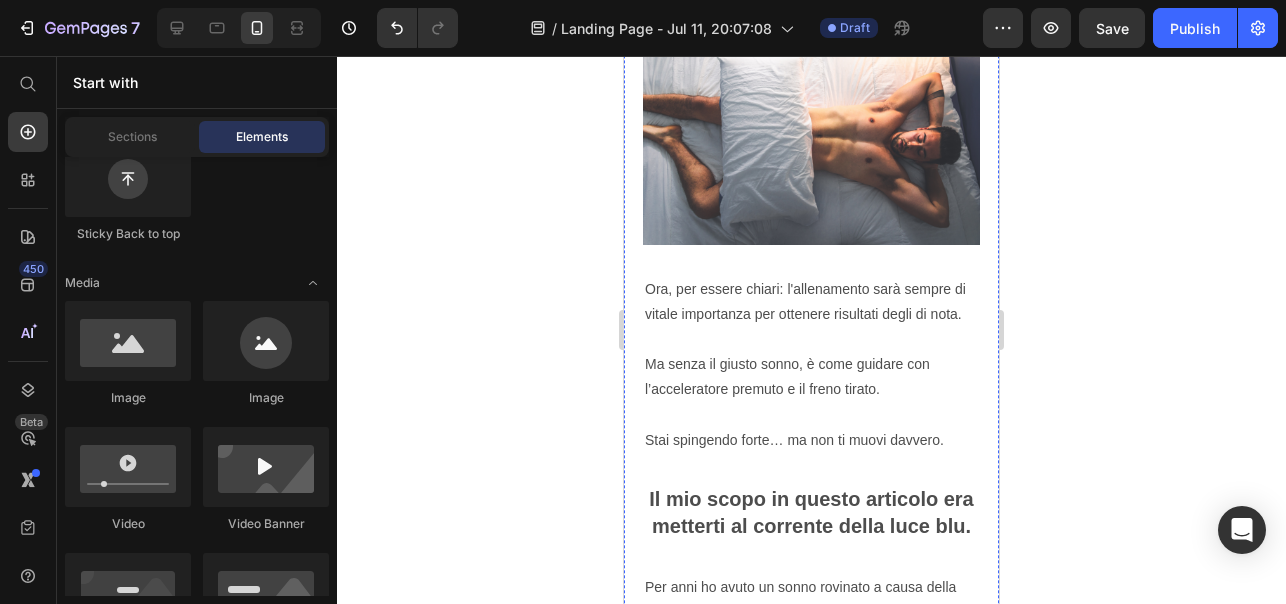 click on "Questo significa dimagrire e perdere massa dormendo, letteralmente." at bounding box center (811, -20) 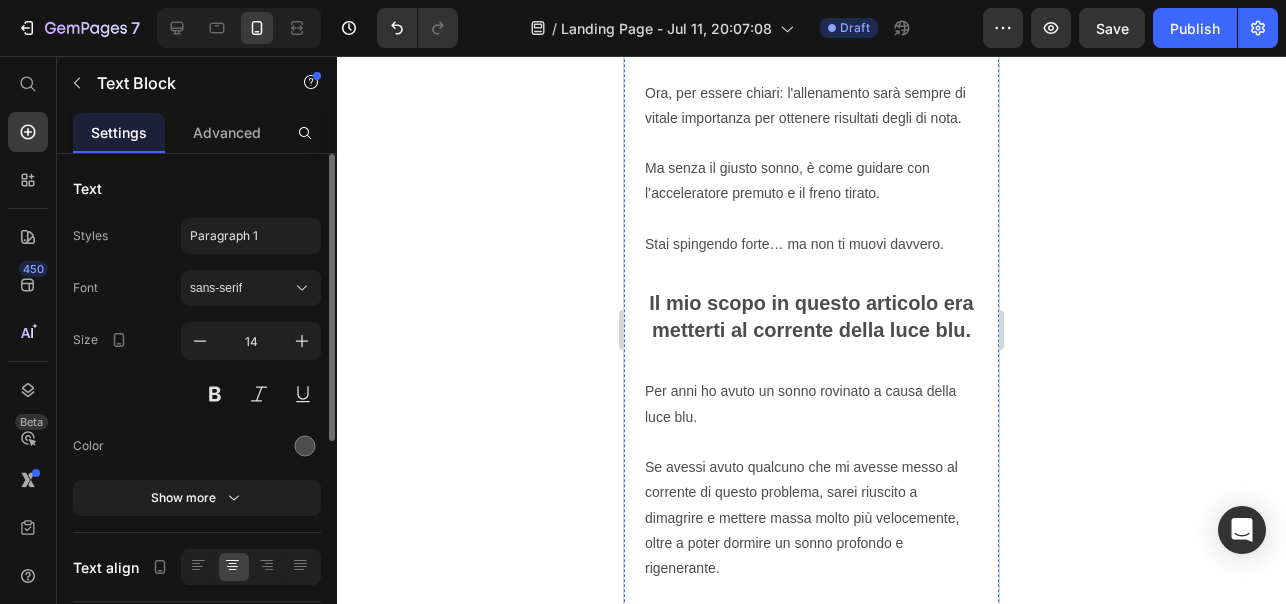 scroll, scrollTop: 4264, scrollLeft: 0, axis: vertical 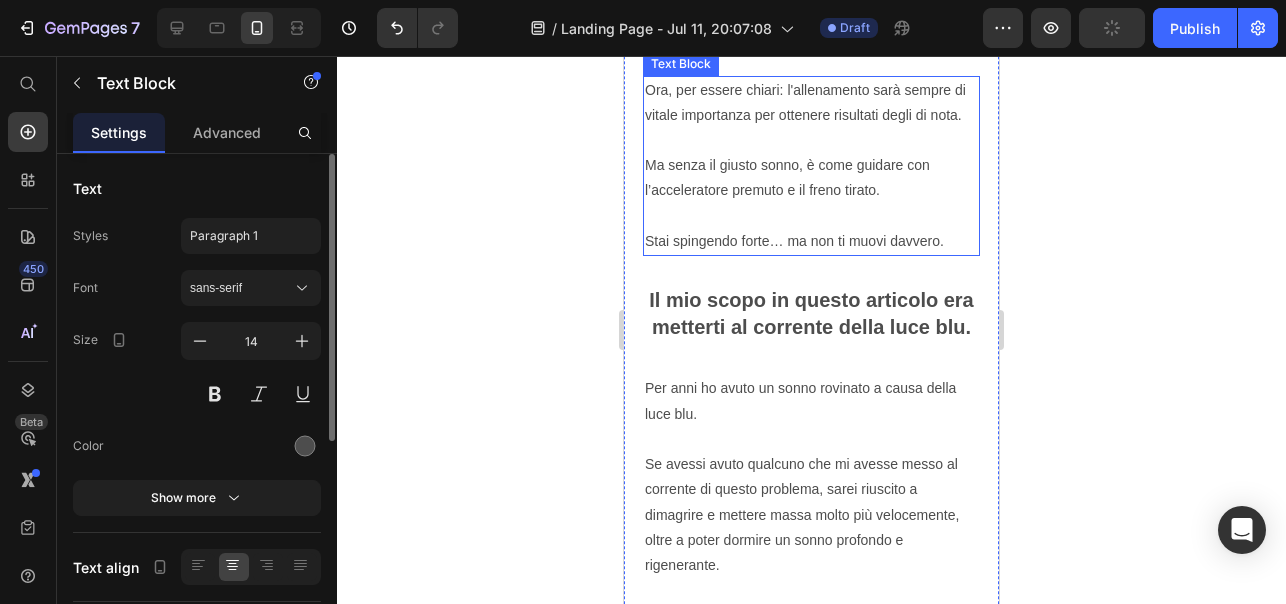 click on "Ora, per essere chiari: l'allenamento sarà sempre di vitale importanza per ottenere risultati degli di nota. Ma senza il giusto sonno, è come guidare con l’acceleratore premuto e il freno tirato. Stai spingendo forte… ma non ti muovi davvero." at bounding box center (811, 166) 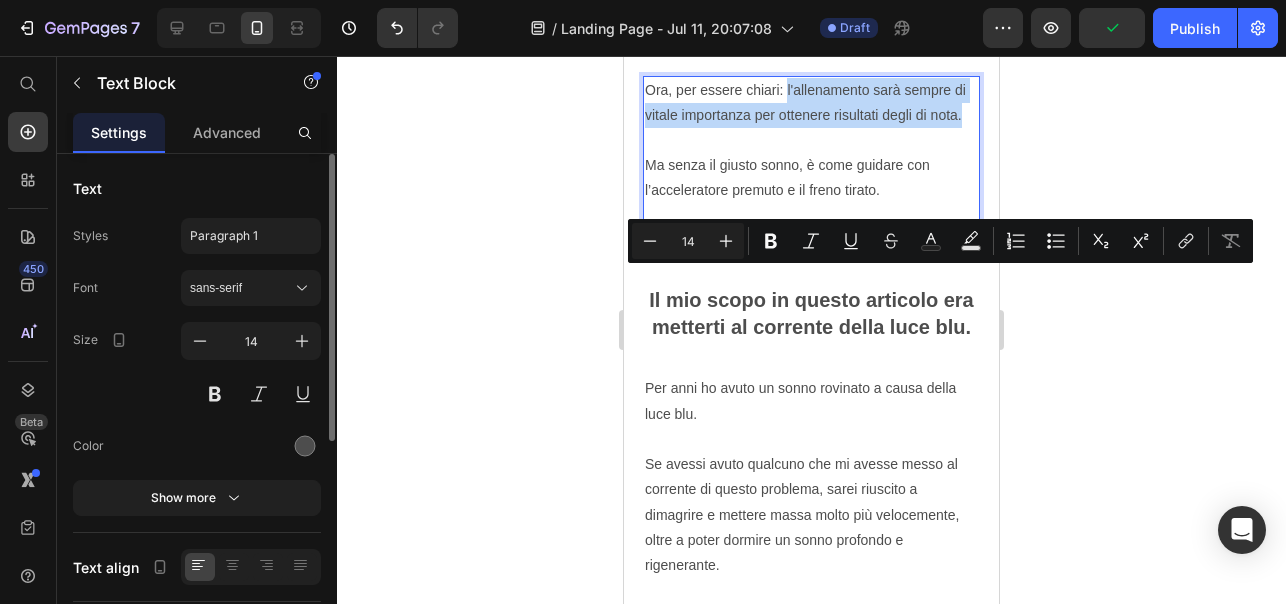 drag, startPoint x: 963, startPoint y: 308, endPoint x: 787, endPoint y: 286, distance: 177.36967 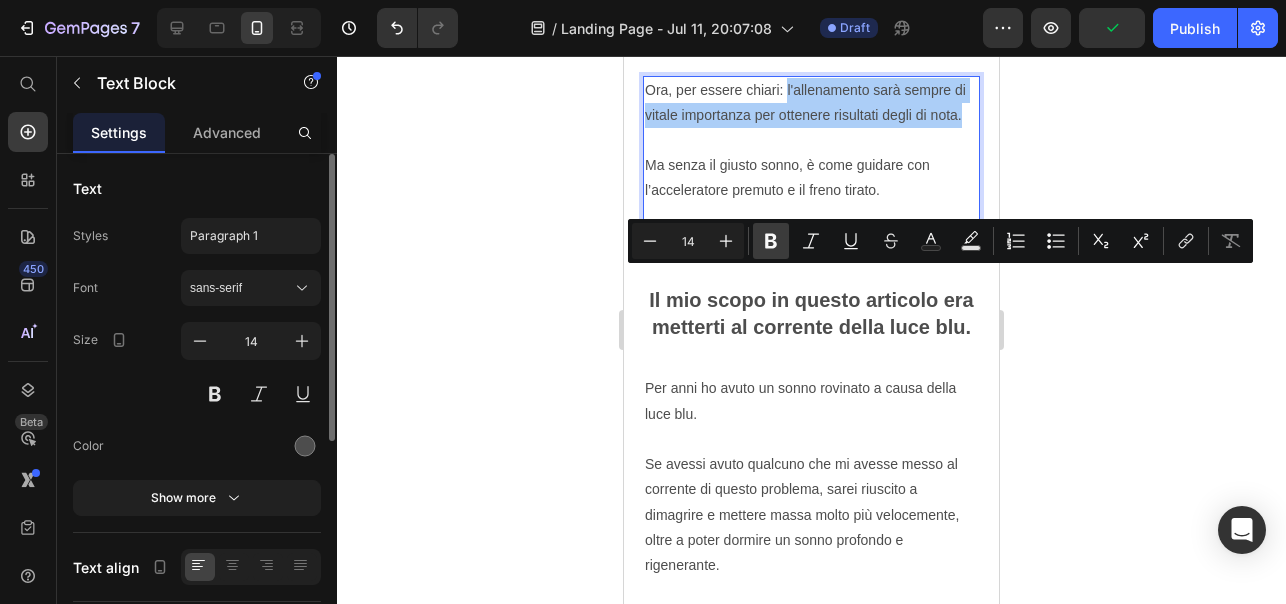 click 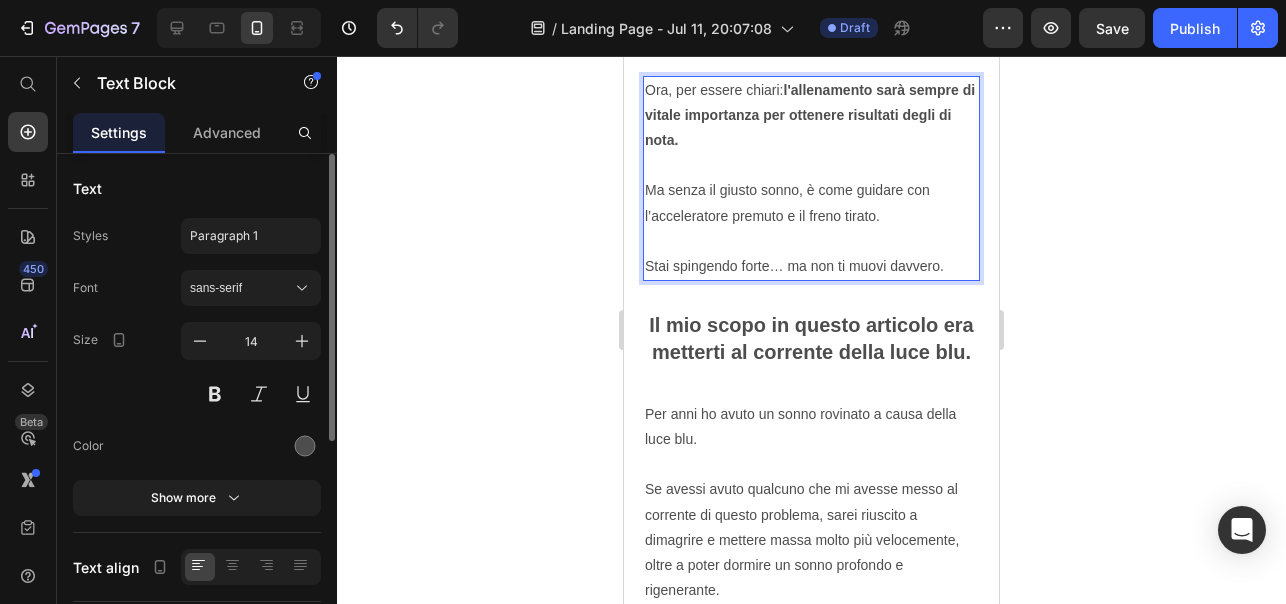 click on "Ora, per essere chiari:  l'allenamento sarà sempre di vitale importanza per ottenere risultati degli di nota. Ma senza il giusto sonno, è come guidare con l’acceleratore premuto e il freno tirato. Stai spingendo forte… ma non ti muovi davvero." at bounding box center [811, 179] 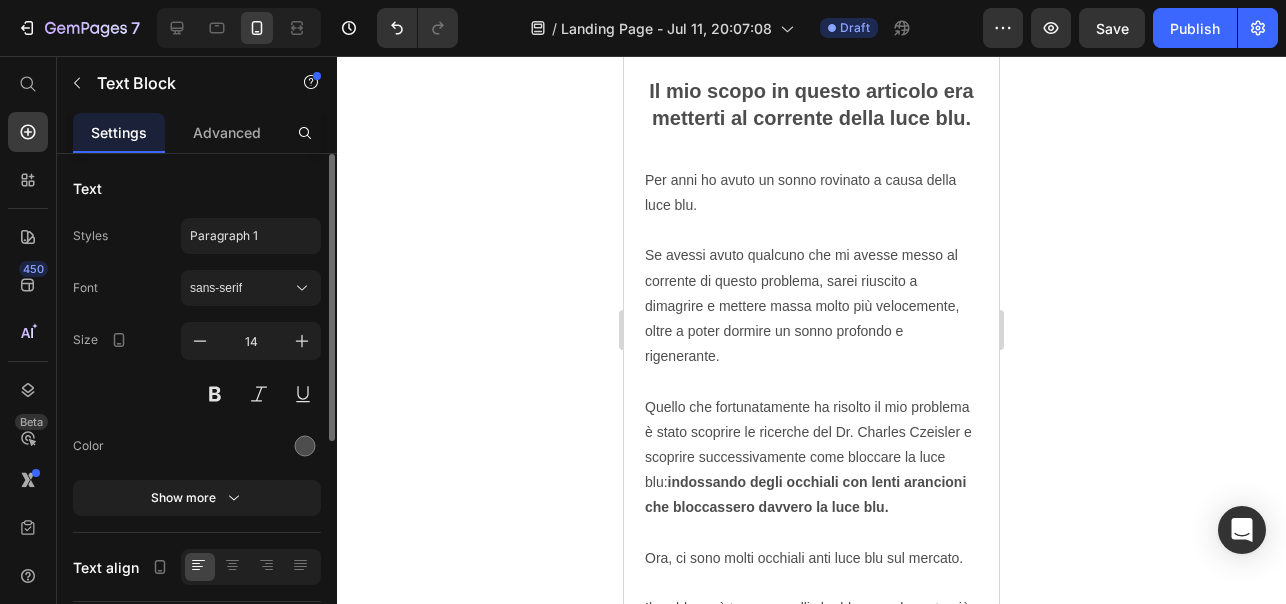 scroll, scrollTop: 4500, scrollLeft: 0, axis: vertical 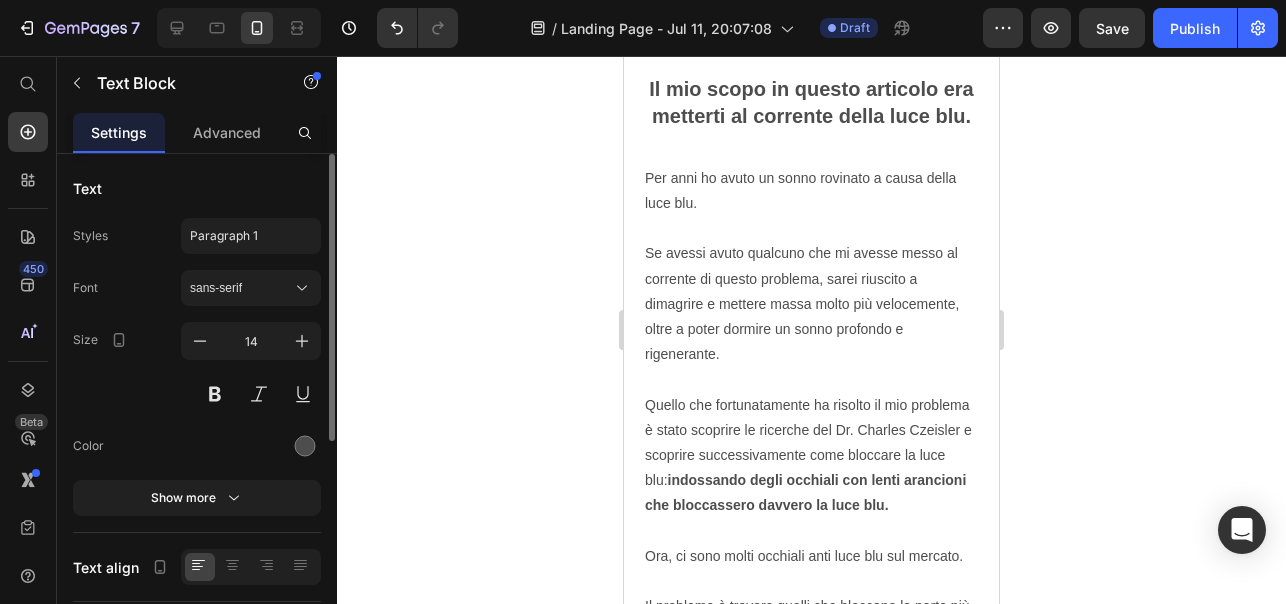 click 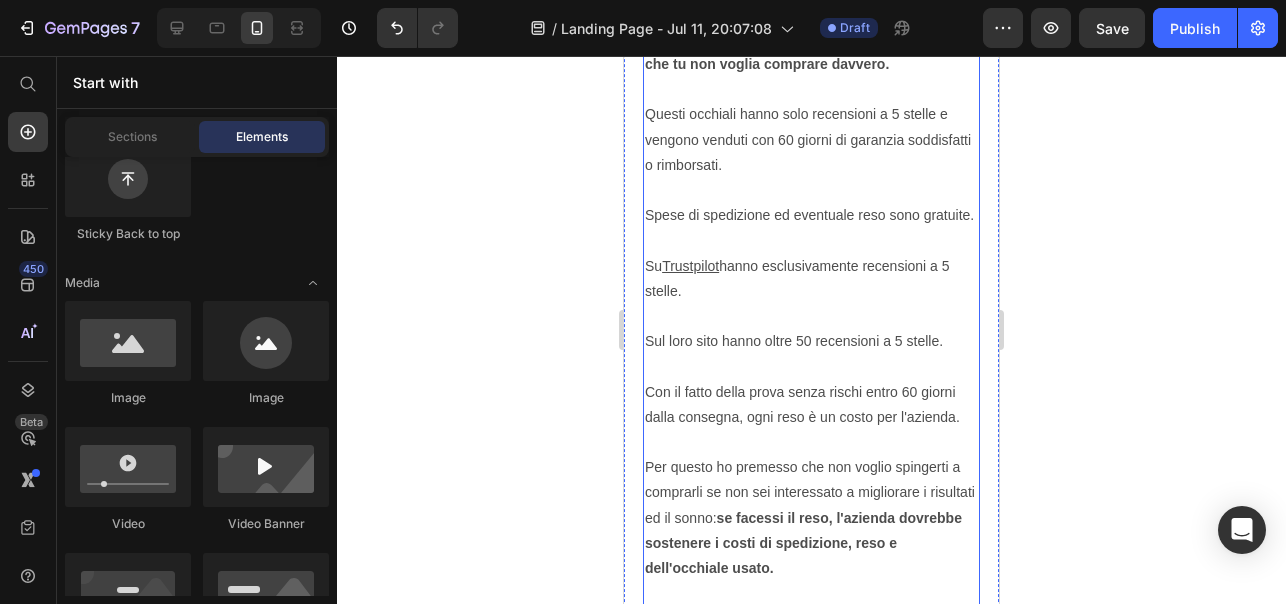 scroll, scrollTop: 5488, scrollLeft: 0, axis: vertical 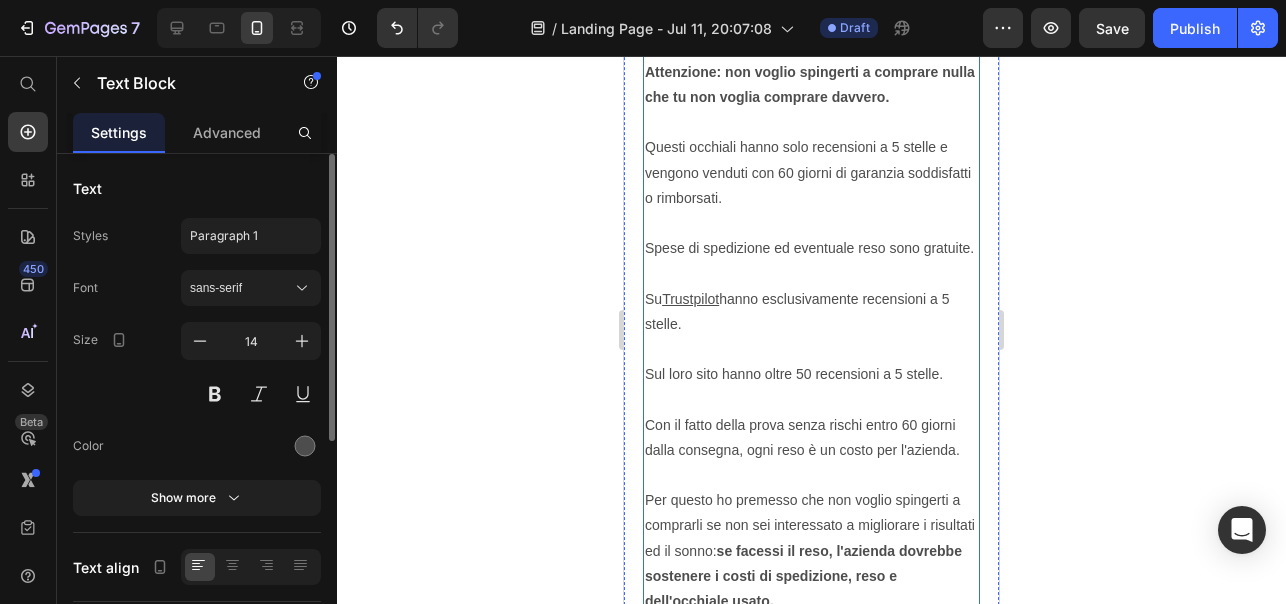 click on "Per anni ho avuto un sonno rovinato a causa della luce blu. Se avessi avuto qualcuno che mi avesse messo al corrente di questo problema, sarei riuscito a dimagrire e mettere massa molto più velocemente, oltre a poter dormire un sonno profondo e rigenerante. Quello che fortunatamente ha risolto il mio problema è stato scoprire le ricerche del Dr. [LAST] e scoprire successivamente come bloccare la luce blu: indossando degli occhiali con lenti arancioni che bloccassero davvero la luce blu. Ora, ci sono molti occhiali anti luce blu sul mercato. Il problema è trovare quelli che bloccano la parte più dannosa di luce blu fino a 500nm. Bloccare questa parte permette di passare più tempo nelle fasi di sonno profondo, aiutando quindi a dimagrire e a mettere massa. Ho provato decine di occhiali prima di arrivare alla lente che ha davvero migliorato il mio sonno. Per questo, dopo averli provati, ho deciso di portare in [COUNTRY] questi occhiali, i No Blue Light Glasses. Su Trustpilot" at bounding box center (811, 72) 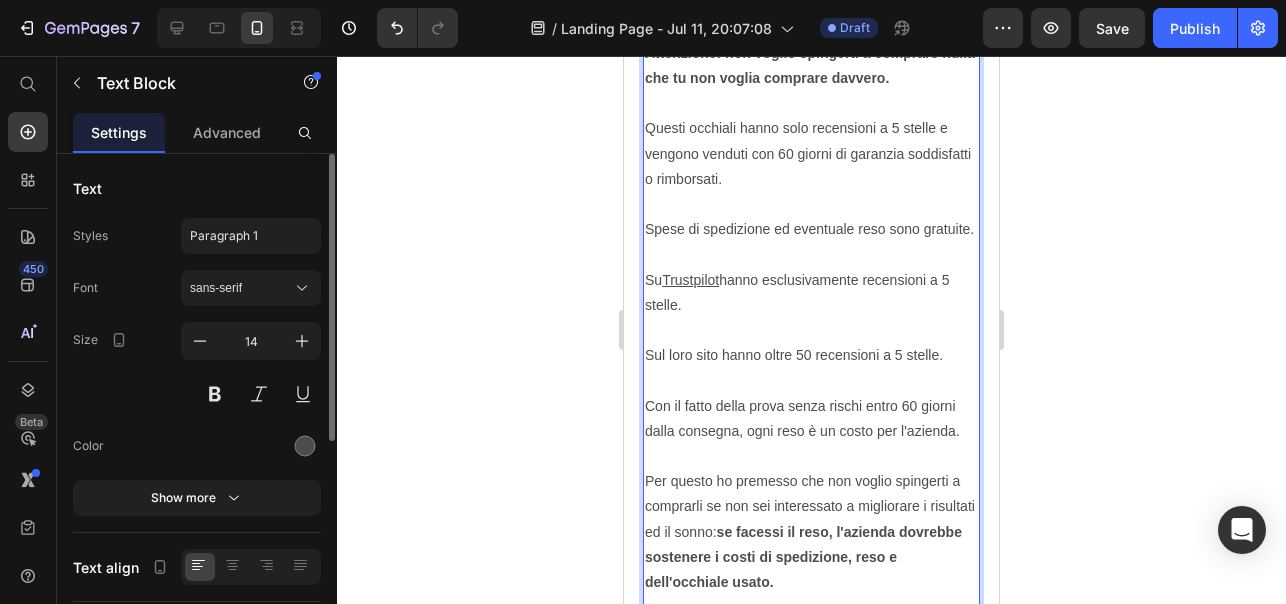 scroll, scrollTop: 5517, scrollLeft: 0, axis: vertical 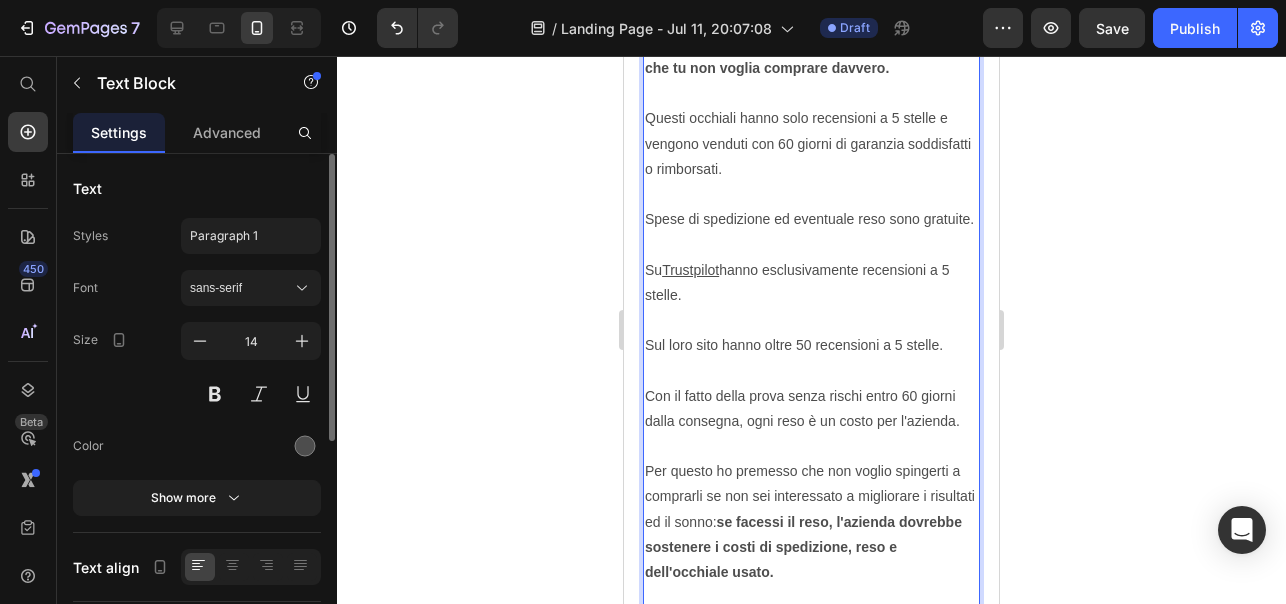 click on "Per anni ho avuto un sonno rovinato a causa della luce blu. Se avessi avuto qualcuno che mi avesse messo al corrente di questo problema, sarei riuscito a dimagrire e mettere massa molto più velocemente, oltre a poter dormire un sonno profondo e rigenerante. Quello che fortunatamente ha risolto il mio problema è stato scoprire le ricerche del Dr. [LAST_NAME] e scoprire successivamente come bloccare la luce blu:  indossando degli occhiali con lenti arancioni che bloccassero davvero la luce blu. Ora, ci sono molti occhiali anti luce blu sul mercato. Il problema è trovare quelli che bloccano la parte più dannosa di luce blu fino a 500nm. Bloccare questa parte permette di passare più tempo nelle fasi di sonno profondo, aiutando quindi a dimagrire e a mettere massa. Ho provato decine di occhiali prima di arrivare alla lente che ha davvero migliorato il mio sonno. Per questo, dopo averli provati, ho deciso di portare in Italia questi occhiali, i No Blue Light Glasses. Su  Trustpilot Un caro saluto [FIRST_NAME]" at bounding box center (811, 43) 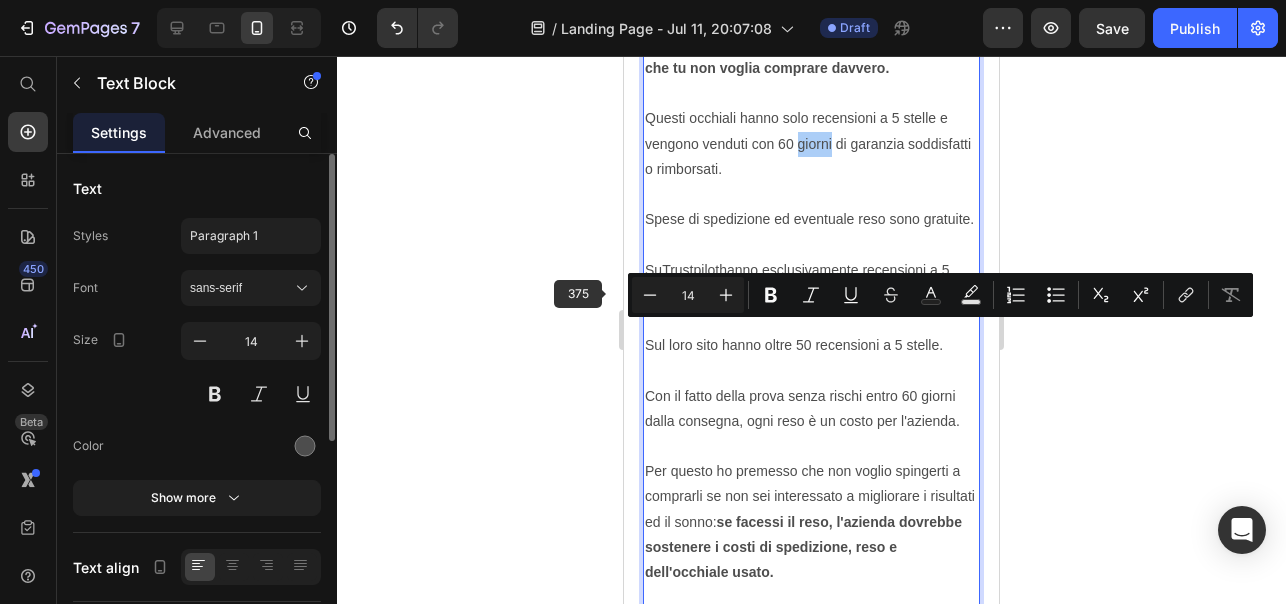 click 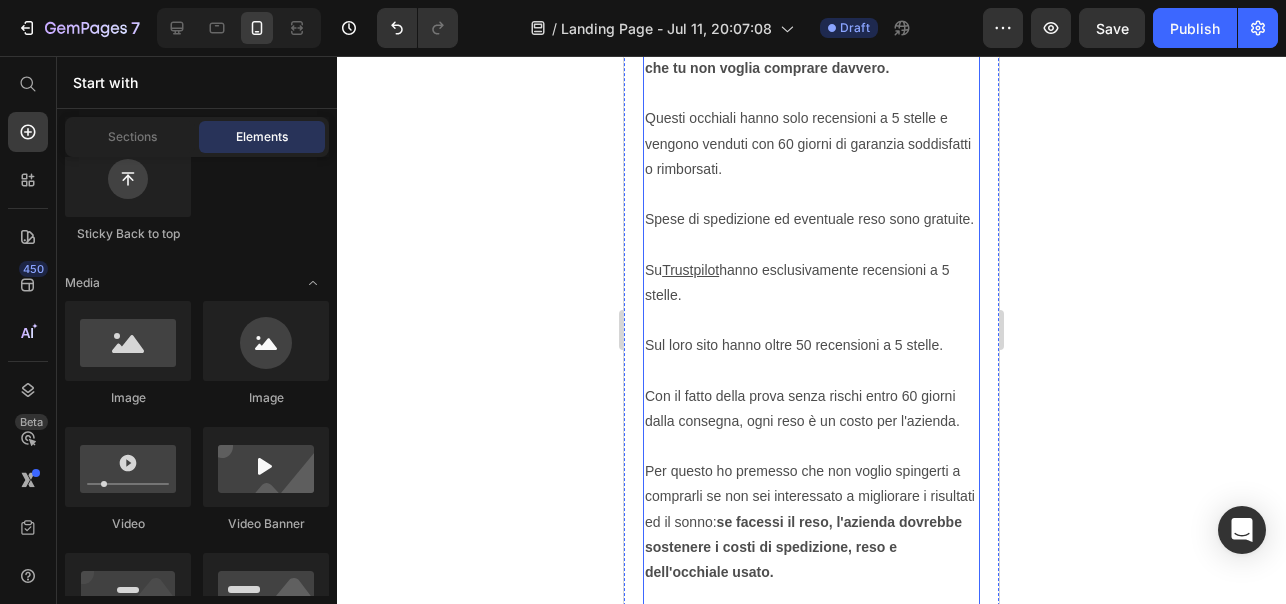 click on "Per anni ho avuto un sonno rovinato a causa della luce blu. Se avessi avuto qualcuno che mi avesse messo al corrente di questo problema, sarei riuscito a dimagrire e mettere massa molto più velocemente, oltre a poter dormire un sonno profondo e rigenerante. Quello che fortunatamente ha risolto il mio problema è stato scoprire le ricerche del Dr. [LAST_NAME] e scoprire successivamente come bloccare la luce blu:  indossando degli occhiali con lenti arancioni che bloccassero davvero la luce blu. Ora, ci sono molti occhiali anti luce blu sul mercato. Il problema è trovare quelli che bloccano la parte più dannosa di luce blu fino a 500nm. Bloccare questa parte permette di passare più tempo nelle fasi di sonno profondo, aiutando quindi a dimagrire e a mettere massa. Ho provato decine di occhiali prima di arrivare alla lente che ha davvero migliorato il mio sonno. Per questo, dopo averli provati, ho deciso di portare in Italia questi occhiali, i No Blue Light Glasses. Su  Trustpilot Un caro saluto [FIRST_NAME]" at bounding box center (811, 43) 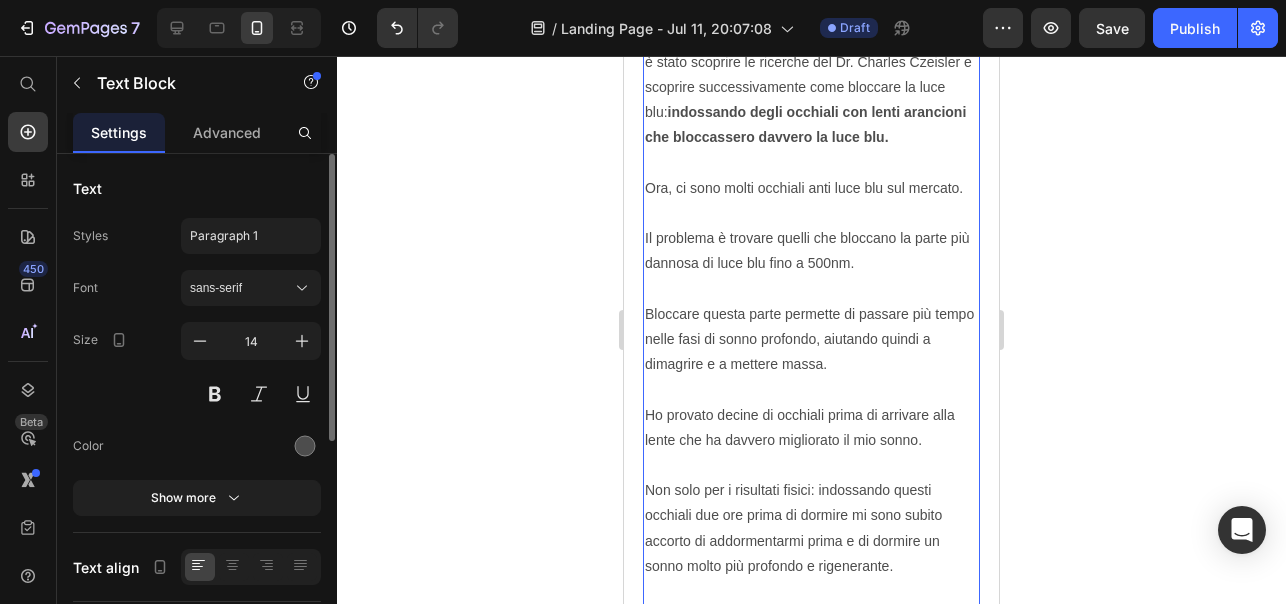 scroll, scrollTop: 4751, scrollLeft: 0, axis: vertical 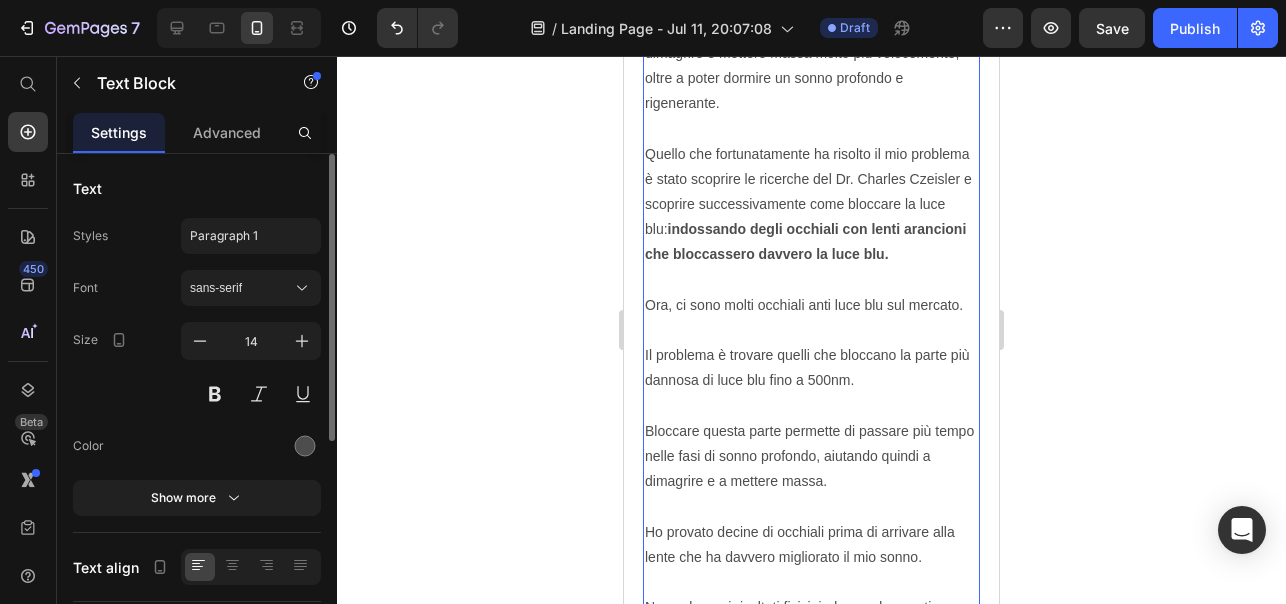 click 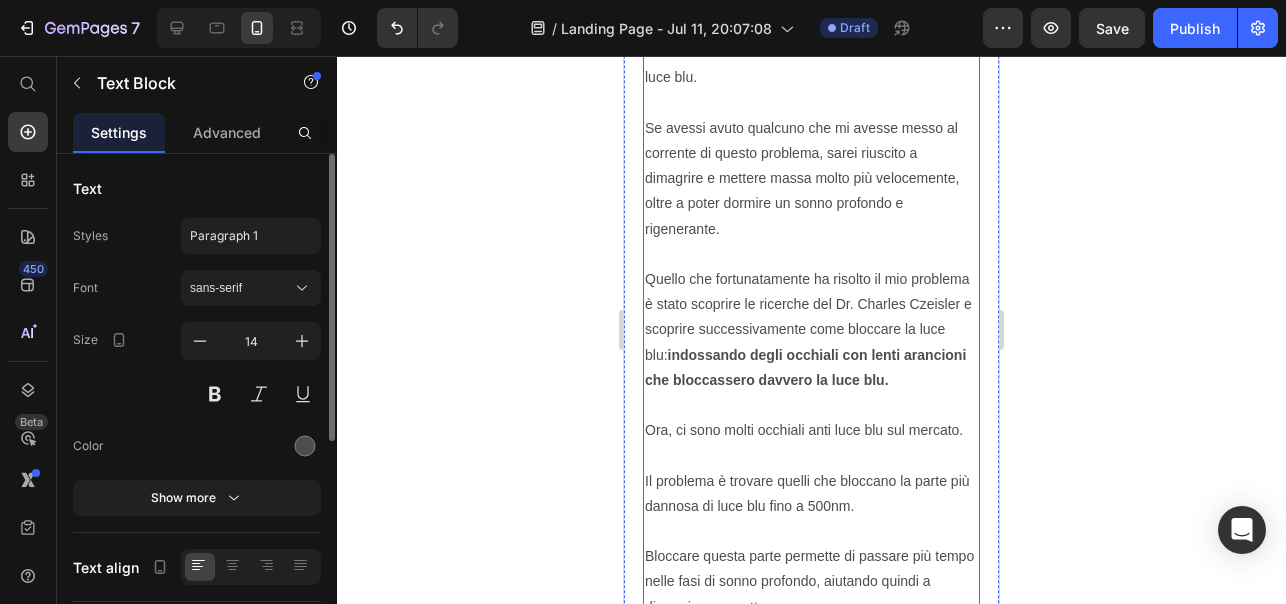scroll, scrollTop: 6550, scrollLeft: 0, axis: vertical 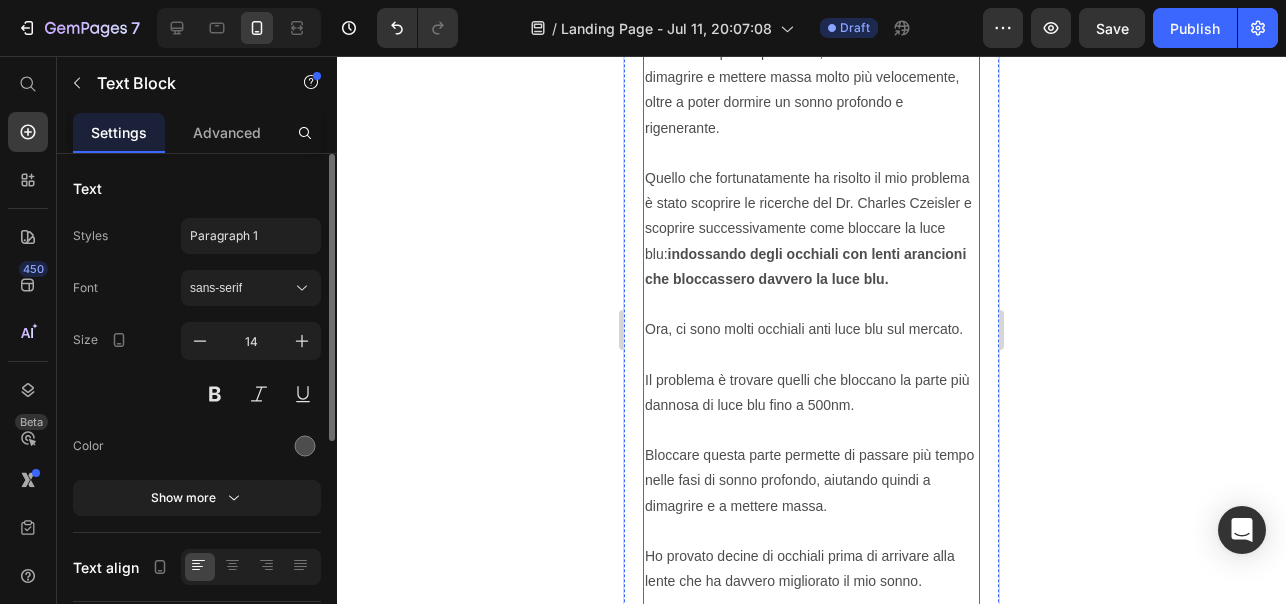 click on "Per anni ho avuto un sonno rovinato a causa della luce blu. Se avessi avuto qualcuno che mi avesse messo al corrente di questo problema, sarei riuscito a dimagrire e mettere massa molto più velocemente, oltre a poter dormire un sonno profondo e rigenerante. Quello che fortunatamente ha risolto il mio problema è stato scoprire le ricerche del Dr. [LAST_NAME] e scoprire successivamente come bloccare la luce blu:  indossando degli occhiali con lenti arancioni che bloccassero davvero la luce blu. Ora, ci sono molti occhiali anti luce blu sul mercato. Il problema è trovare quelli che bloccano la parte più dannosa di luce blu fino a 500nm. Bloccare questa parte permette di passare più tempo nelle fasi di sonno profondo, aiutando quindi a dimagrire e a mettere massa. Ho provato decine di occhiali prima di arrivare alla lente che ha davvero migliorato il mio sonno. Per questo, dopo averli provati, ho deciso di portare in Italia questi occhiali, i No Blue Light Glasses. Su  Trustpilot Un caro saluto [FIRST_NAME]" at bounding box center [811, 833] 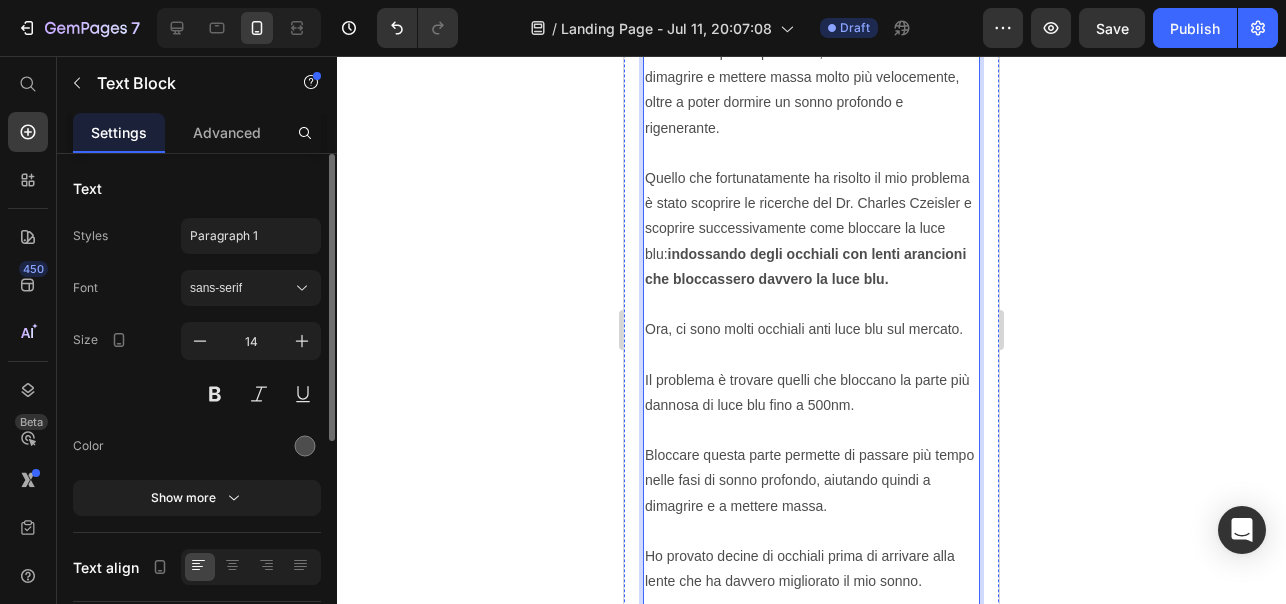 click on "Per anni ho avuto un sonno rovinato a causa della luce blu. Se avessi avuto qualcuno che mi avesse messo al corrente di questo problema, sarei riuscito a dimagrire e mettere massa molto più velocemente, oltre a poter dormire un sonno profondo e rigenerante. Quello che fortunatamente ha risolto il mio problema è stato scoprire le ricerche del Dr. [LAST_NAME] e scoprire successivamente come bloccare la luce blu:  indossando degli occhiali con lenti arancioni che bloccassero davvero la luce blu. Ora, ci sono molti occhiali anti luce blu sul mercato. Il problema è trovare quelli che bloccano la parte più dannosa di luce blu fino a 500nm. Bloccare questa parte permette di passare più tempo nelle fasi di sonno profondo, aiutando quindi a dimagrire e a mettere massa. Ho provato decine di occhiali prima di arrivare alla lente che ha davvero migliorato il mio sonno. Per questo, dopo averli provati, ho deciso di portare in Italia questi occhiali, i No Blue Light Glasses. Su  Trustpilot Un caro saluto [FIRST_NAME]" at bounding box center (811, 833) 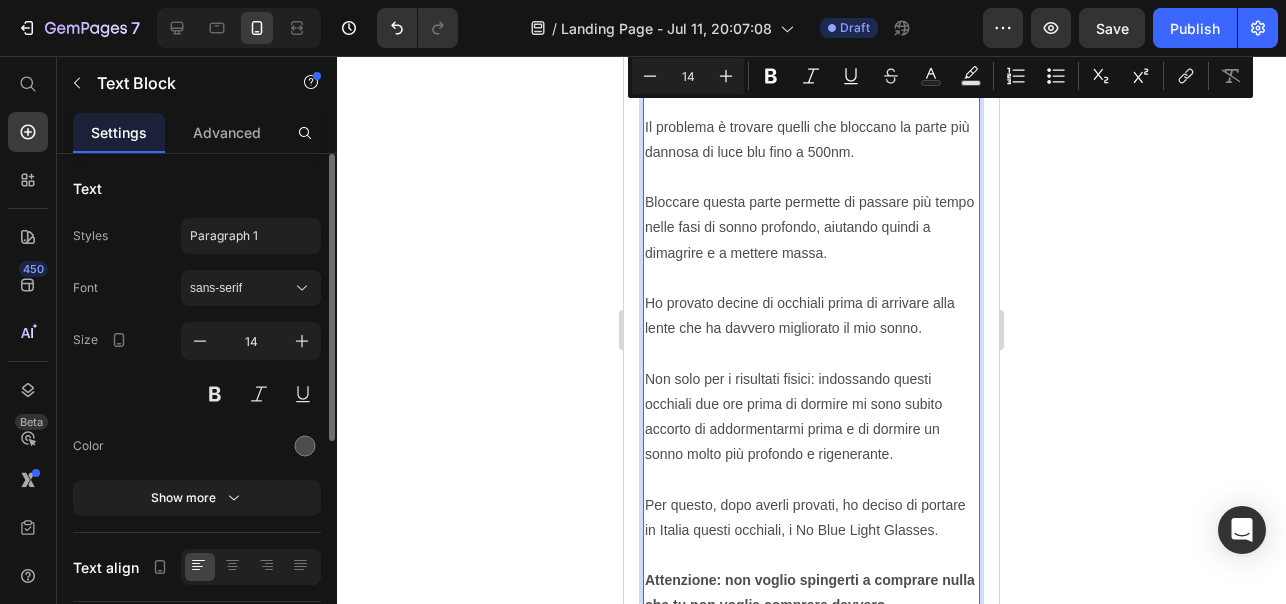 click on "Per anni ho avuto un sonno rovinato a causa della luce blu. Se avessi avuto qualcuno che mi avesse messo al corrente di questo problema, sarei riuscito a dimagrire e mettere massa molto più velocemente, oltre a poter dormire un sonno profondo e rigenerante. Quello che fortunatamente ha risolto il mio problema è stato scoprire le ricerche del Dr. [LAST_NAME] e scoprire successivamente come bloccare la luce blu:  indossando degli occhiali con lenti arancioni che bloccassero davvero la luce blu. Ora, ci sono molti occhiali anti luce blu sul mercato. Il problema è trovare quelli che bloccano la parte più dannosa di luce blu fino a 500nm. Bloccare questa parte permette di passare più tempo nelle fasi di sonno profondo, aiutando quindi a dimagrire e a mettere massa. Ho provato decine di occhiali prima di arrivare alla lente che ha davvero migliorato il mio sonno. Per questo, dopo averli provati, ho deciso di portare in Italia questi occhiali, i No Blue Light Glasses. Su  Trustpilot Un caro saluto [FIRST_NAME]" at bounding box center (811, 580) 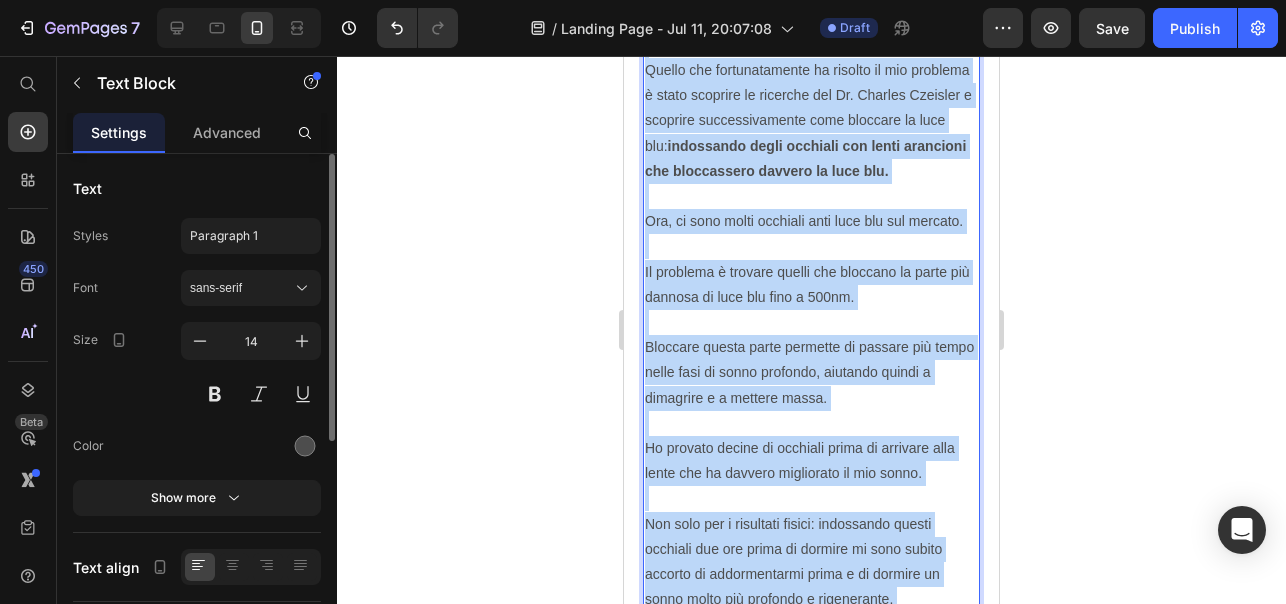 scroll, scrollTop: 6178, scrollLeft: 0, axis: vertical 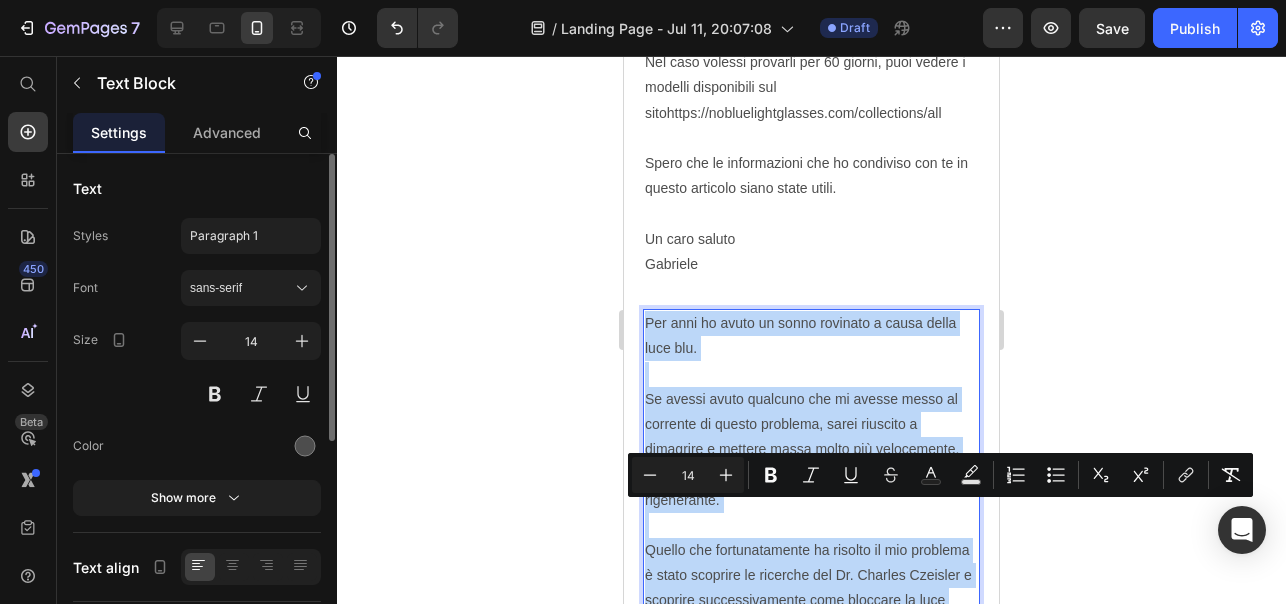 drag, startPoint x: 690, startPoint y: 268, endPoint x: 649, endPoint y: 509, distance: 244.46268 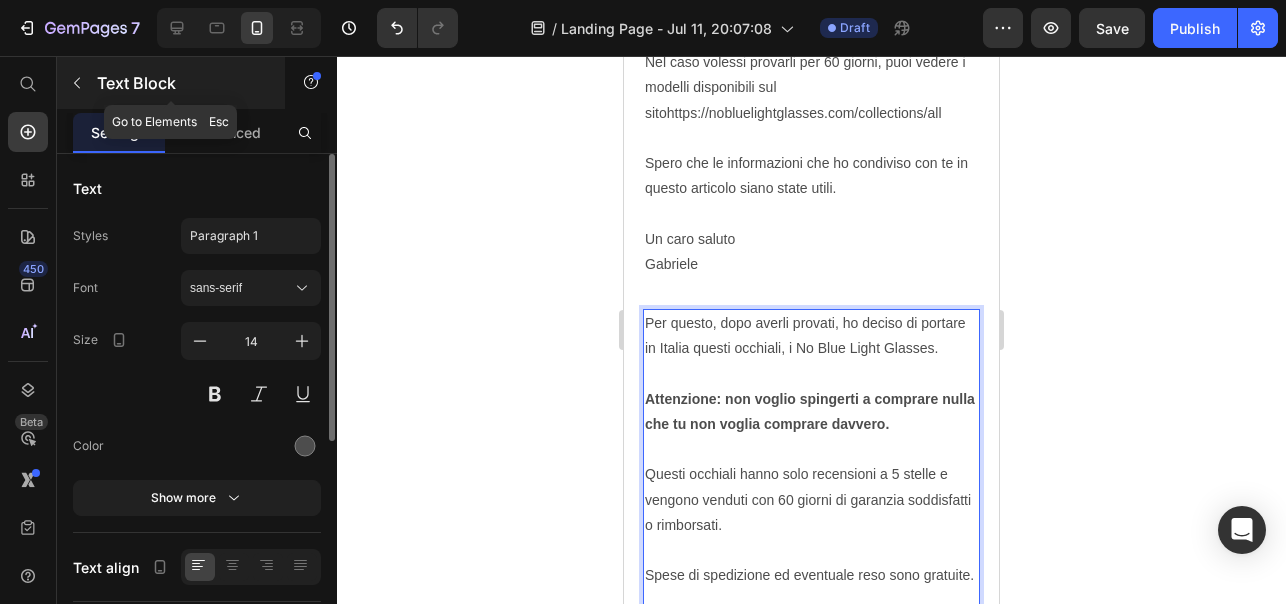 click at bounding box center [77, 83] 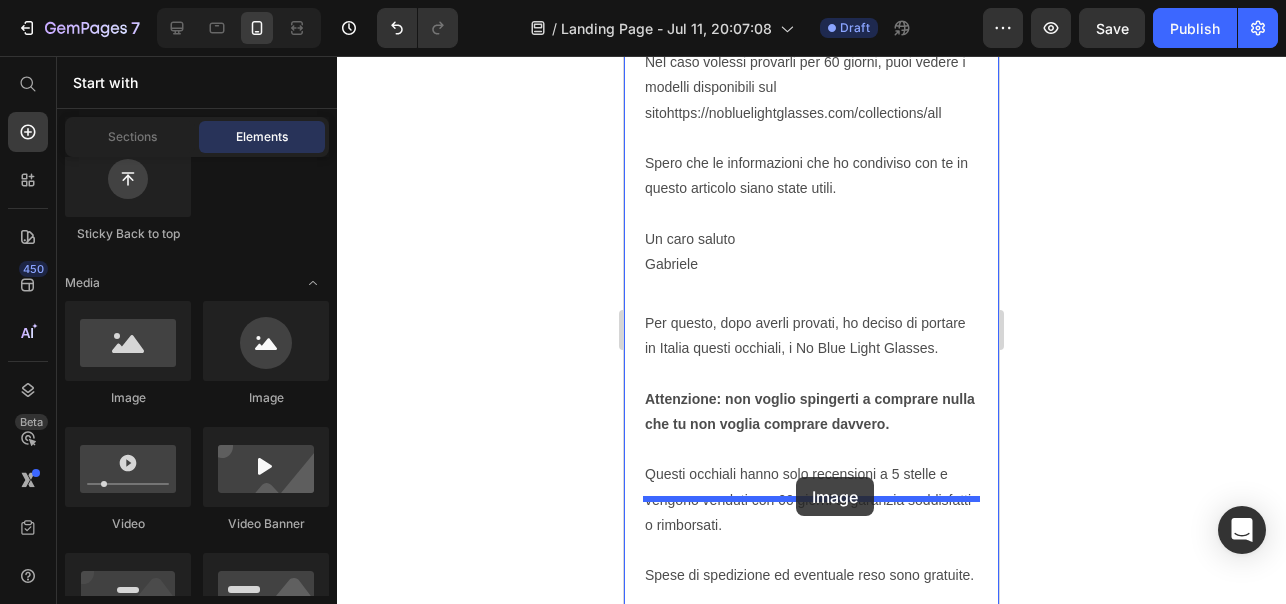 drag, startPoint x: 765, startPoint y: 436, endPoint x: 796, endPoint y: 477, distance: 51.40039 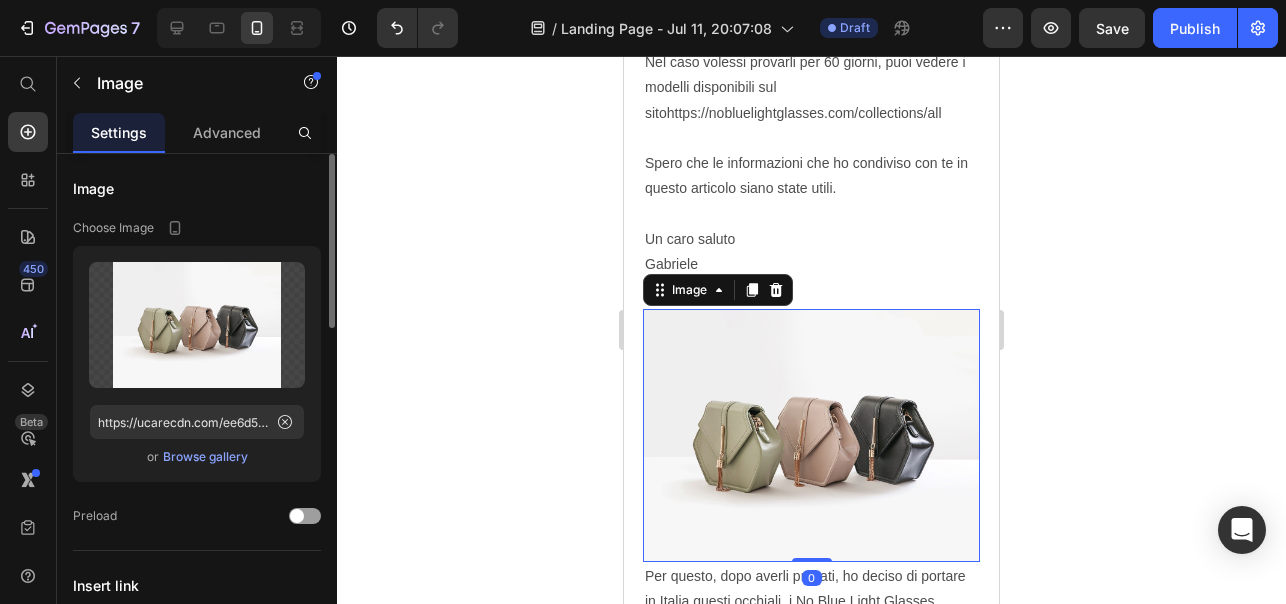 scroll, scrollTop: 6292, scrollLeft: 0, axis: vertical 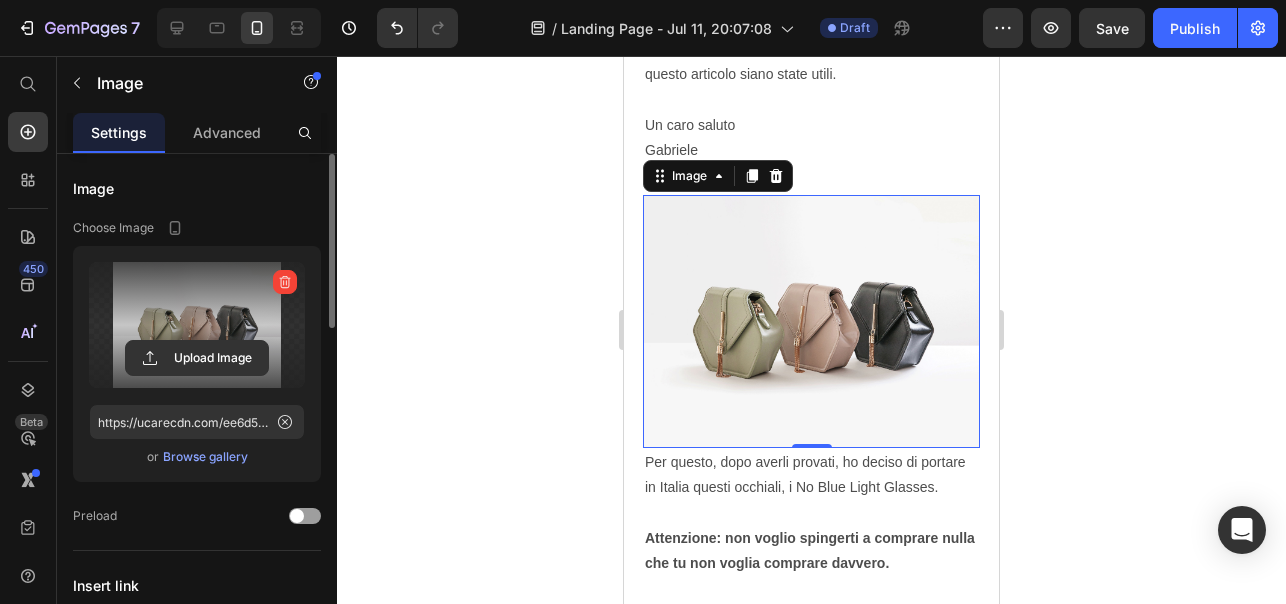 click at bounding box center [197, 325] 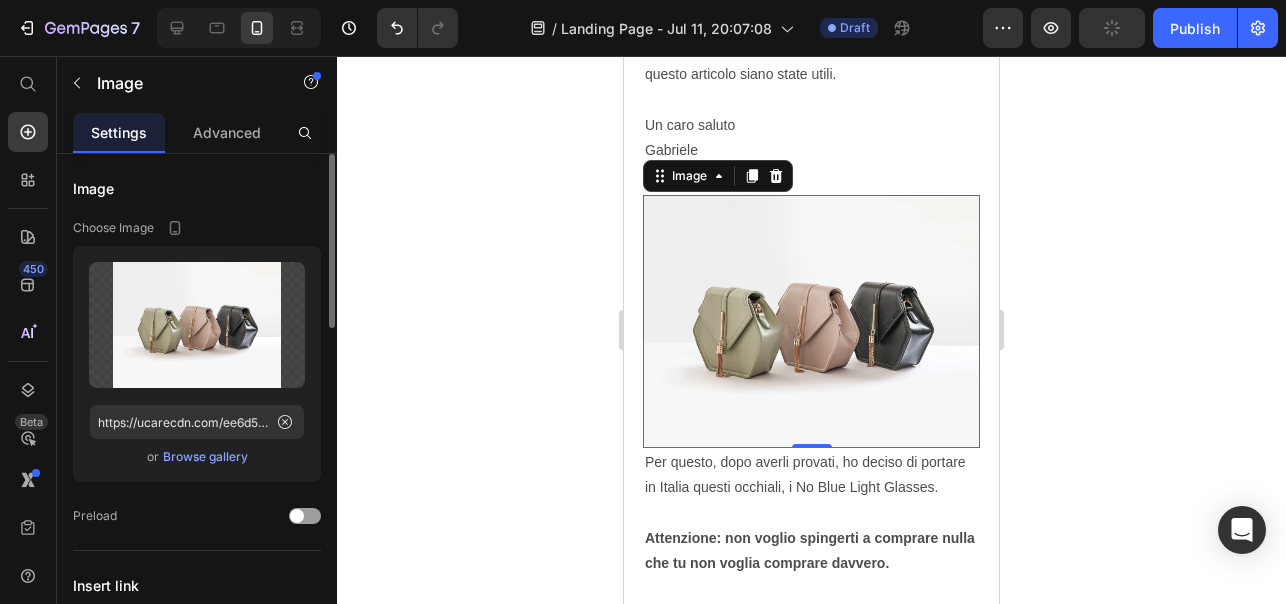 click on "Browse gallery" at bounding box center (205, 457) 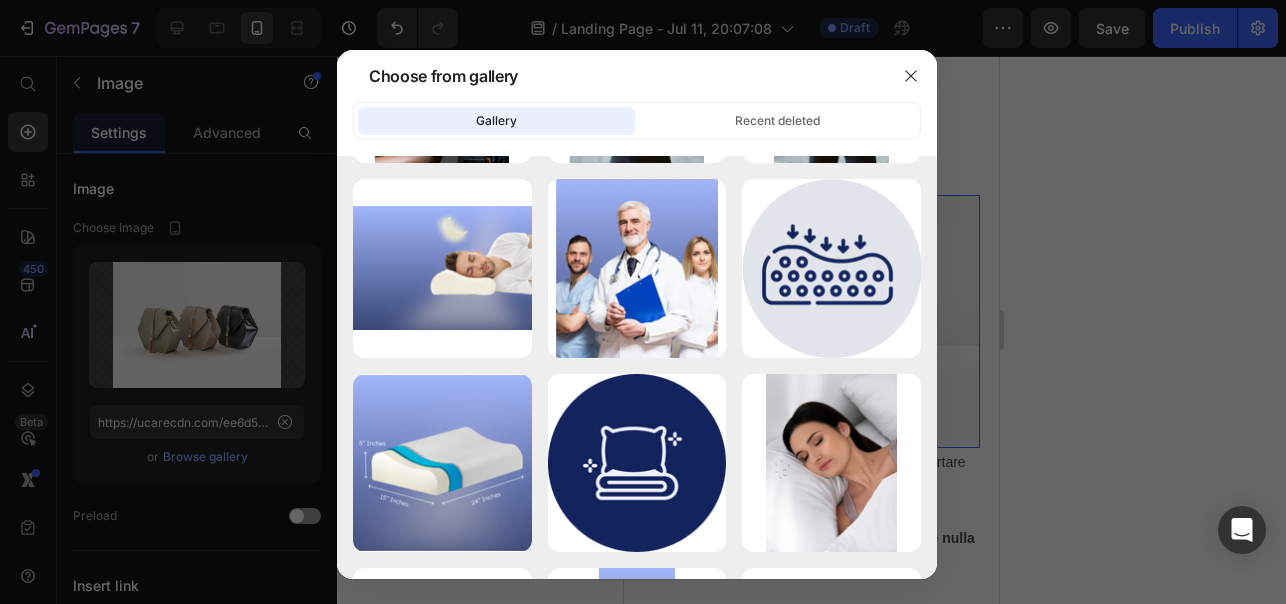 scroll, scrollTop: 9326, scrollLeft: 0, axis: vertical 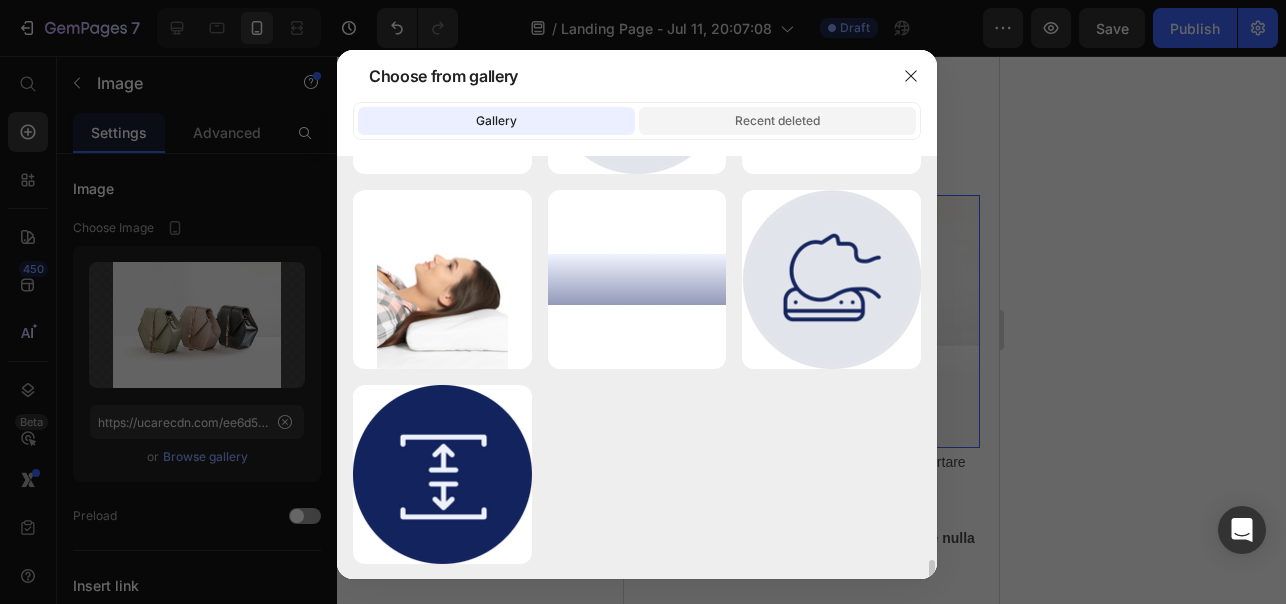 click on "Recent deleted" 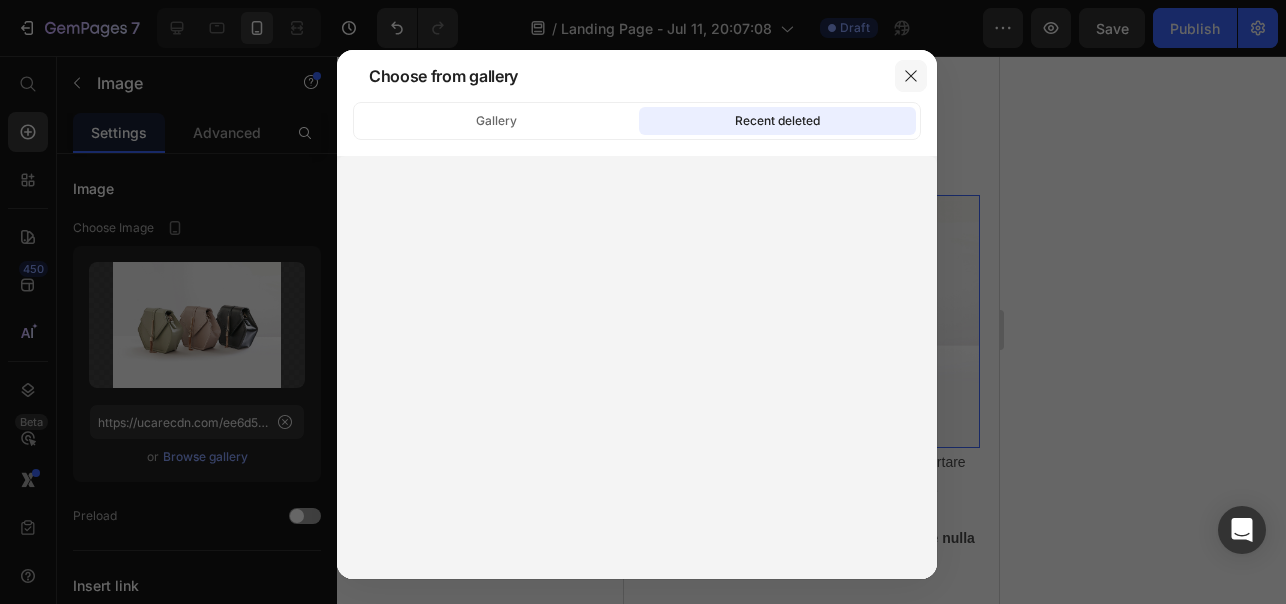 click 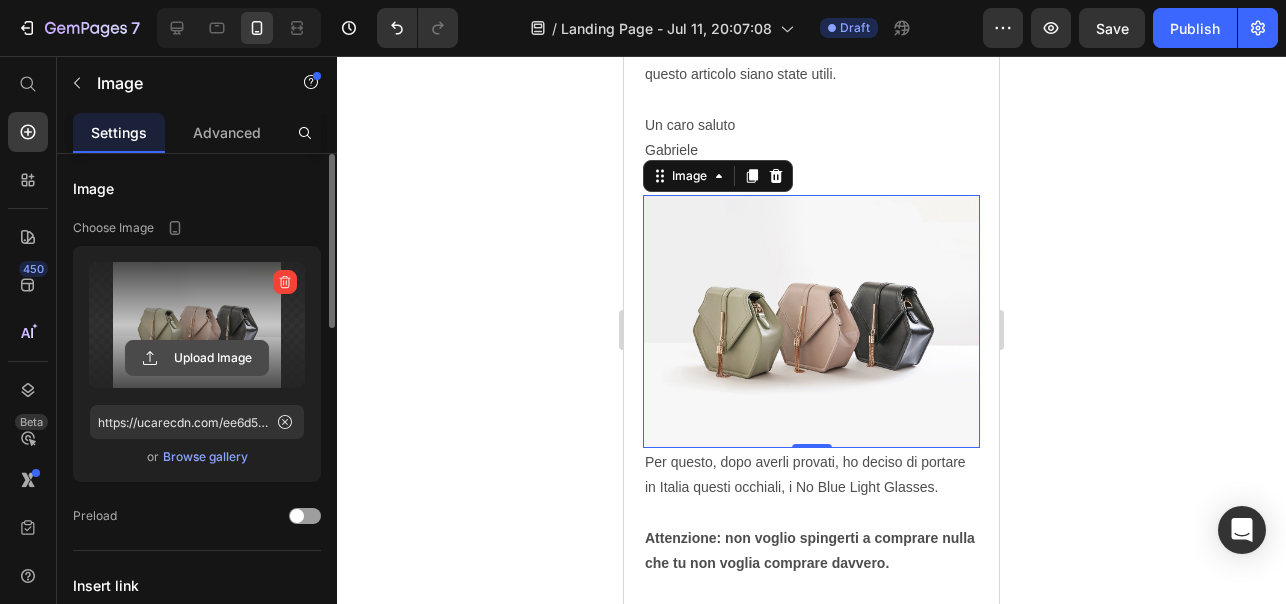 click 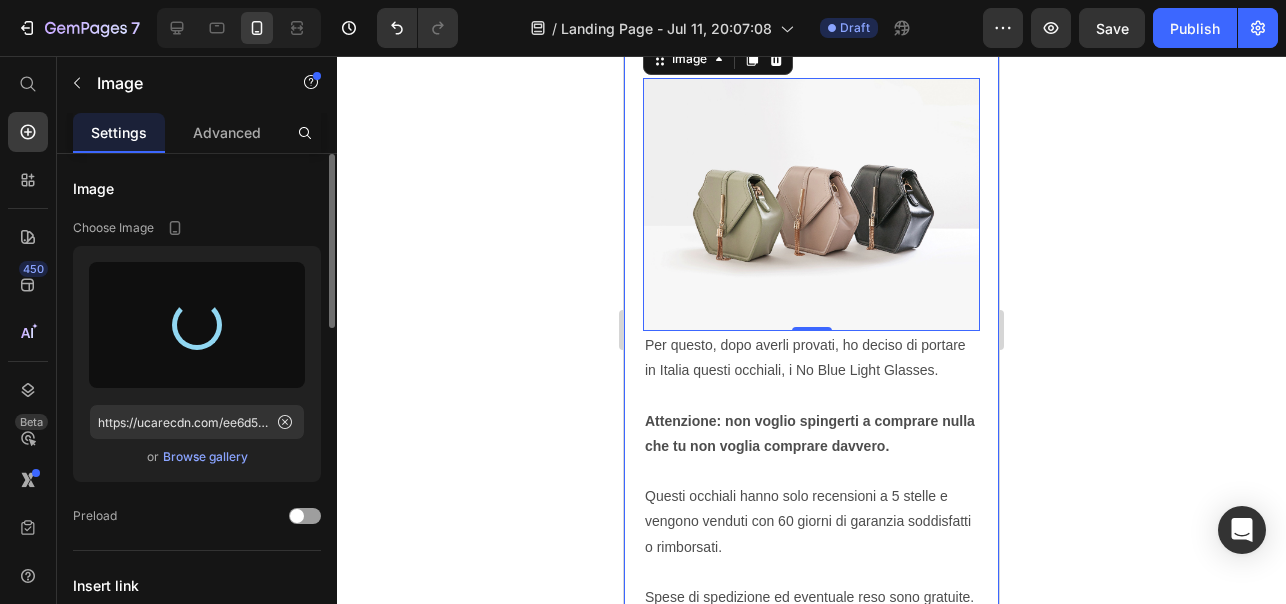 scroll, scrollTop: 6410, scrollLeft: 0, axis: vertical 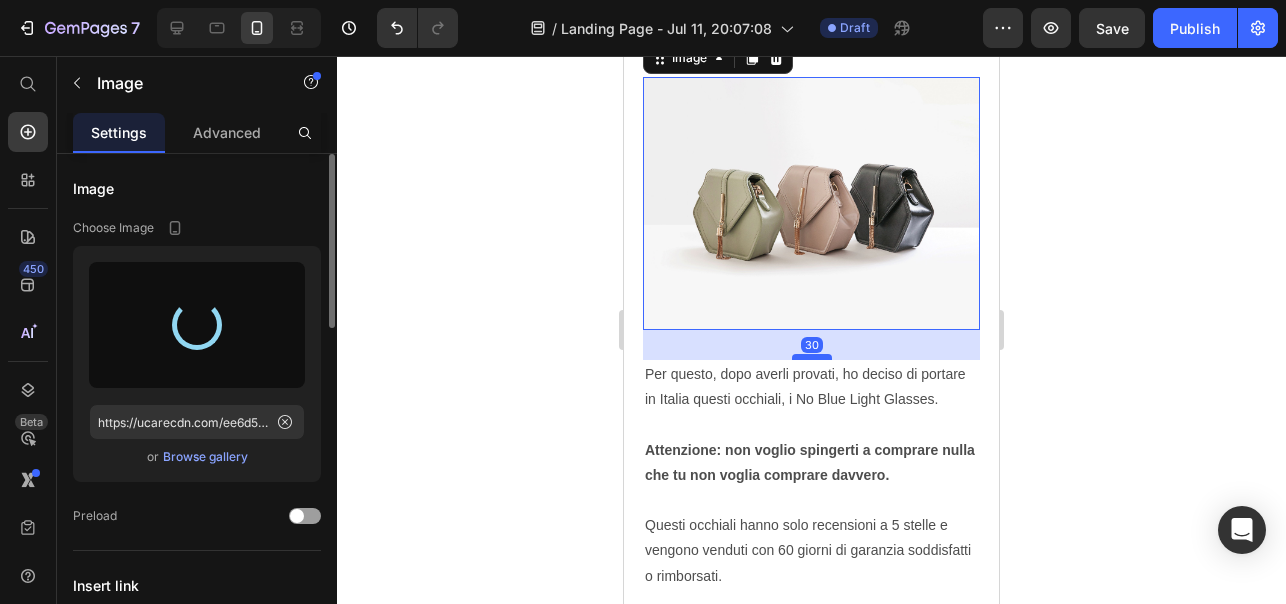drag, startPoint x: 816, startPoint y: 515, endPoint x: 816, endPoint y: 545, distance: 30 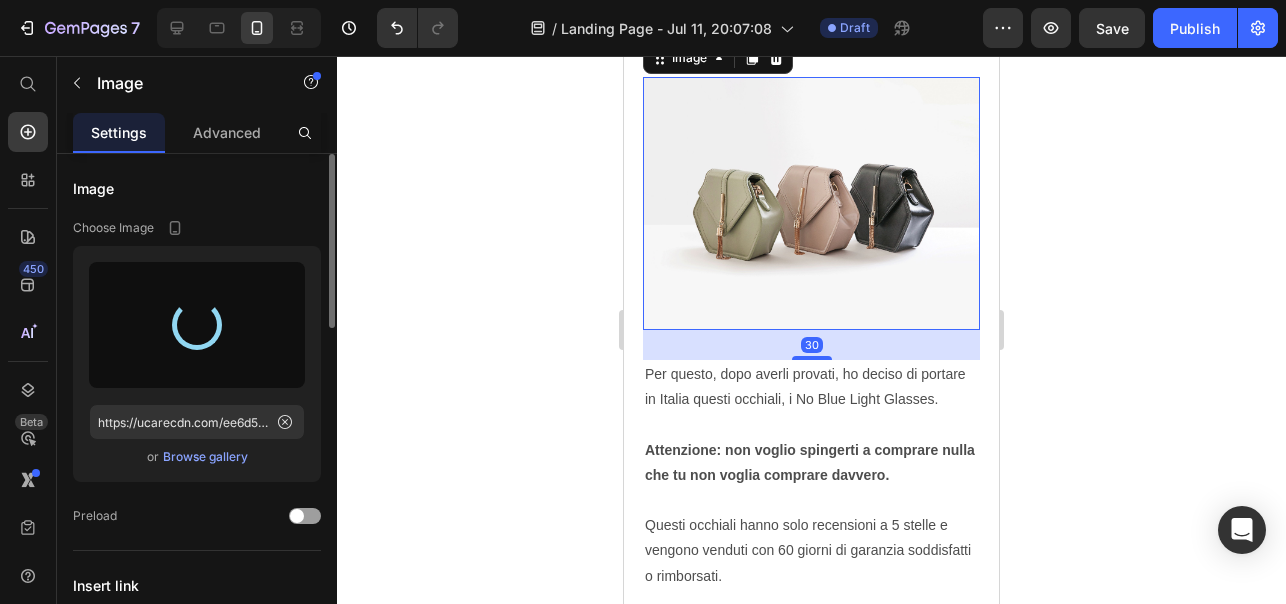 type on "https://cdn.shopify.com/s/files/1/0888/0478/6515/files/gempages_552376144410706713-0de2d939-5e79-478d-8a2f-ccea3cd45e5f.jpg" 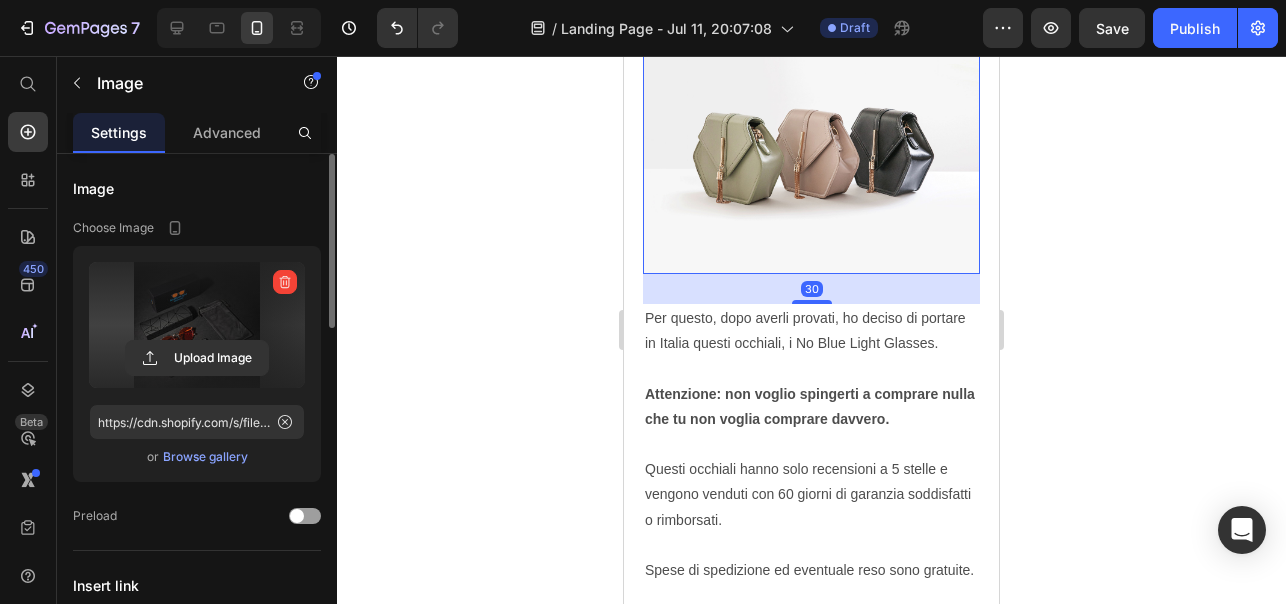 scroll, scrollTop: 6480, scrollLeft: 0, axis: vertical 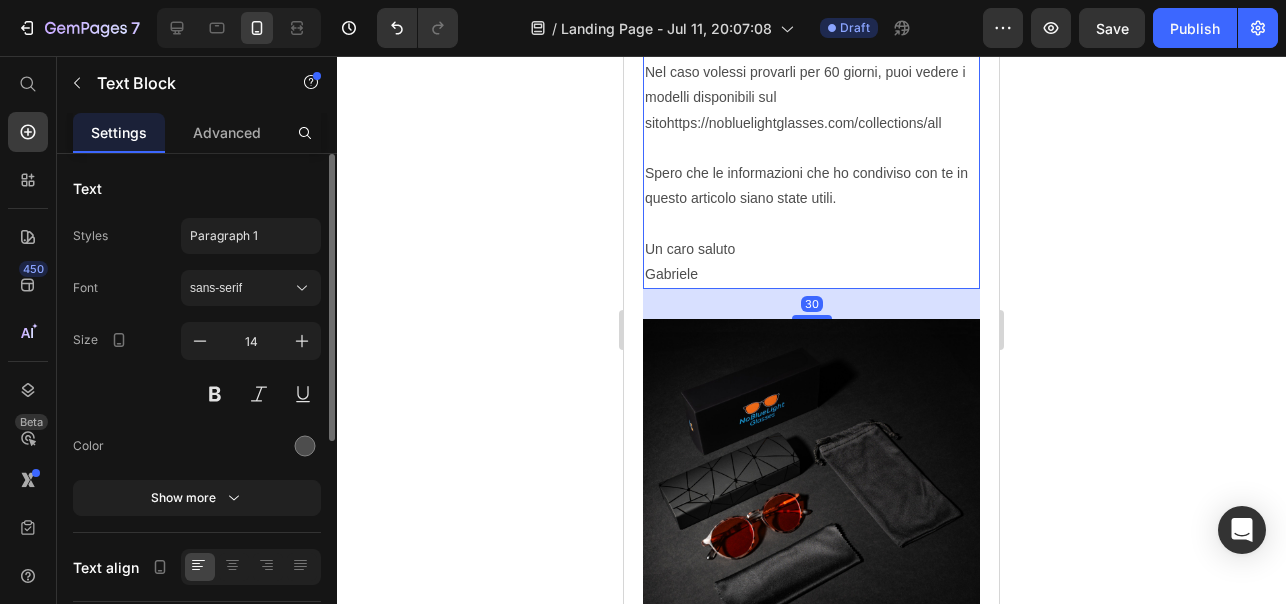 click on "Per anni ho avuto un sonno rovinato a causa della luce blu. Se avessi avuto qualcuno che mi avesse messo al corrente di questo problema, sarei riuscito a dimagrire e mettere massa molto più velocemente, oltre a poter dormire un sonno profondo e rigenerante. Quello che fortunatamente ha risolto il mio problema è stato scoprire le ricerche del Dr. [LAST_NAME] e scoprire successivamente come bloccare la luce blu:  indossando degli occhiali con lenti arancioni che bloccassero davvero la luce blu. Ora, ci sono molti occhiali anti luce blu sul mercato. Il problema è trovare quelli che bloccano la parte più dannosa di luce blu fino a 500nm. Bloccare questa parte permette di passare più tempo nelle fasi di sonno profondo, aiutando quindi a dimagrire e a mettere massa. Ho provato decine di occhiali prima di arrivare alla lente che ha davvero migliorato il mio sonno. Per questo, dopo averli provati, ho deciso di portare in Italia questi occhiali, i No Blue Light Glasses. Su  Trustpilot Un caro saluto [FIRST_NAME]" at bounding box center [811, -608] 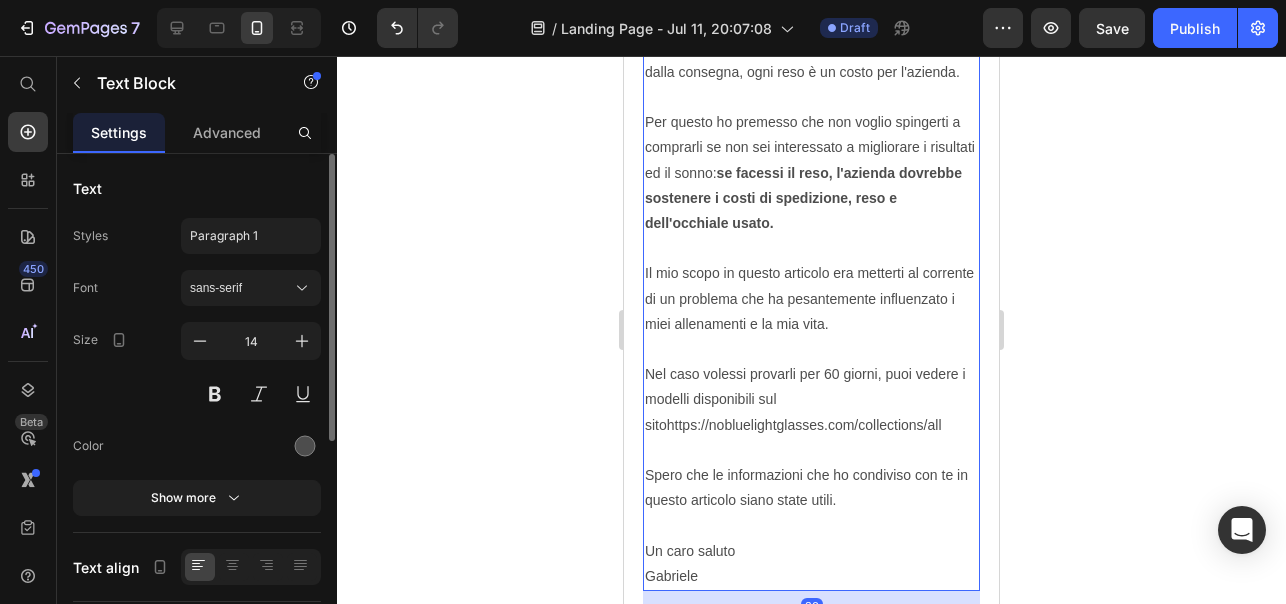 scroll, scrollTop: 5855, scrollLeft: 0, axis: vertical 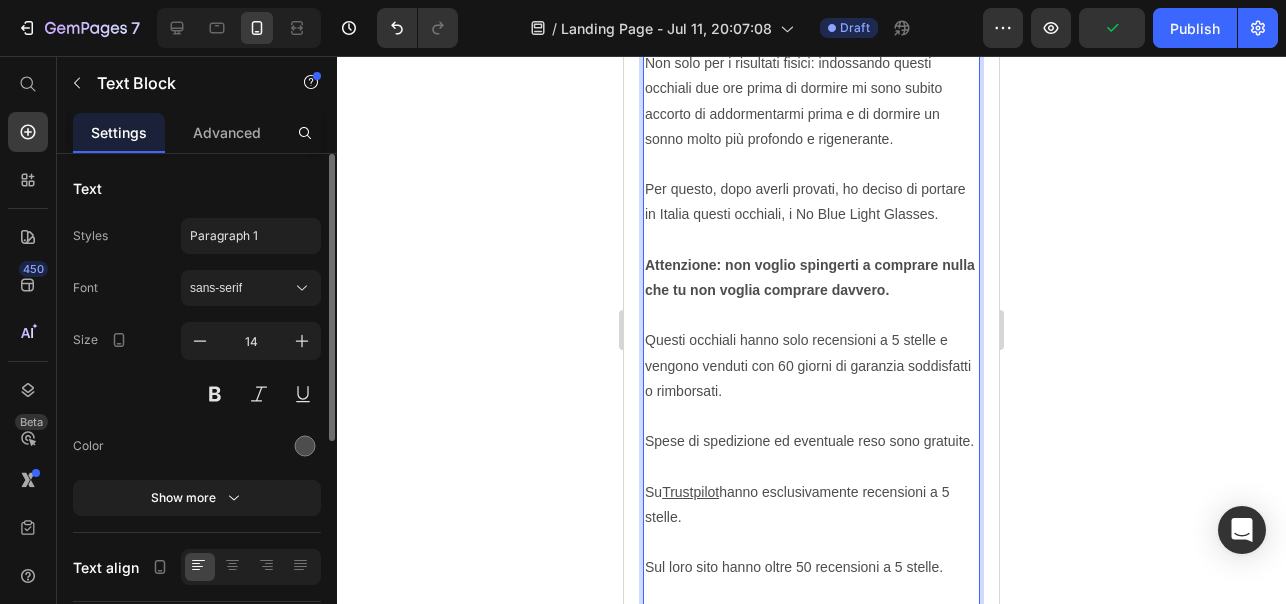 click on "Per anni ho avuto un sonno rovinato a causa della luce blu. Se avessi avuto qualcuno che mi avesse messo al corrente di questo problema, sarei riuscito a dimagrire e mettere massa molto più velocemente, oltre a poter dormire un sonno profondo e rigenerante. Quello che fortunatamente ha risolto il mio problema è stato scoprire le ricerche del Dr. [LAST_NAME] e scoprire successivamente come bloccare la luce blu:  indossando degli occhiali con lenti arancioni che bloccassero davvero la luce blu. Ora, ci sono molti occhiali anti luce blu sul mercato. Il problema è trovare quelli che bloccano la parte più dannosa di luce blu fino a 500nm. Bloccare questa parte permette di passare più tempo nelle fasi di sonno profondo, aiutando quindi a dimagrire e a mettere massa. Ho provato decine di occhiali prima di arrivare alla lente che ha davvero migliorato il mio sonno. Per questo, dopo averli provati, ho deciso di portare in Italia questi occhiali, i No Blue Light Glasses. Su  Trustpilot Un caro saluto [FIRST_NAME]" at bounding box center (811, 265) 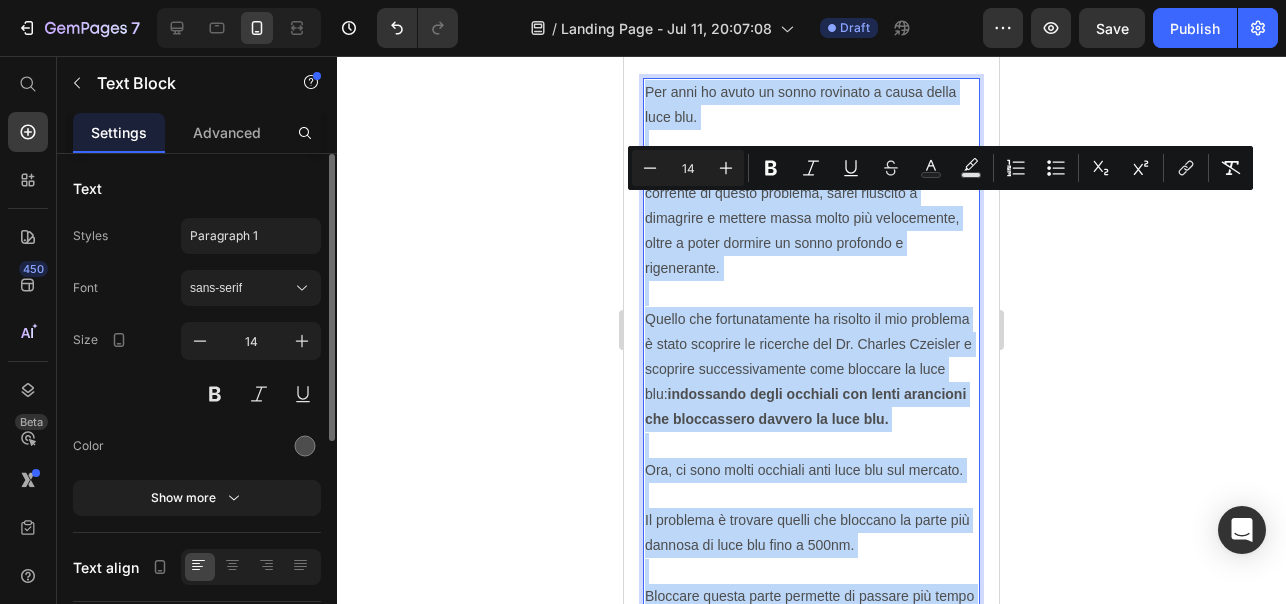 scroll, scrollTop: 4538, scrollLeft: 0, axis: vertical 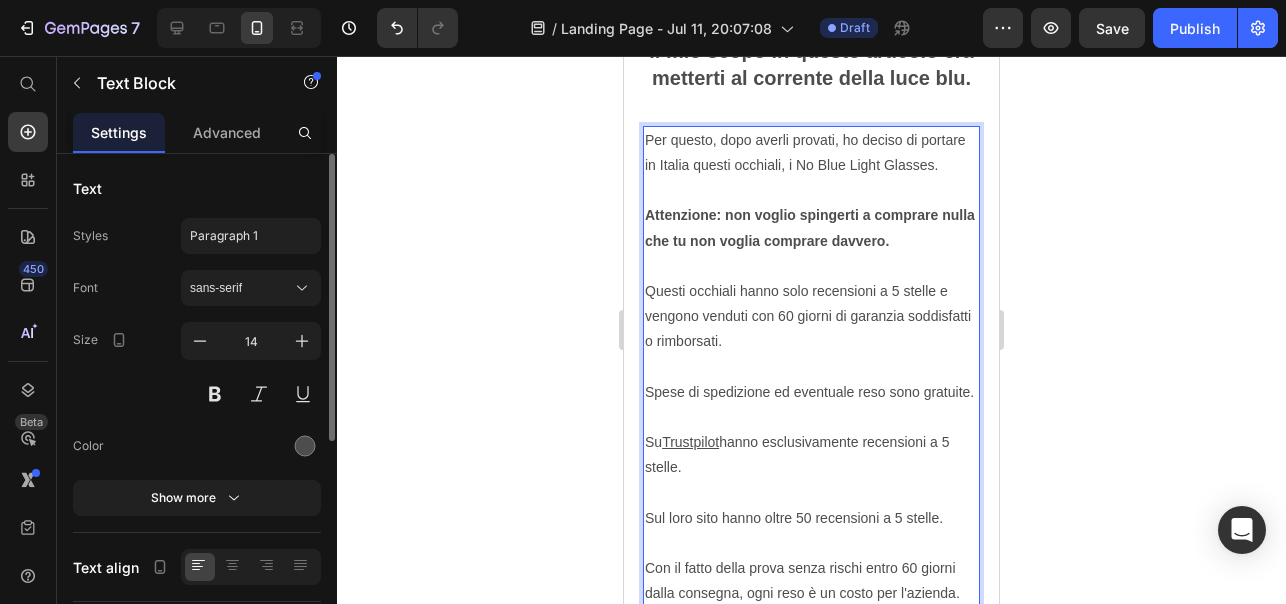 click 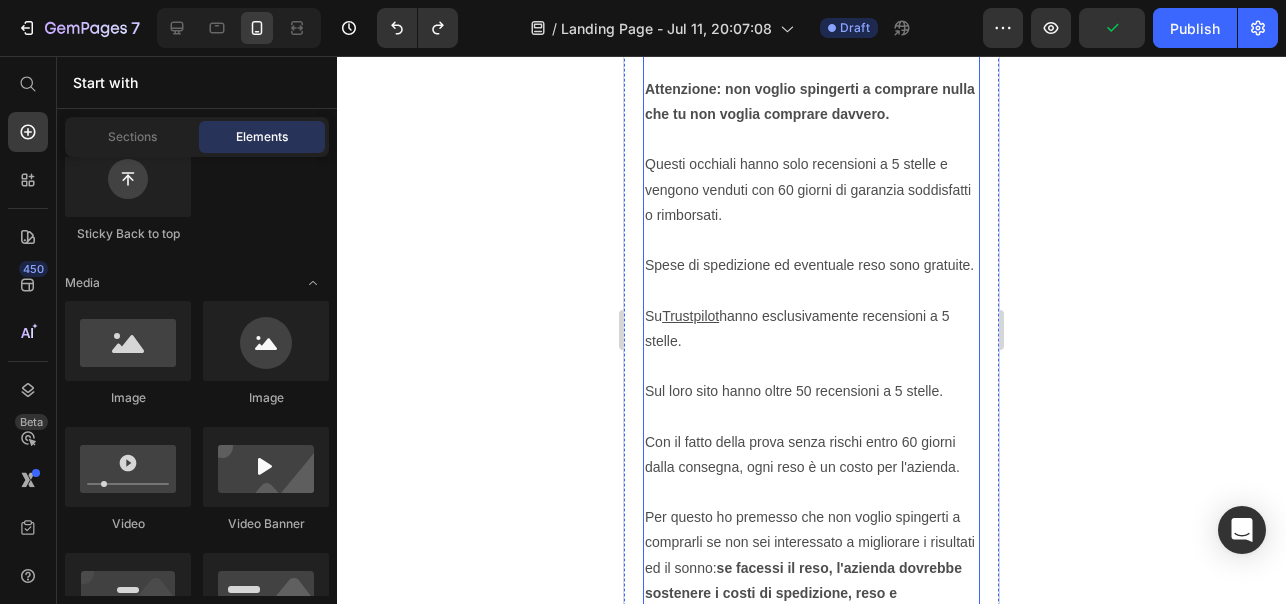 scroll, scrollTop: 5472, scrollLeft: 0, axis: vertical 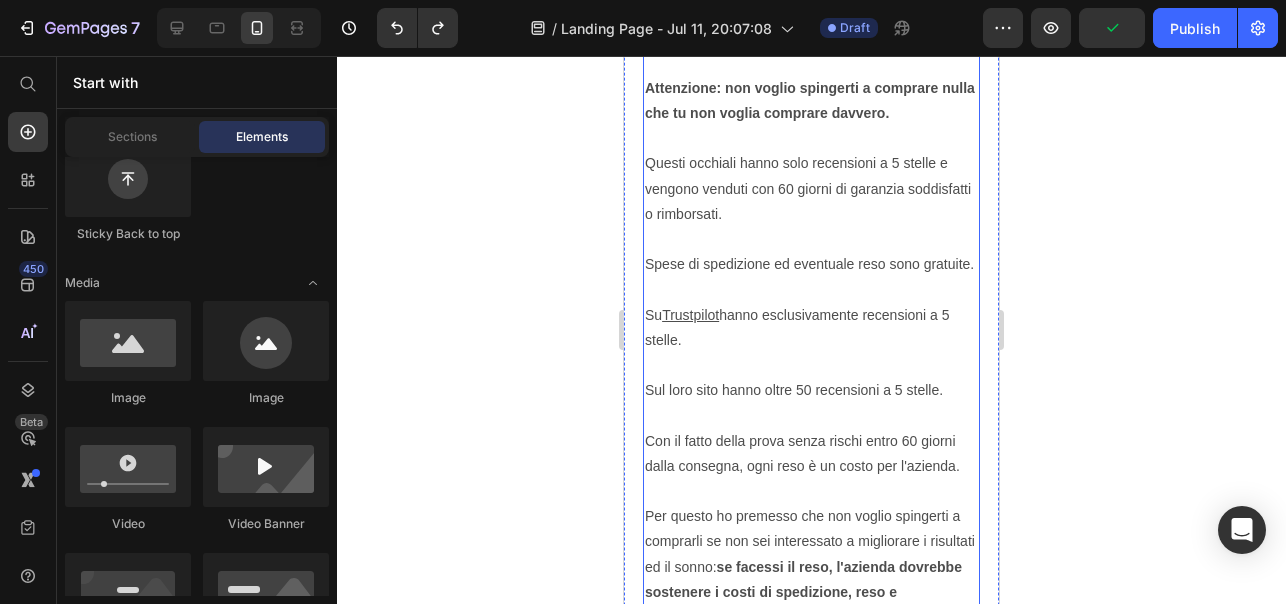 click on "Per anni ho avuto un sonno rovinato a causa della luce blu. Se avessi avuto qualcuno che mi avesse messo al corrente di questo problema, sarei riuscito a dimagrire e mettere massa molto più velocemente, oltre a poter dormire un sonno profondo e rigenerante. Quello che fortunatamente ha risolto il mio problema è stato scoprire le ricerche del Dr. [LAST_NAME] e scoprire successivamente come bloccare la luce blu:  indossando degli occhiali con lenti arancioni che bloccassero davvero la luce blu. Ora, ci sono molti occhiali anti luce blu sul mercato. Il problema è trovare quelli che bloccano la parte più dannosa di luce blu fino a 500nm. Bloccare questa parte permette di passare più tempo nelle fasi di sonno profondo, aiutando quindi a dimagrire e a mettere massa. Ho provato decine di occhiali prima di arrivare alla lente che ha davvero migliorato il mio sonno. Per questo, dopo averli provati, ho deciso di portare in Italia questi occhiali, i No Blue Light Glasses. Su  Trustpilot Un caro saluto [FIRST_NAME]" at bounding box center [811, 88] 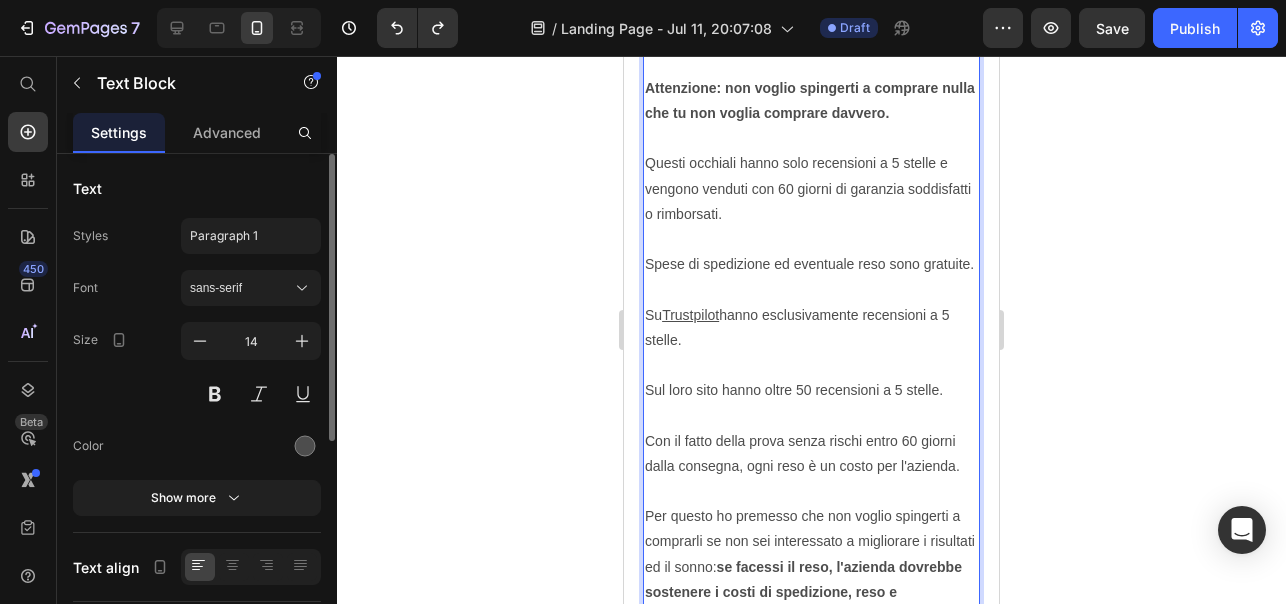 click on "Per anni ho avuto un sonno rovinato a causa della luce blu. Se avessi avuto qualcuno che mi avesse messo al corrente di questo problema, sarei riuscito a dimagrire e mettere massa molto più velocemente, oltre a poter dormire un sonno profondo e rigenerante. Quello che fortunatamente ha risolto il mio problema è stato scoprire le ricerche del Dr. [LAST_NAME] e scoprire successivamente come bloccare la luce blu:  indossando degli occhiali con lenti arancioni che bloccassero davvero la luce blu. Ora, ci sono molti occhiali anti luce blu sul mercato. Il problema è trovare quelli che bloccano la parte più dannosa di luce blu fino a 500nm. Bloccare questa parte permette di passare più tempo nelle fasi di sonno profondo, aiutando quindi a dimagrire e a mettere massa. Ho provato decine di occhiali prima di arrivare alla lente che ha davvero migliorato il mio sonno. Per questo, dopo averli provati, ho deciso di portare in Italia questi occhiali, i No Blue Light Glasses. Su  Trustpilot Un caro saluto [FIRST_NAME]" at bounding box center [811, 88] 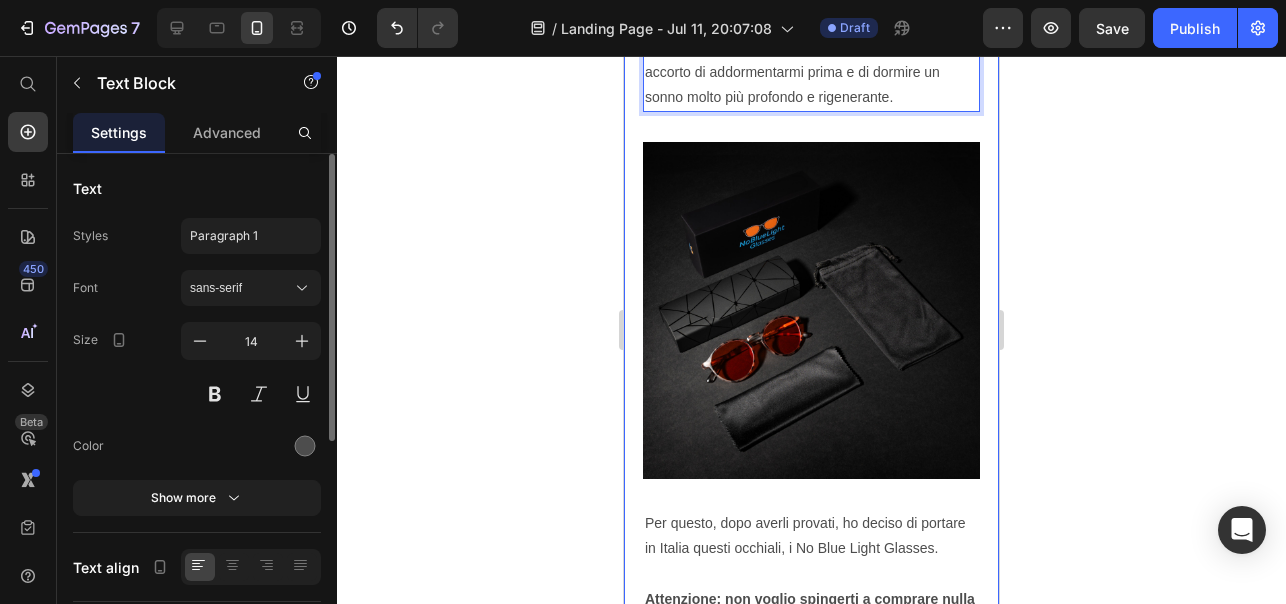 scroll, scrollTop: 5340, scrollLeft: 0, axis: vertical 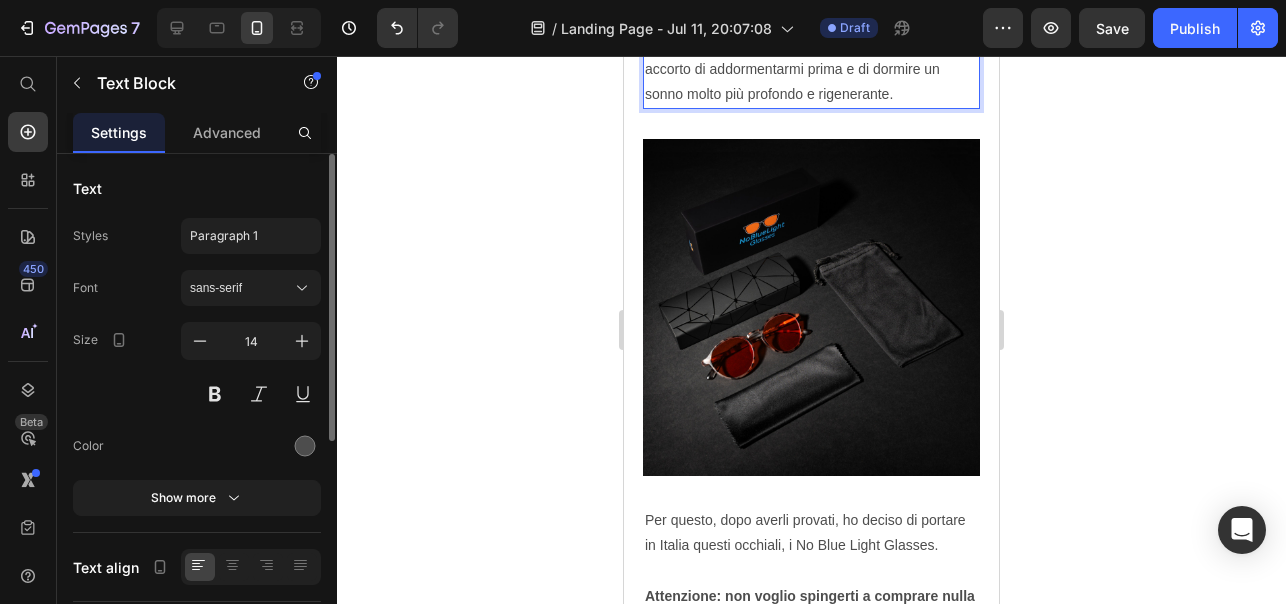 click 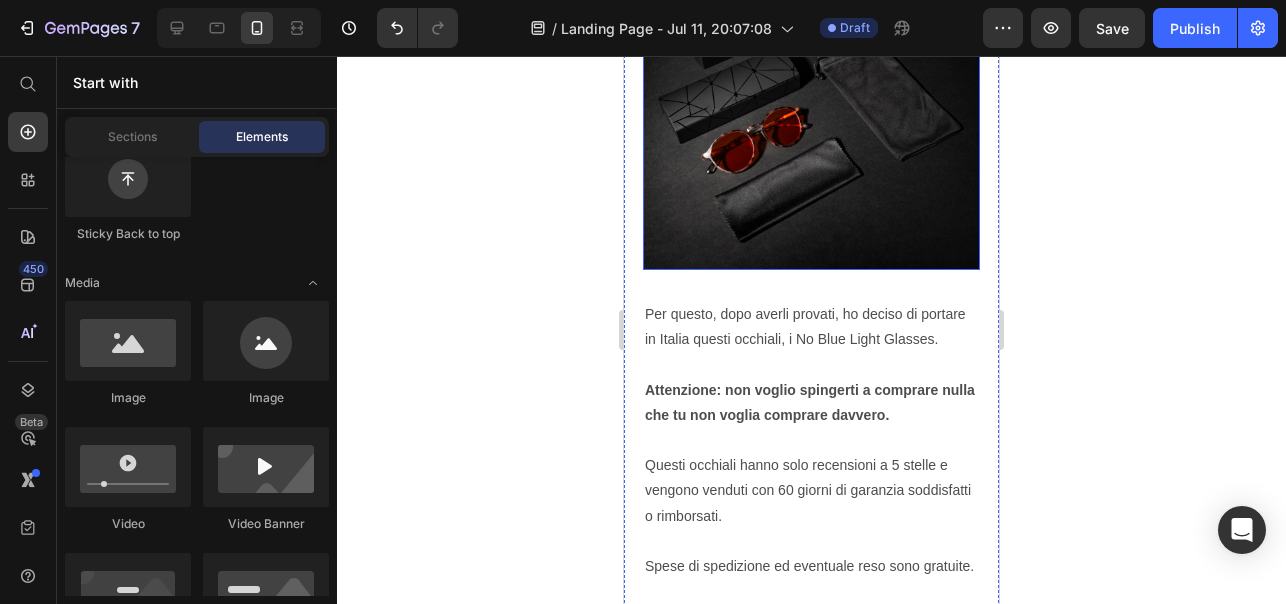 scroll, scrollTop: 5547, scrollLeft: 0, axis: vertical 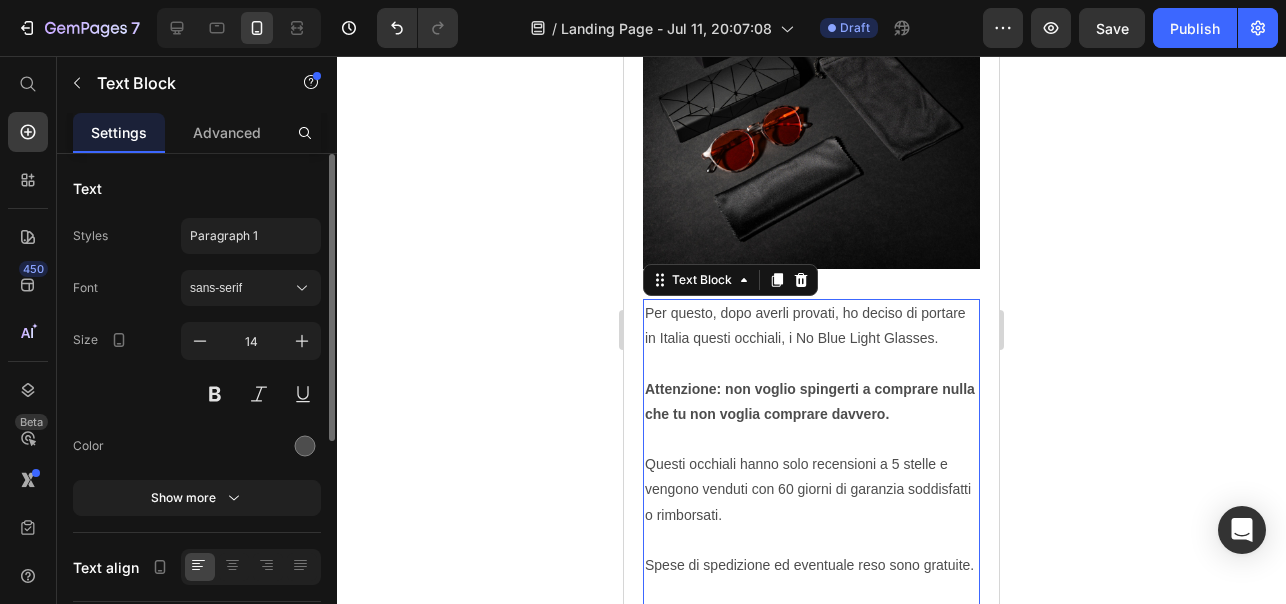 click on "Per questo, dopo averli provati, ho deciso di portare in Italia questi occhiali, i No Blue Light Glasses. Attenzione: non voglio spingerti a comprare nulla che tu non voglia comprare davvero. Questi occhiali hanno solo recensioni a 5 stelle e vengono venduti con 60 giorni di garanzia soddisfatti o rimborsati. Spese di spedizione ed eventuale reso sono gratuite. Su  Trustpilot  hanno esclusivamente recensioni a 5 stelle. Sul loro sito hanno oltre 50 recensioni a 5 stelle. Con il fatto della prova senza rischi entro 60 giorni dalla consegna, ogni reso è un costo per l'azienda. Per questo ho premesso che non voglio spingerti a comprarli se non sei interessato a migliorare i risultati ed il sonno:  se facessi il reso, l'azienda dovrebbe sostenere i costi di spedizione, reso e dell'occhiale usato. Il mio scopo in questo articolo era metterti al corrente di un problema che ha pesantemente influenzato i miei allenamenti e la mia vita. https://nobluelightglasses.com/collections/all Un caro saluto [FIRST_NAME]" at bounding box center (811, 792) 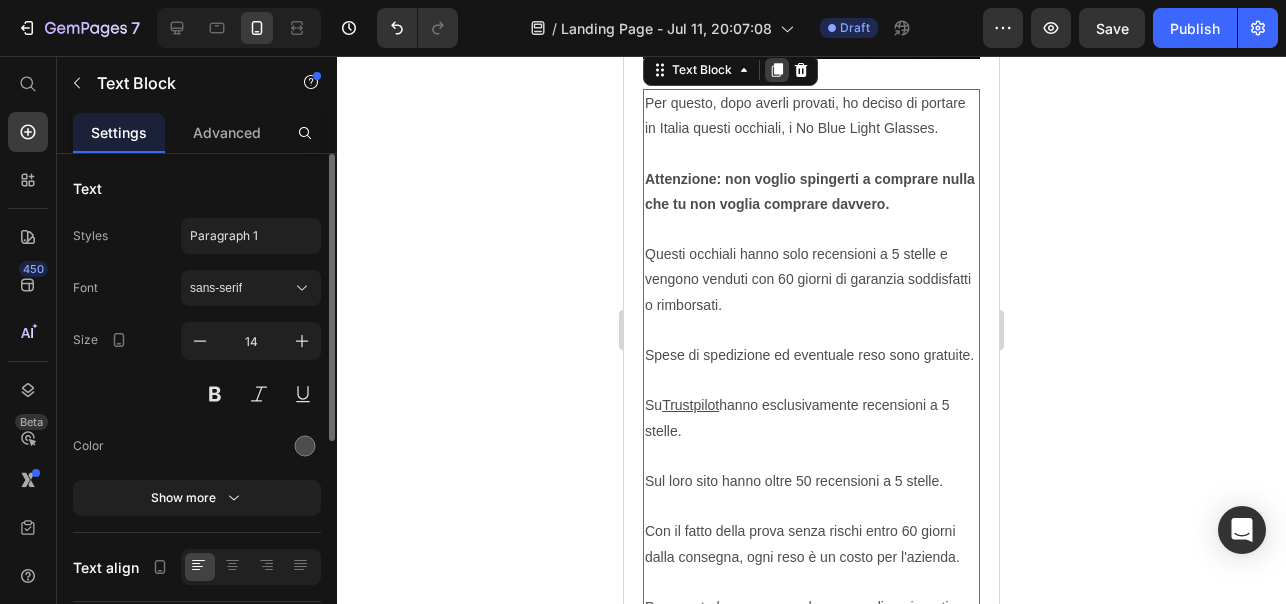 scroll, scrollTop: 5769, scrollLeft: 0, axis: vertical 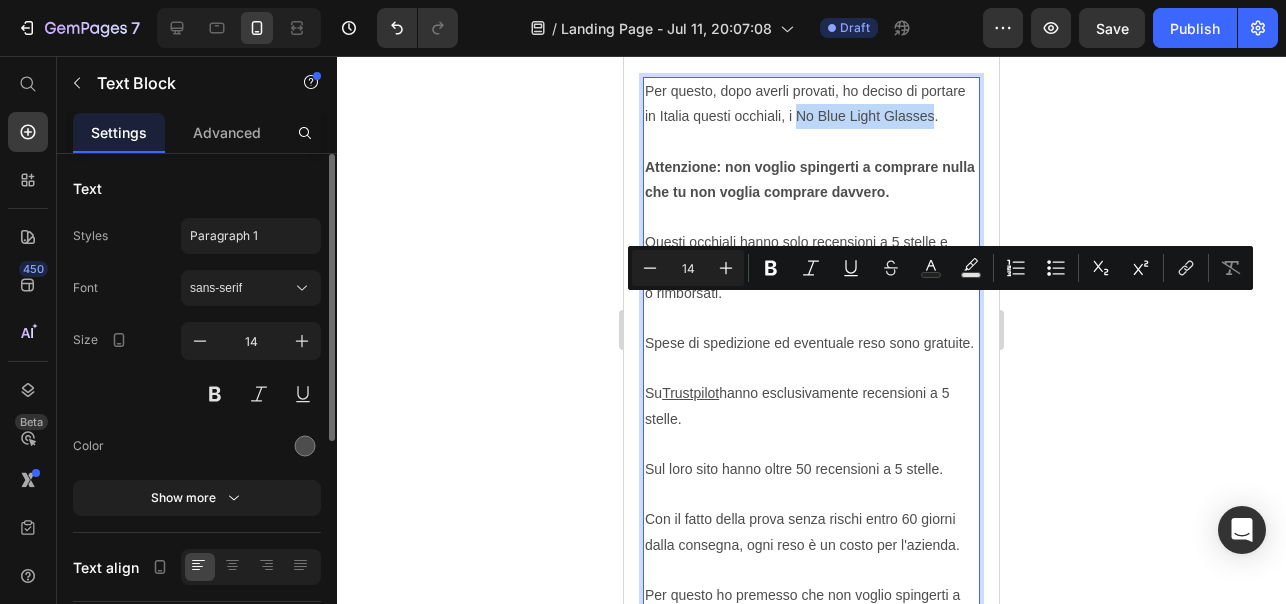 drag, startPoint x: 934, startPoint y: 312, endPoint x: 1797, endPoint y: 332, distance: 863.2317 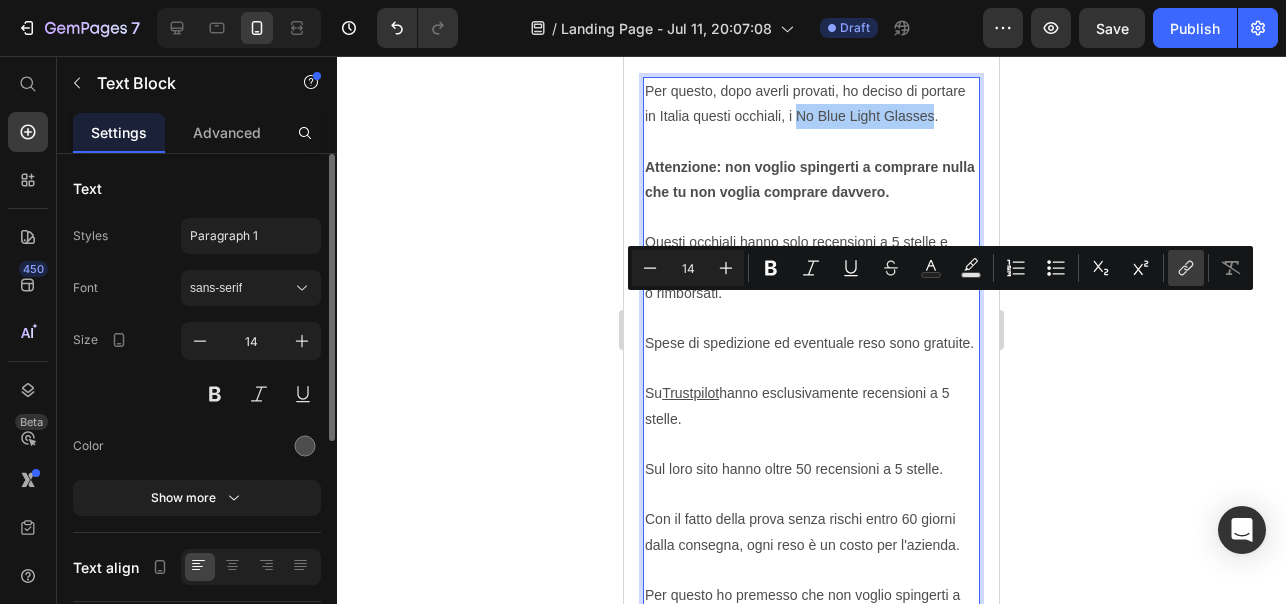 click 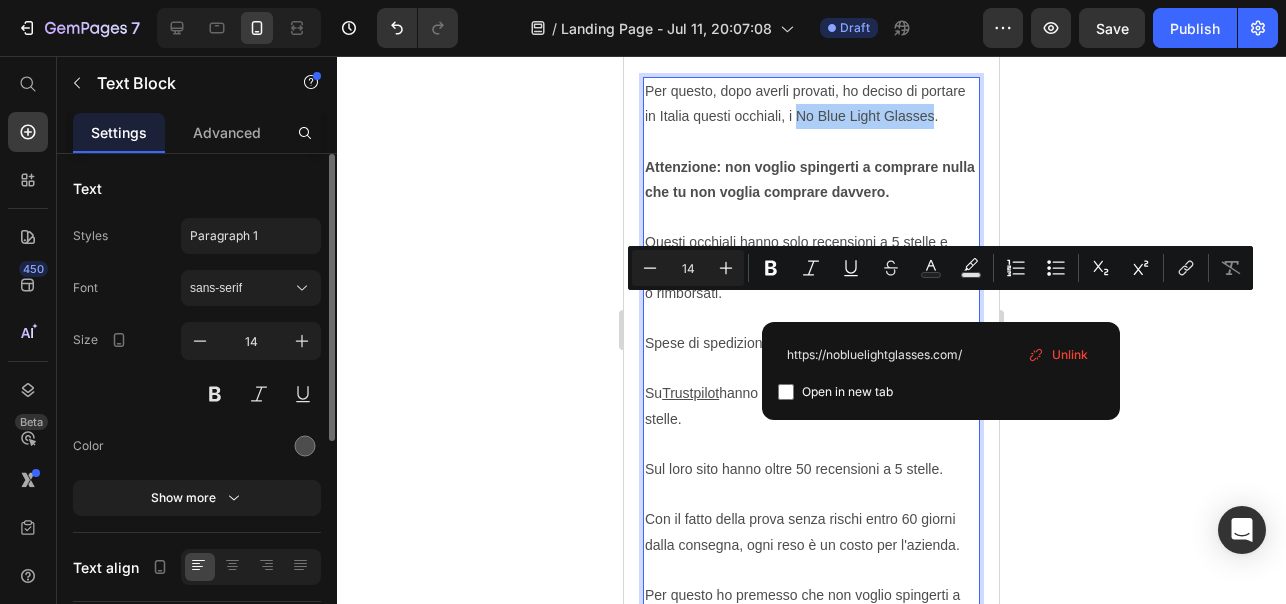 type on "https://nobluelightglasses.com/" 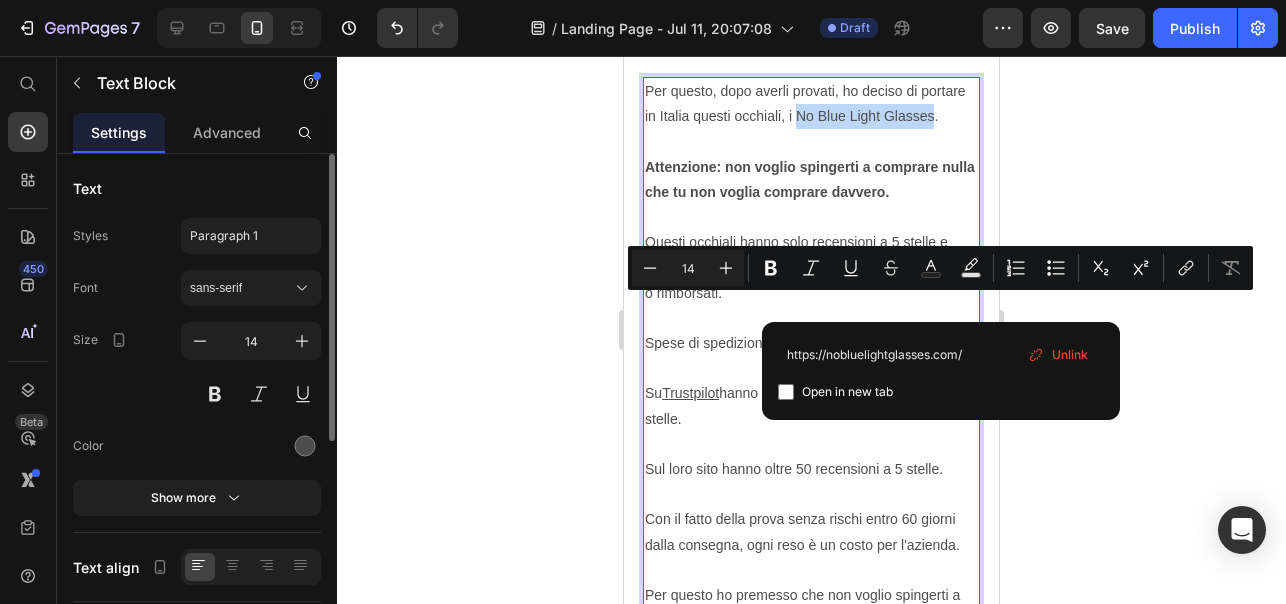 checkbox on "true" 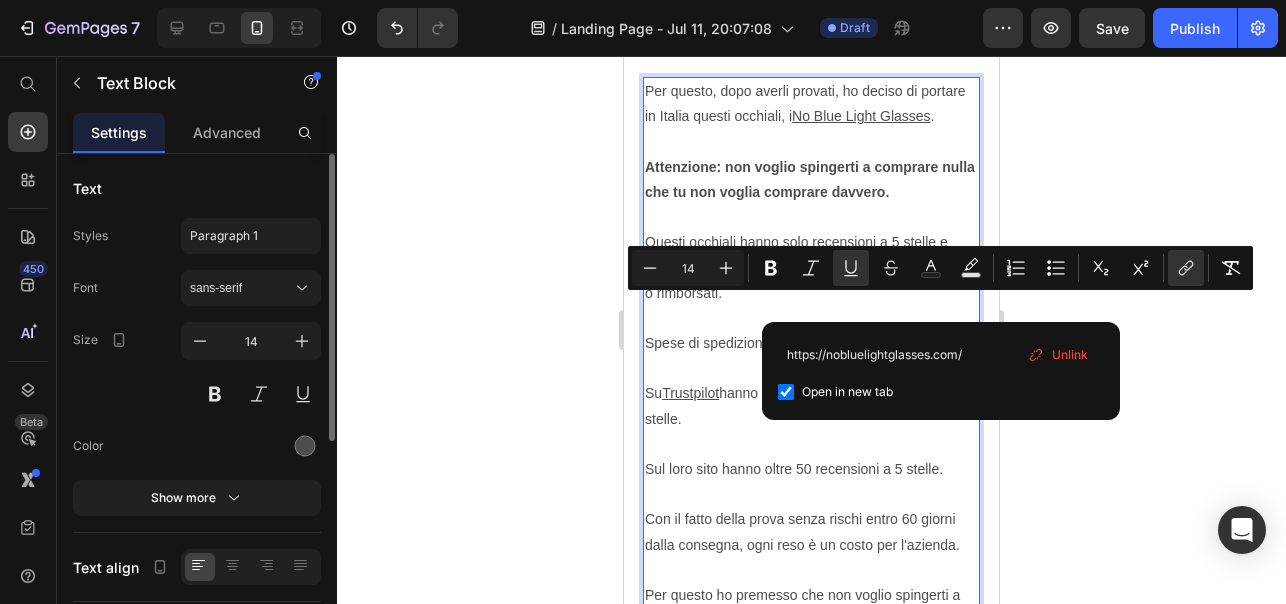 click 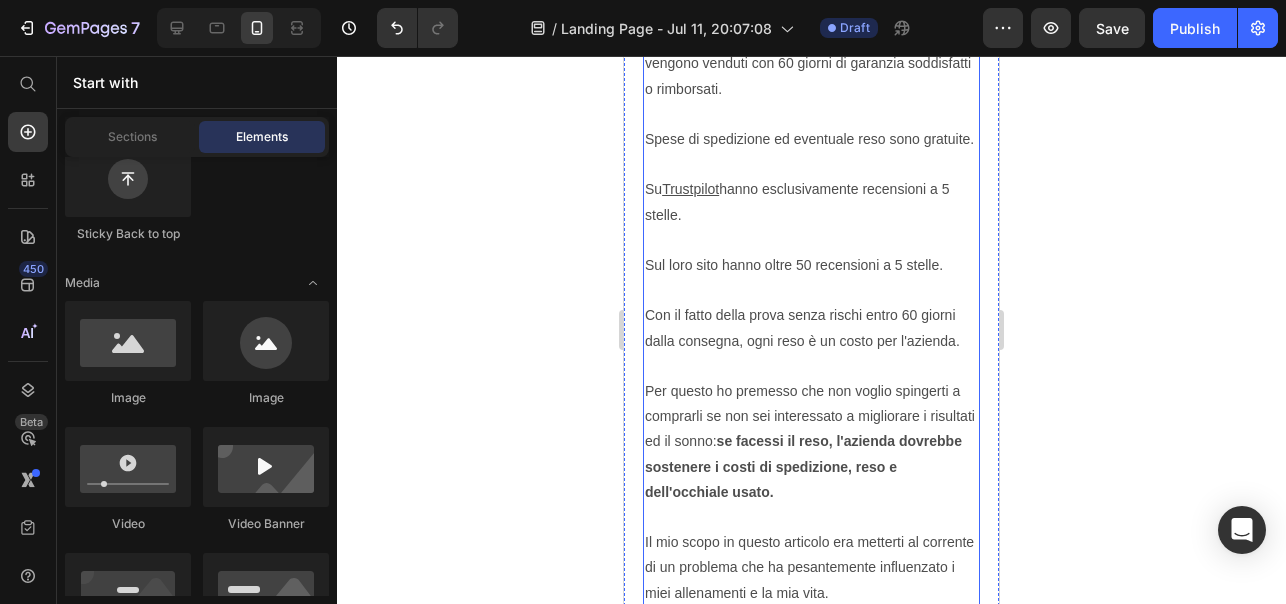 scroll, scrollTop: 5976, scrollLeft: 0, axis: vertical 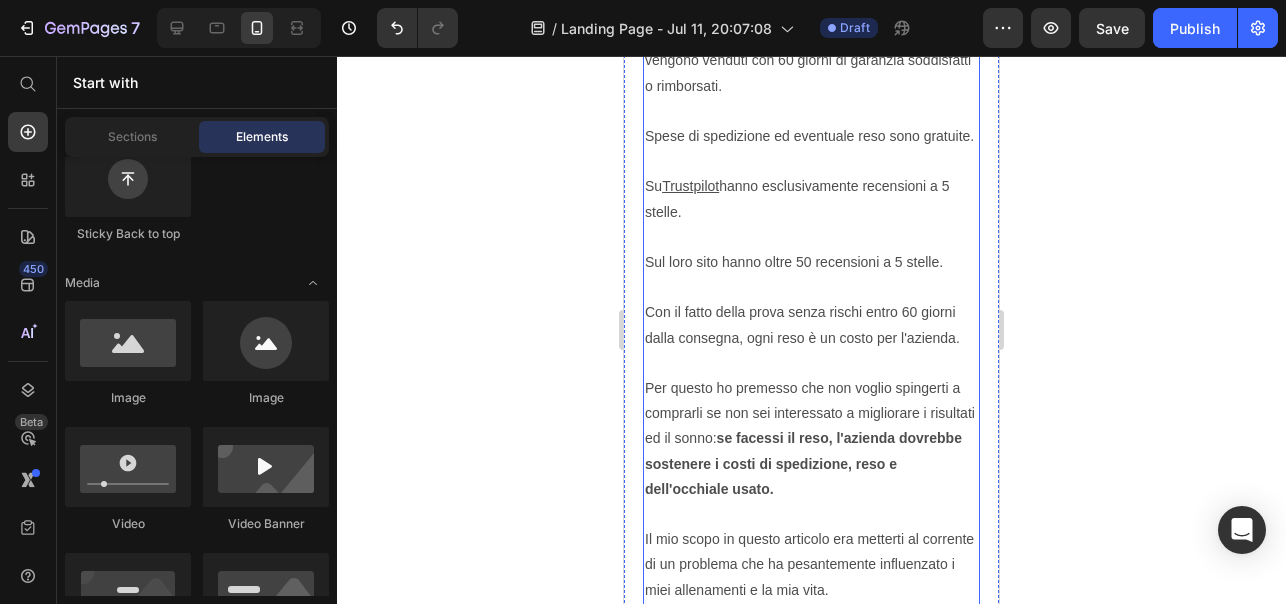 click on "Per questo, dopo averli provati, ho deciso di portare in Italia questi occhiali, i  No Blue Light Glasses . Attenzione: non voglio spingerti a comprare nulla che tu non voglia comprare davvero. Questi occhiali hanno solo recensioni a 5 stelle e vengono venduti con 60 giorni di garanzia soddisfatti o rimborsati. Spese di spedizione ed eventuale reso sono gratuite. Su  Trustpilot  hanno esclusivamente recensioni a 5 stelle. Sul loro sito hanno oltre 50 recensioni a 5 stelle. Con il fatto della prova senza rischi entro 60 giorni dalla consegna, ogni reso è un costo per l'azienda. Per questo ho premesso che non voglio spingerti a comprarli se non sei interessato a migliorare i risultati ed il sonno:  se facessi il reso, l'azienda dovrebbe sostenere i costi di spedizione, reso e dell'occhiale usato. Il mio scopo in questo articolo era metterti al corrente di un problema che ha pesantemente influenzato i miei allenamenti e la mia vita. https://nobluelightglasses.com/collections/all Un caro saluto Gabriele" at bounding box center [811, 363] 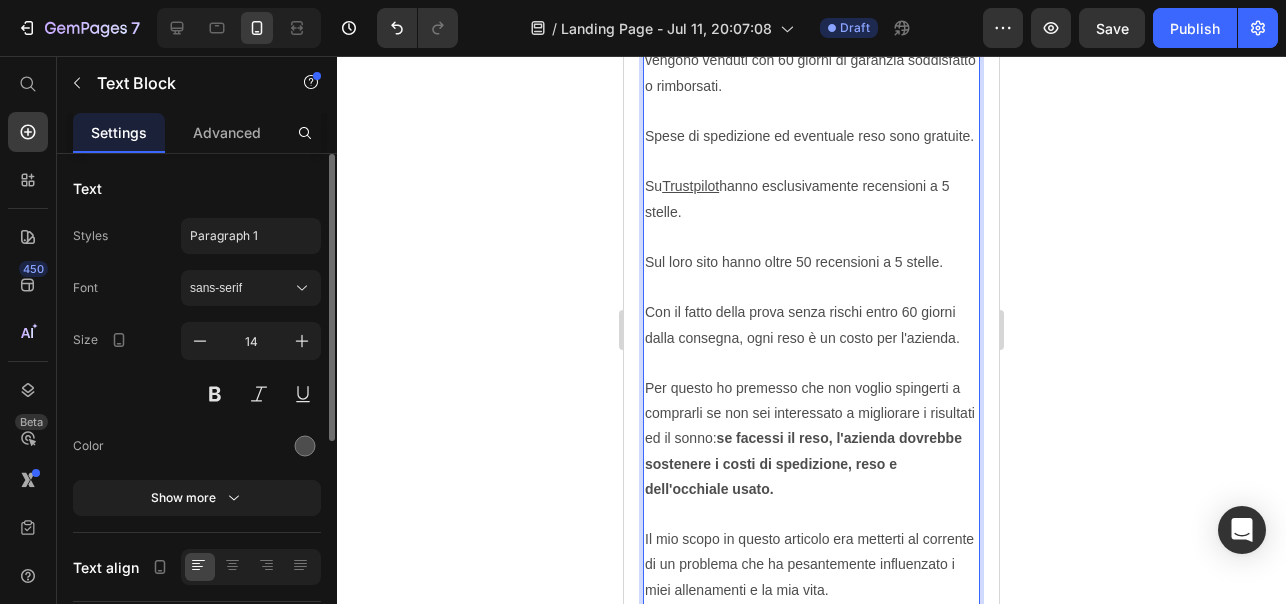 click on "Per questo, dopo averli provati, ho deciso di portare in Italia questi occhiali, i  No Blue Light Glasses . Attenzione: non voglio spingerti a comprare nulla che tu non voglia comprare davvero. Questi occhiali hanno solo recensioni a 5 stelle e vengono venduti con 60 giorni di garanzia soddisfatto o rimborsato. Spese di spedizione ed eventuale reso sono gratuite. Su  Trustpilot  hanno esclusivamente recensioni a 5 stelle. Sul loro sito hanno oltre 50 recensioni a 5 stelle. Con il fatto della prova senza rischi entro 60 giorni dalla consegna, ogni reso è un costo per l'azienda. Per questo ho premesso che non voglio spingerti a comprarli se non sei interessato a migliorare i risultati ed il sonno:  se facessi il reso, l'azienda dovrebbe sostenere i costi di spedizione, reso e dell'occhiale usato. Il mio scopo in questo articolo era metterti al corrente di un problema che ha pesantemente influenzato i miei allenamenti e la mia vita. https://nobluelightglasses.com/collections/all Un caro saluto [LAST]" at bounding box center (811, 363) 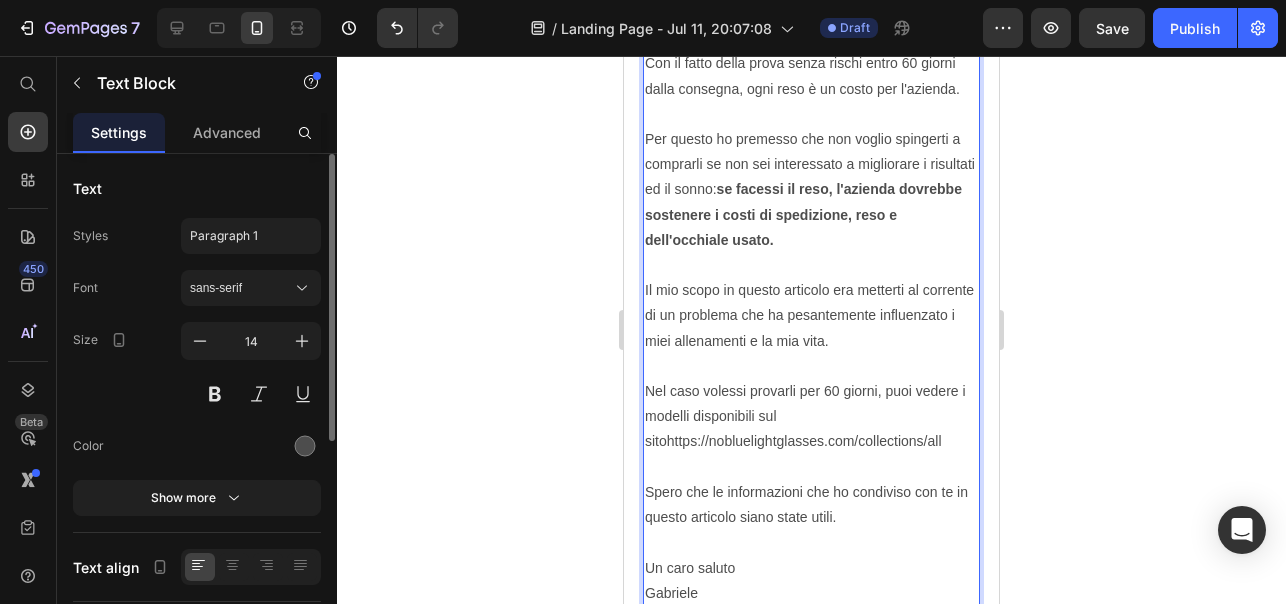 scroll, scrollTop: 6238, scrollLeft: 0, axis: vertical 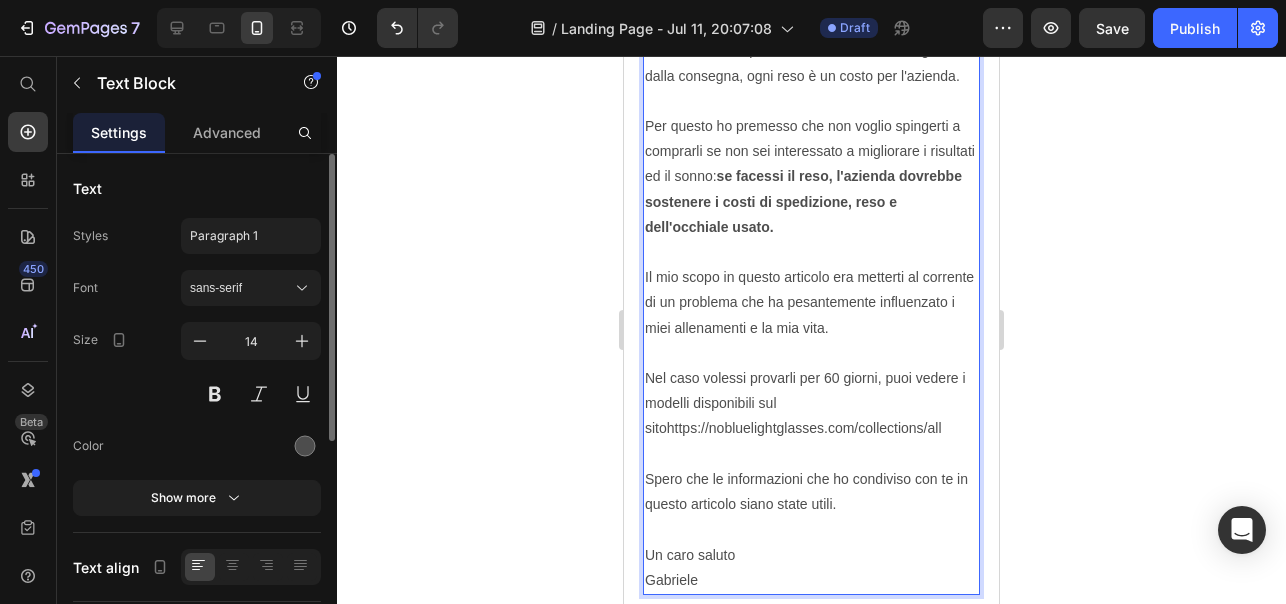 drag, startPoint x: 745, startPoint y: 264, endPoint x: 934, endPoint y: 272, distance: 189.16924 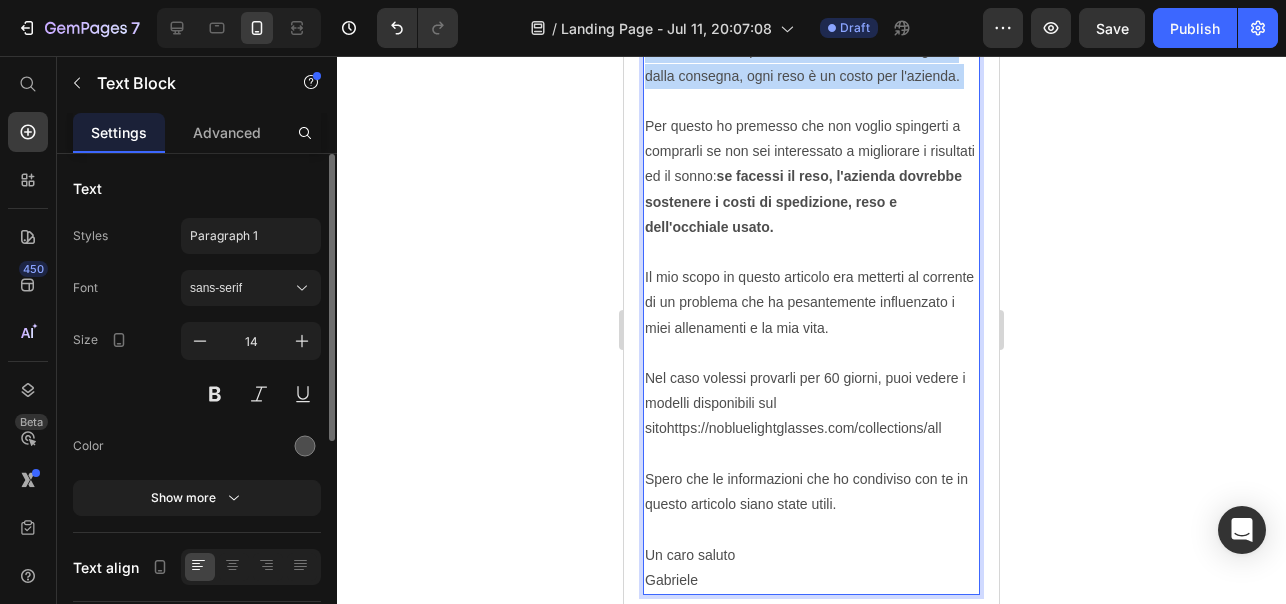 click on "Per questo, dopo averli provati, ho deciso di portare in Italia questi occhiali, i  No Blue Light Glasses . Attenzione: non voglio spingerti a comprare nulla che tu non voglia comprare davvero. Questi occhiali hanno solo recensioni a 5 stelle e vengono venduti con 60 giorni di garanzia soddisfatto o rimborsato. Spese di spedizione ed eventuale reso sono gratuite. Su  Trustpilot  hanno esclusivamente recensioni a 5 stelle. Sul loro sito hanno oltre 50 recensioni a 5 stelle. Con il fatto della prova senza rischi entro 60 giorni dalla consegna, ogni reso è un costo per l'azienda. Per questo ho premesso che non voglio spingerti a comprarli se non sei interessato a migliorare i risultati ed il sonno:  se facessi il reso, l'azienda dovrebbe sostenere i costi di spedizione, reso e dell'occhiale usato. Il mio scopo in questo articolo era metterti al corrente di un problema che ha pesantemente influenzato i miei allenamenti e la mia vita. https://nobluelightglasses.com/collections/all Un caro saluto [LAST]" at bounding box center [811, 101] 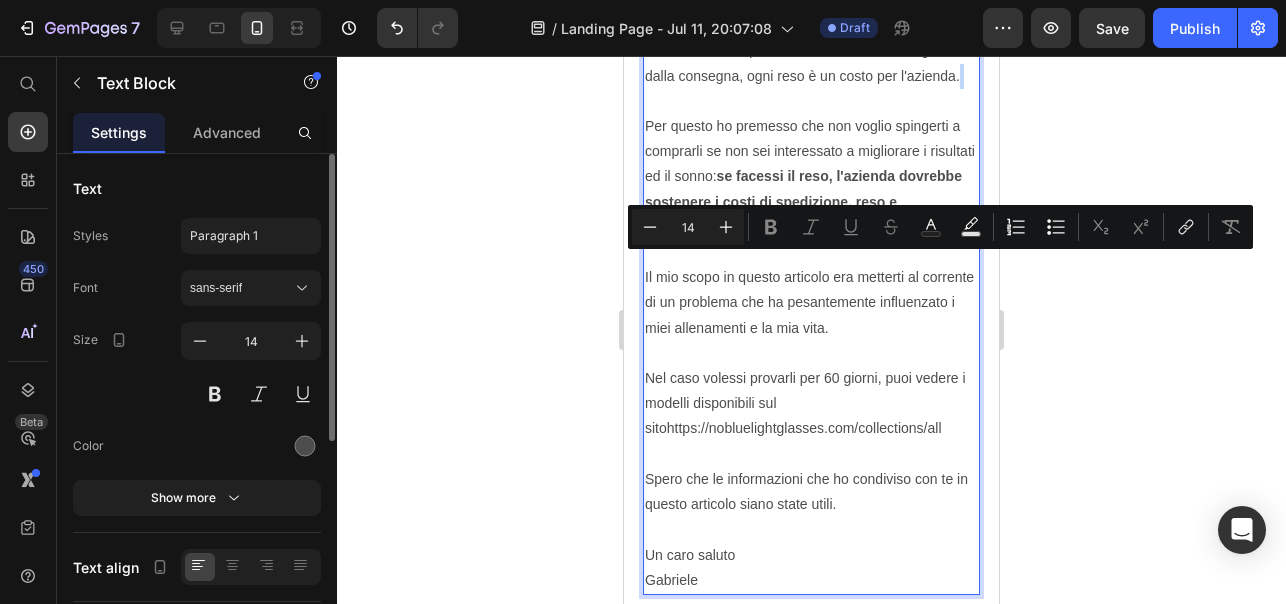 click on "Per questo, dopo averli provati, ho deciso di portare in Italia questi occhiali, i  No Blue Light Glasses . Attenzione: non voglio spingerti a comprare nulla che tu non voglia comprare davvero. Questi occhiali hanno solo recensioni a 5 stelle e vengono venduti con 60 giorni di garanzia soddisfatto o rimborsato. Spese di spedizione ed eventuale reso sono gratuite. Su  Trustpilot  hanno esclusivamente recensioni a 5 stelle. Sul loro sito hanno oltre 50 recensioni a 5 stelle. Con il fatto della prova senza rischi entro 60 giorni dalla consegna, ogni reso è un costo per l'azienda. Per questo ho premesso che non voglio spingerti a comprarli se non sei interessato a migliorare i risultati ed il sonno:  se facessi il reso, l'azienda dovrebbe sostenere i costi di spedizione, reso e dell'occhiale usato. Il mio scopo in questo articolo era metterti al corrente di un problema che ha pesantemente influenzato i miei allenamenti e la mia vita. https://nobluelightglasses.com/collections/all Un caro saluto [LAST]" at bounding box center (811, 101) 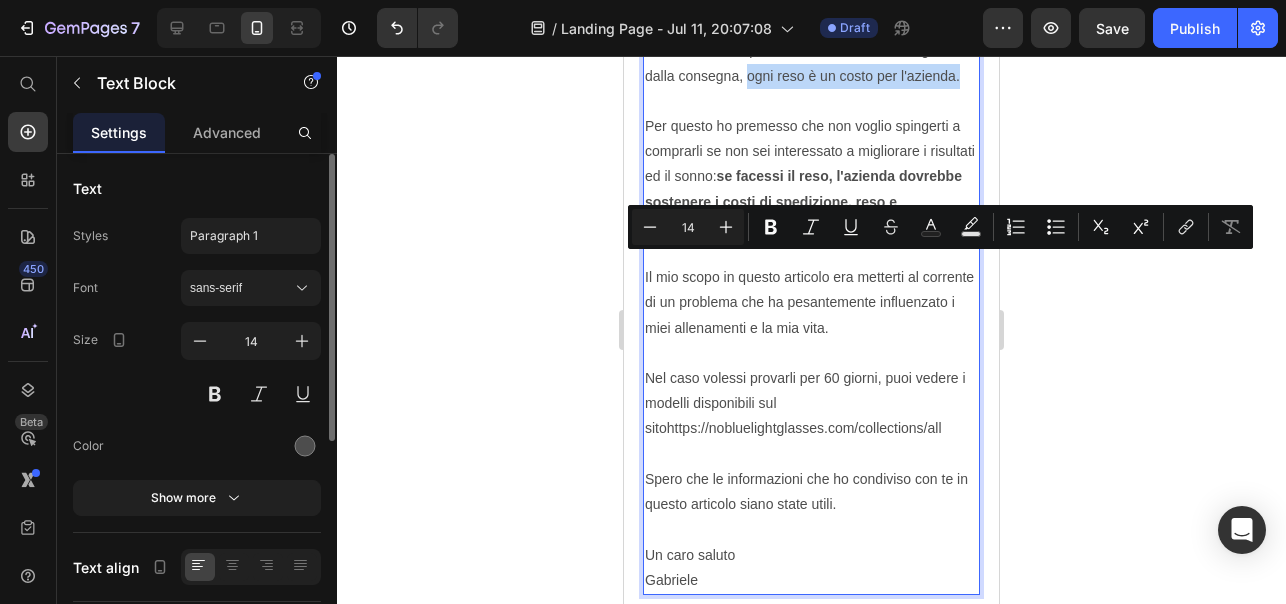 drag, startPoint x: 962, startPoint y: 270, endPoint x: 748, endPoint y: 269, distance: 214.00233 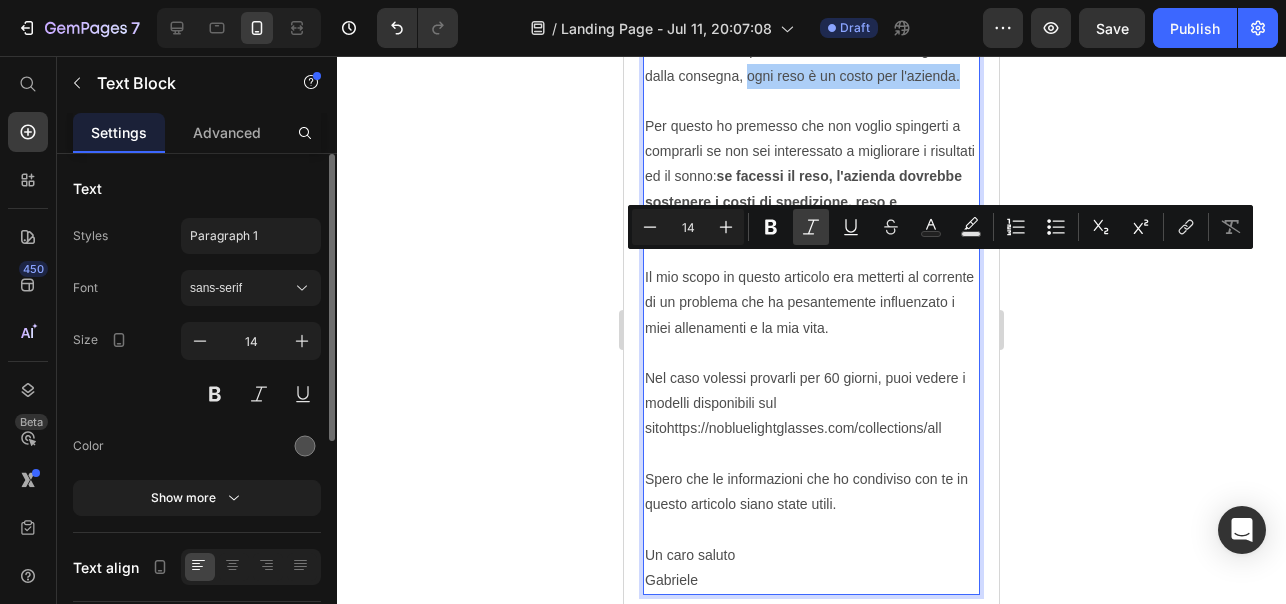 click 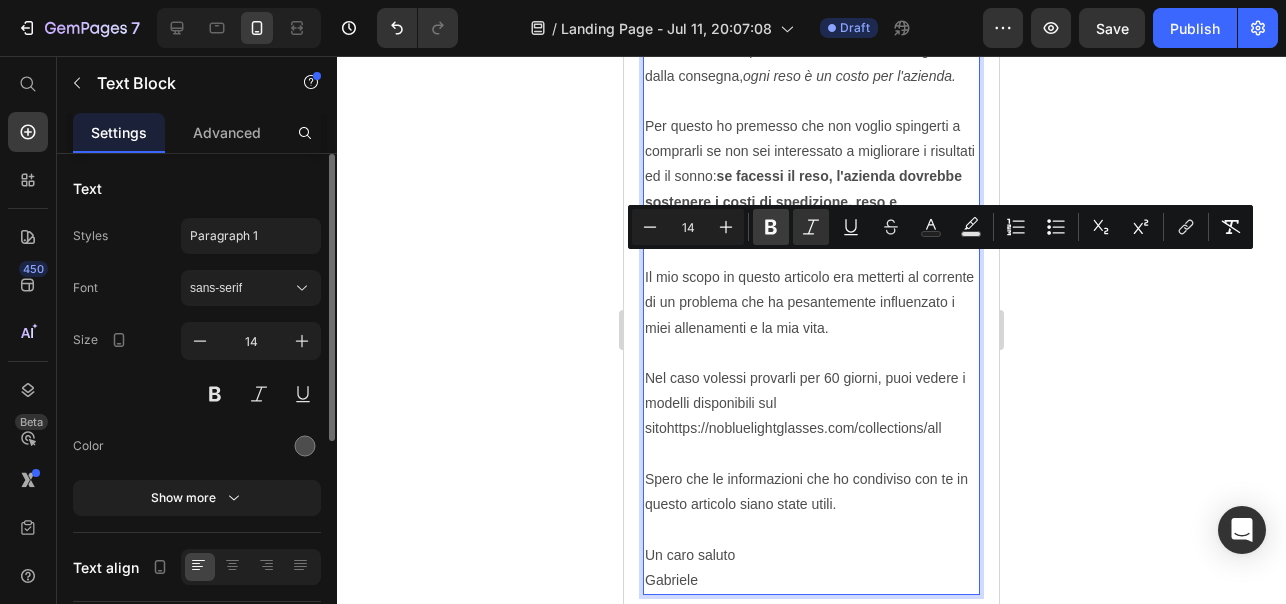 click 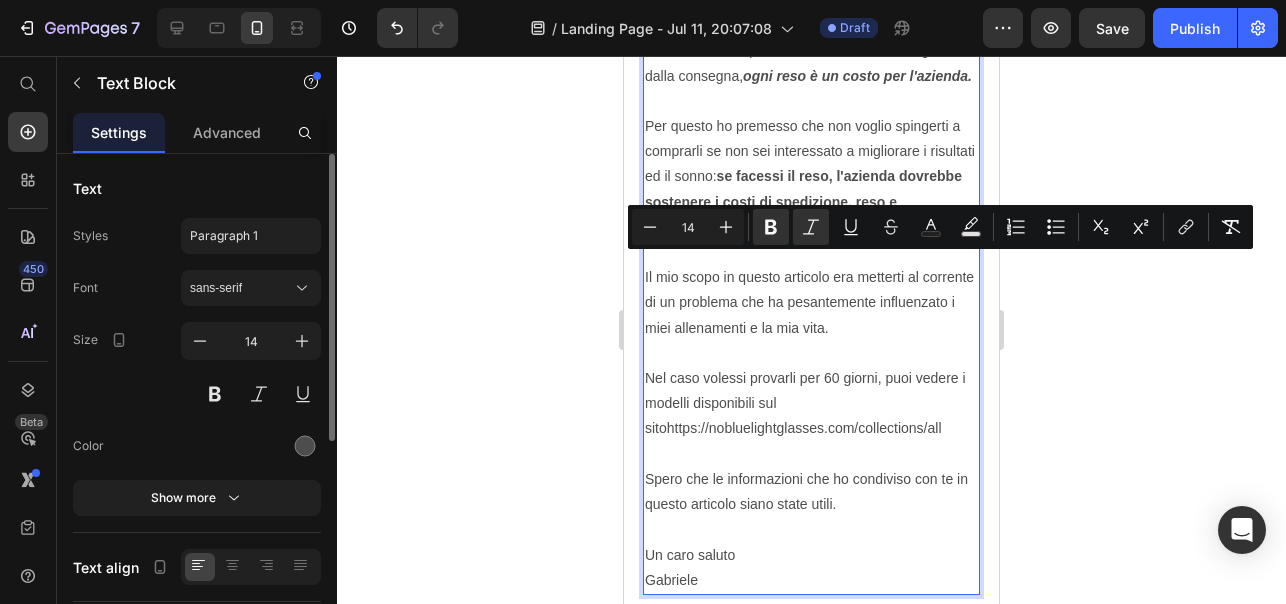 click on "Per questo, dopo averli provati, ho deciso di portare in Italia questi occhiali, i  No Blue Light Glasses . Attenzione: non voglio spingerti a comprare nulla che tu non voglia comprare davvero. Questi occhiali hanno solo recensioni a 5 stelle e vengono venduti con 60 giorni di garanzia soddisfatto o rimborsato. Spese di spedizione ed eventuale reso sono gratuite. Su  Trustpilot  hanno esclusivamente recensioni a 5 stelle. Sul loro sito hanno oltre 50 recensioni a 5 stelle. Con il fatto della prova senza rischi entro 60 giorni dalla consegna,  ogni reso è un costo per l'azienda. Per questo ho premesso che non voglio spingerti a comprarli se non sei interessato a migliorare i risultati ed il sonno:  se facessi il reso, l'azienda dovrebbe sostenere i costi di spedizione, reso e dell'occhiale usato. Il mio scopo in questo articolo era metterti al corrente di un problema che ha pesantemente influenzato i miei allenamenti e la mia vita. https://nobluelightglasses.com/collections/all Un caro saluto [LAST]" at bounding box center [811, 101] 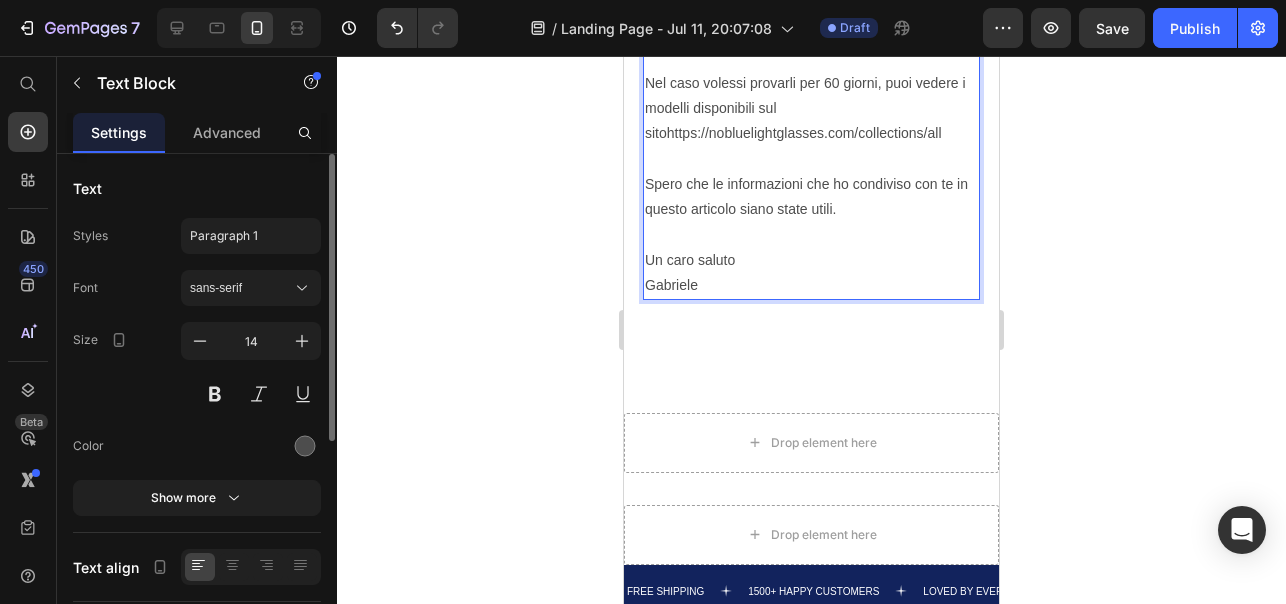 scroll, scrollTop: 6535, scrollLeft: 0, axis: vertical 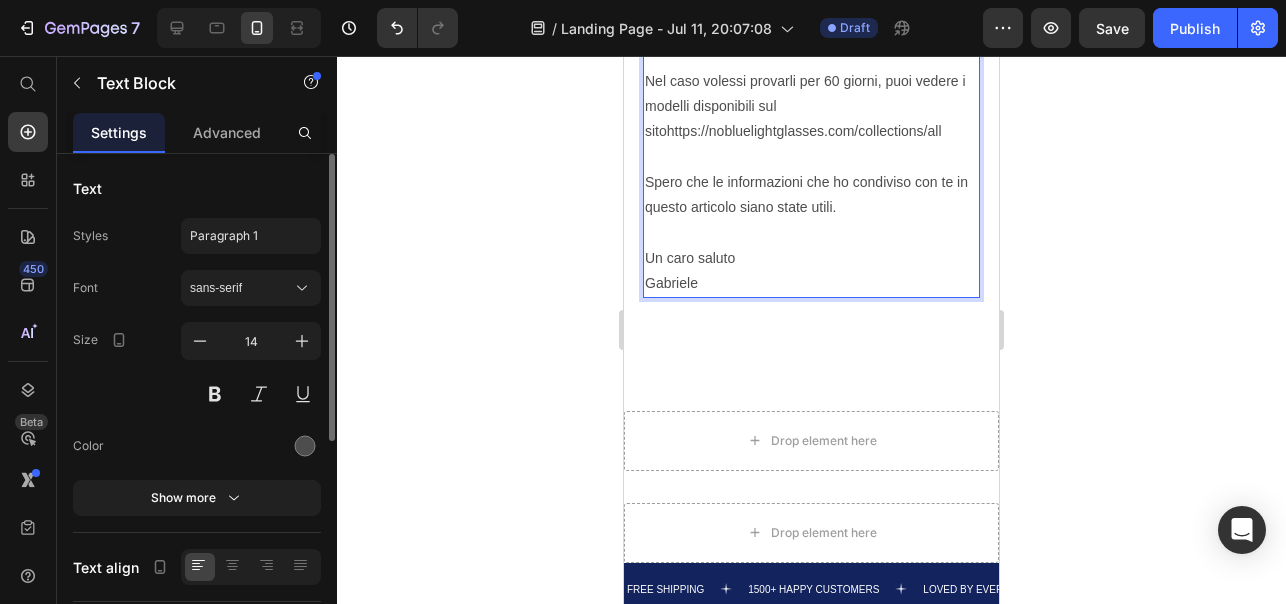 click on "Per questo, dopo averli provati, ho deciso di portare in Italia questi occhiali, i  No Blue Light Glasses . Attenzione: non voglio spingerti a comprare nulla che tu non voglia comprare davvero. Questi occhiali hanno solo recensioni a 5 stelle e vengono venduti con 60 giorni di garanzia soddisfatto o rimborsato. Spese di spedizione ed eventuale reso sono gratuite. Su  Trustpilot  hanno esclusivamente recensioni a 5 stelle. Sul loro sito hanno oltre 50 recensioni a 5 stelle. Con il fatto della prova senza rischi entro 60 giorni dalla consegna,  ogni reso è un costo per l'azienda. Per questo ho premesso che non voglio spingerti a comprarli se non sei interessato a migliorare i risultati ed il sonno:  se facessi il reso, l'azienda dovrebbe sostenere i costi di spedizione, reso e dell'occhiale usato. Il mio scopo in questo articolo era metterti al corrente di un problema che ha pesantemente influenzato i miei allenamenti e la mia vita. https://nobluelightglasses.com/collections/all Un caro saluto [LAST]" at bounding box center [811, -196] 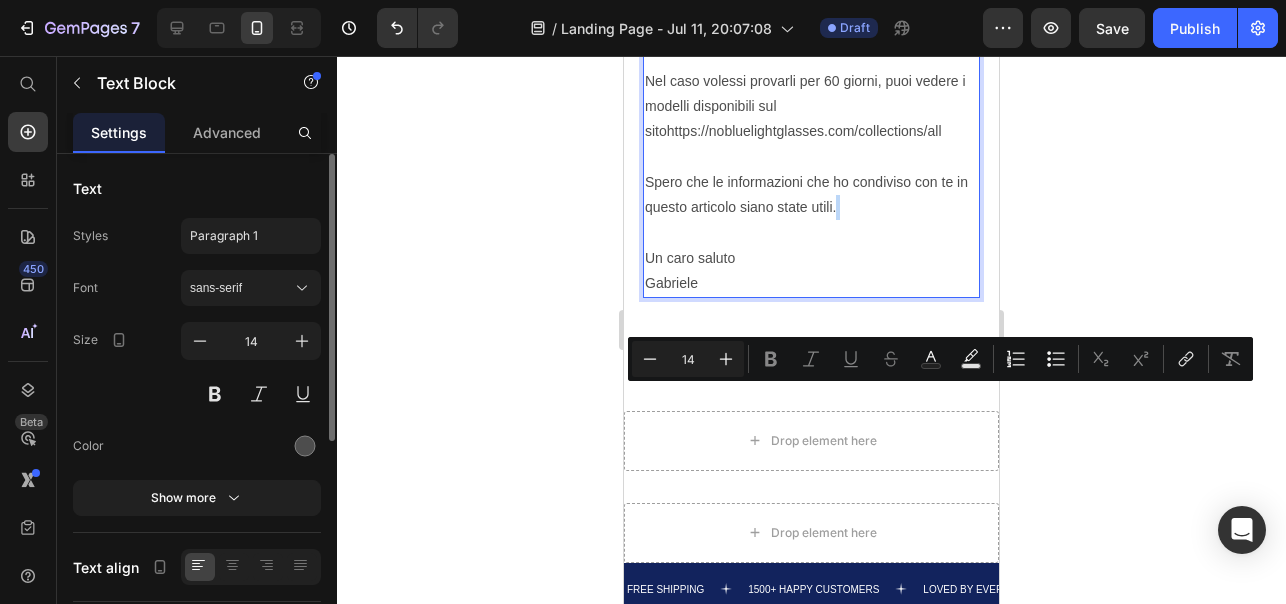click on "Per questo, dopo averli provati, ho deciso di portare in Italia questi occhiali, i  No Blue Light Glasses . Attenzione: non voglio spingerti a comprare nulla che tu non voglia comprare davvero. Questi occhiali hanno solo recensioni a 5 stelle e vengono venduti con 60 giorni di garanzia soddisfatto o rimborsato. Spese di spedizione ed eventuale reso sono gratuite. Su  Trustpilot  hanno esclusivamente recensioni a 5 stelle. Sul loro sito hanno oltre 50 recensioni a 5 stelle. Con il fatto della prova senza rischi entro 60 giorni dalla consegna,  ogni reso è un costo per l'azienda. Per questo ho premesso che non voglio spingerti a comprarli se non sei interessato a migliorare i risultati ed il sonno:  se facessi il reso, l'azienda dovrebbe sostenere i costi di spedizione, reso e dell'occhiale usato. Il mio scopo in questo articolo era metterti al corrente di un problema che ha pesantemente influenzato i miei allenamenti e la mia vita. https://nobluelightglasses.com/collections/all Un caro saluto [LAST]" at bounding box center [811, -196] 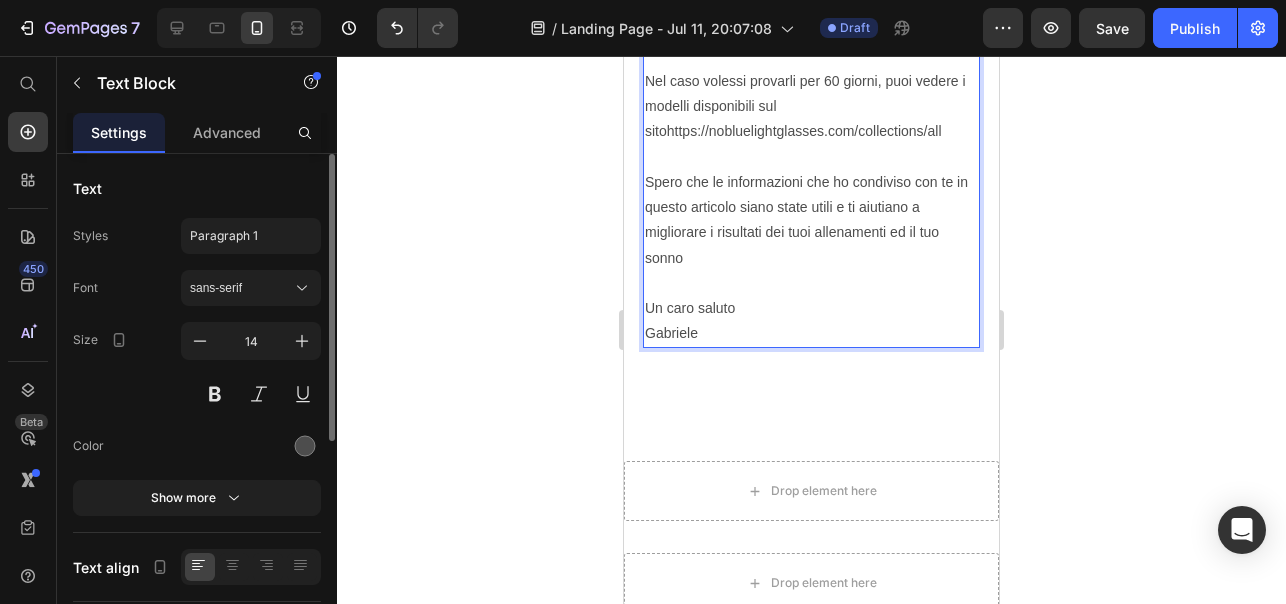 click on "Per questo, dopo averli provati, ho deciso di portare in Italia questi occhiali, i  No Blue Light Glasses . Attenzione: non voglio spingerti a comprare nulla che tu non voglia comprare davvero. Questi occhiali hanno solo recensioni a 5 stelle e vengono venduti con 60 giorni di garanzia soddisfatto o rimborsato. Spese di spedizione ed eventuale reso sono gratuite. Su  Trustpilot  hanno esclusivamente recensioni a 5 stelle. Sul loro sito hanno oltre 50 recensioni a 5 stelle. Con il fatto della prova senza rischi entro 60 giorni dalla consegna,  ogni reso è un costo per l'azienda. Per questo ho premesso che non voglio spingerti a comprarli se non sei interessato a migliorare i risultati ed il sonno:  se facessi il reso, l'azienda dovrebbe sostenere i costi di spedizione, reso e dell'occhiale usato. Il mio scopo in questo articolo era metterti al corrente di un problema che ha pesantemente influenzato i miei allenamenti e la mia vita. https://nobluelightglasses.com/collections/all Un caro saluto [LAST]" at bounding box center (811, -171) 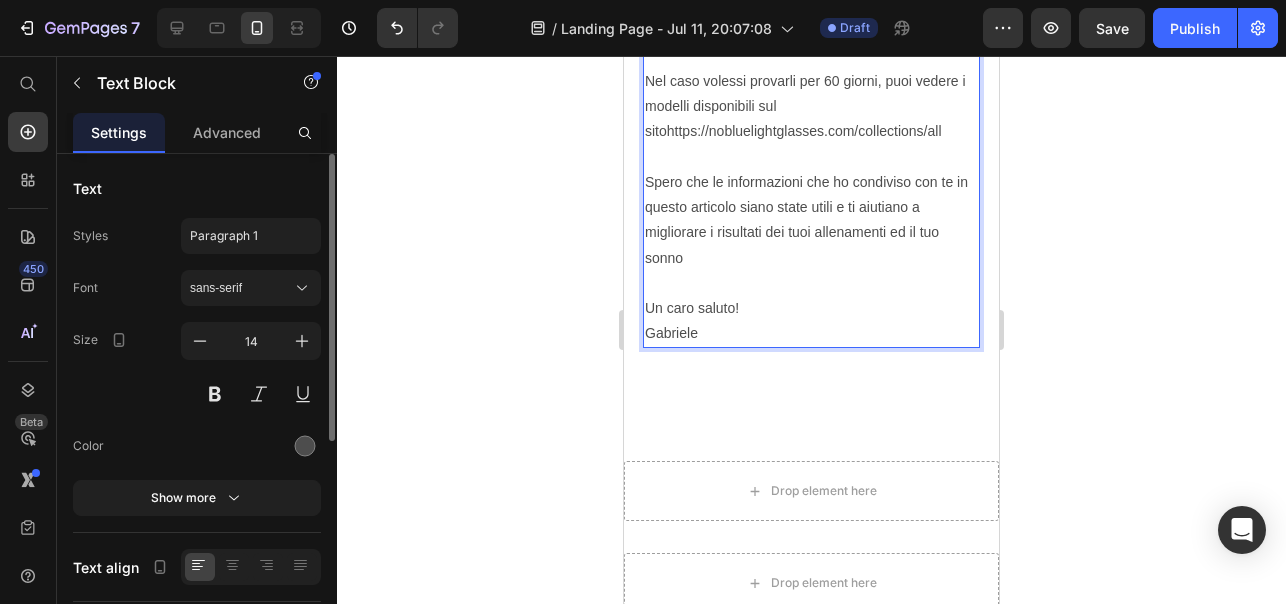 click 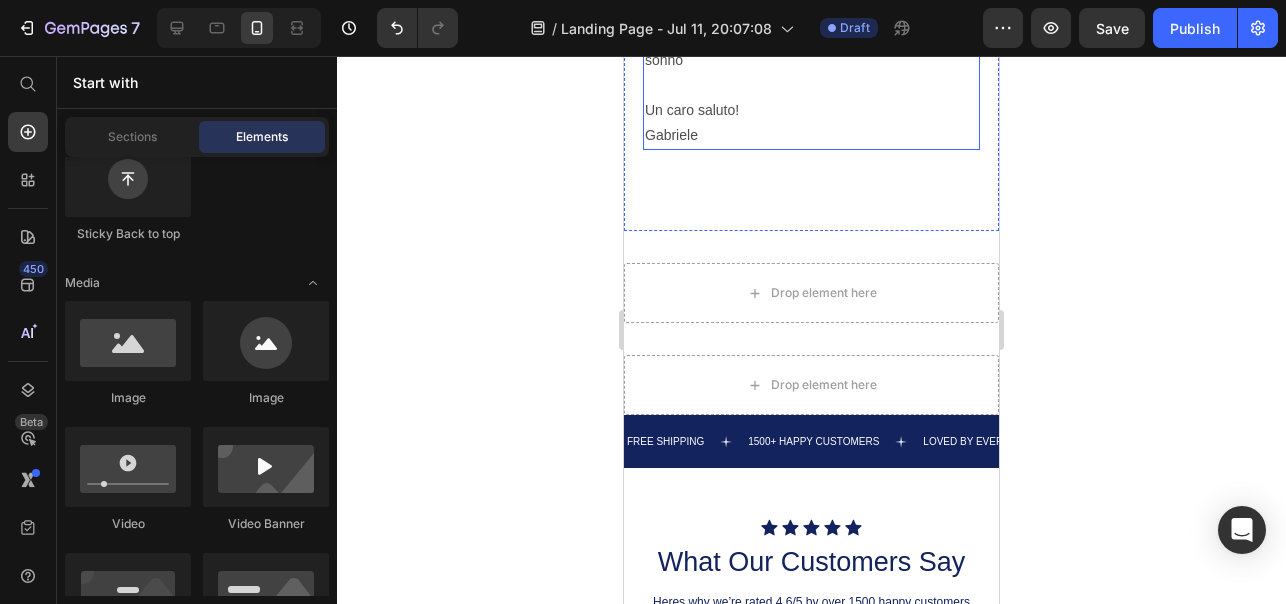 scroll, scrollTop: 6761, scrollLeft: 0, axis: vertical 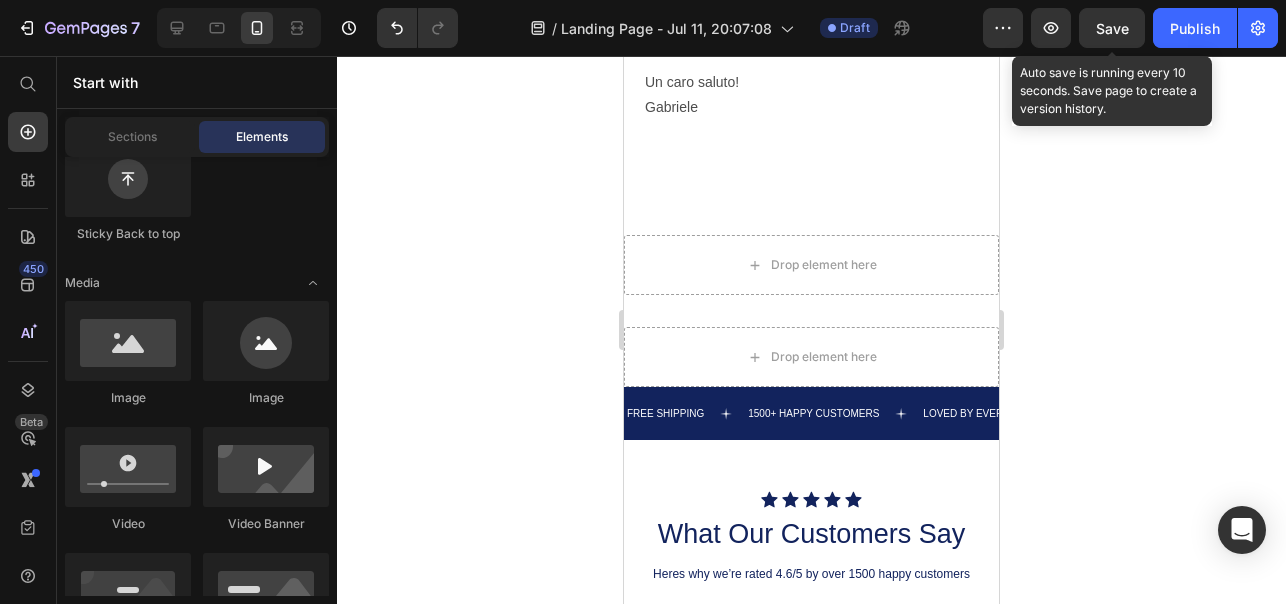 click on "Save" at bounding box center [1112, 28] 